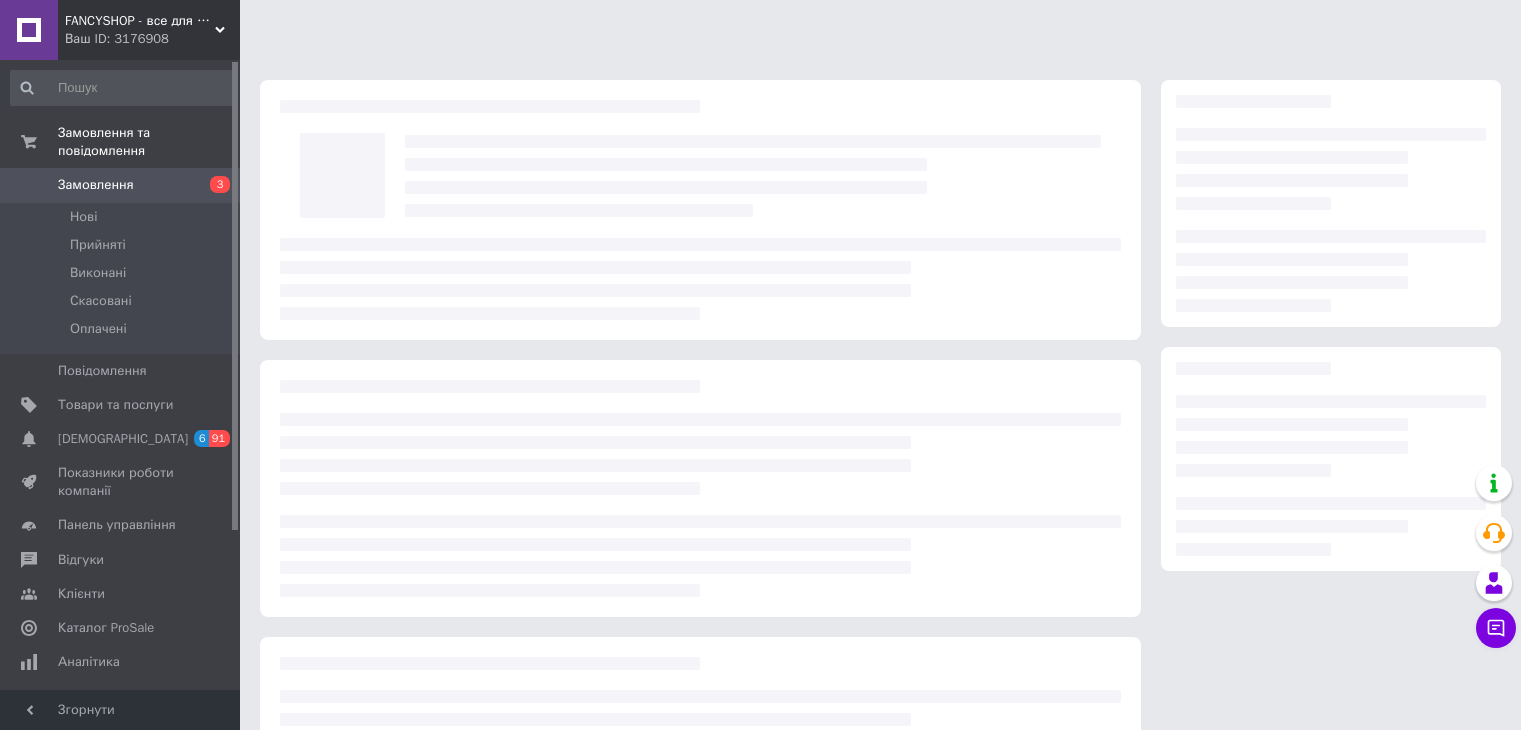 scroll, scrollTop: 0, scrollLeft: 0, axis: both 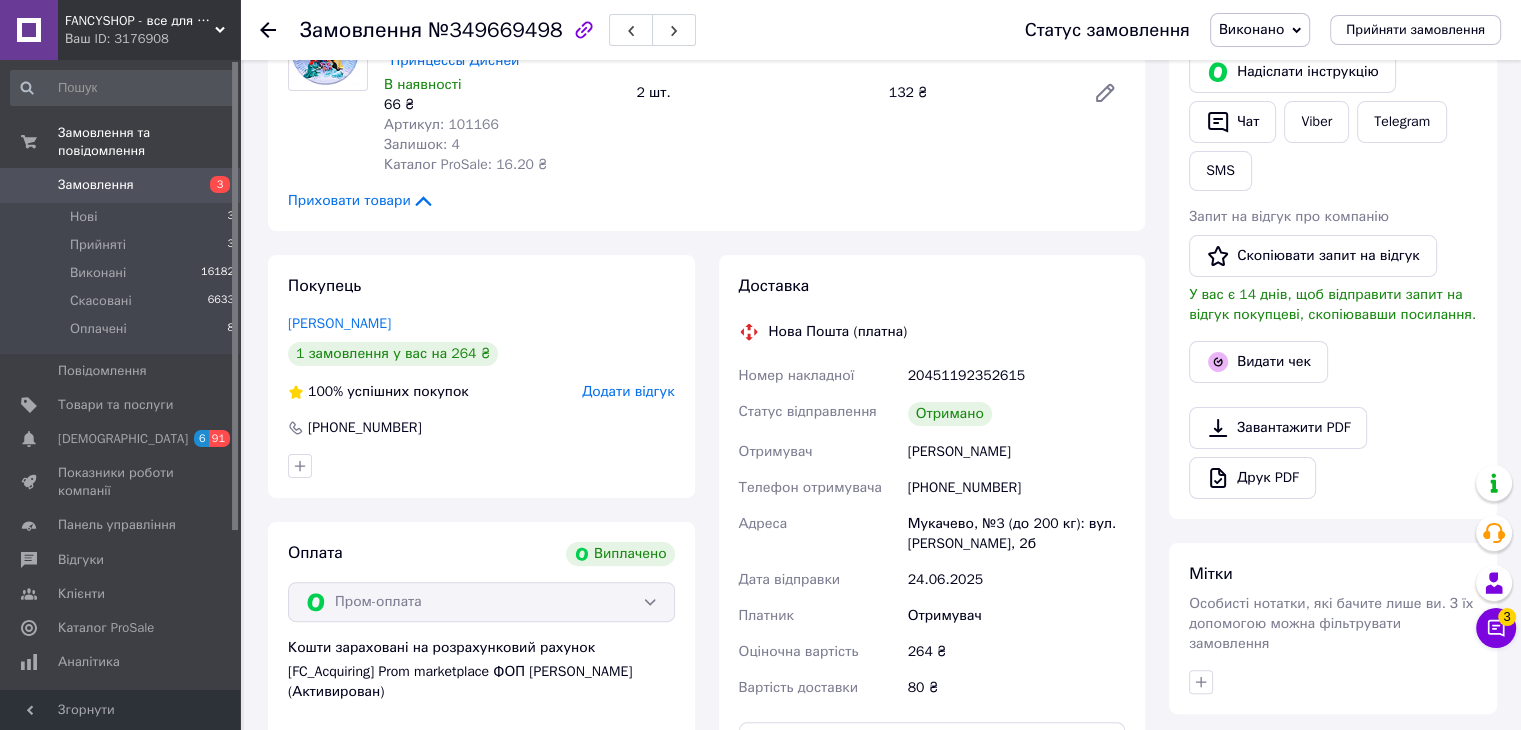 drag, startPoint x: 1034, startPoint y: 453, endPoint x: 904, endPoint y: 451, distance: 130.01538 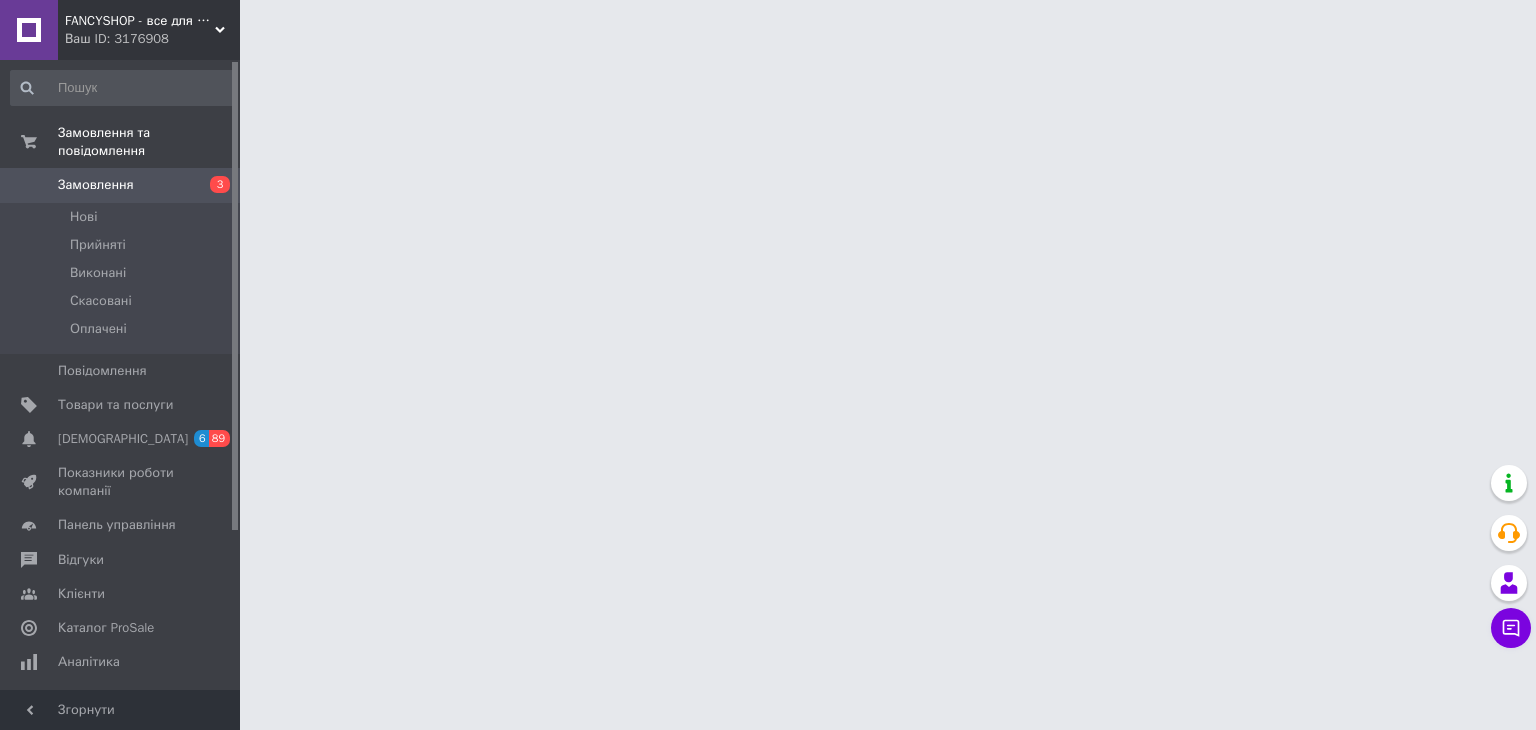 scroll, scrollTop: 0, scrollLeft: 0, axis: both 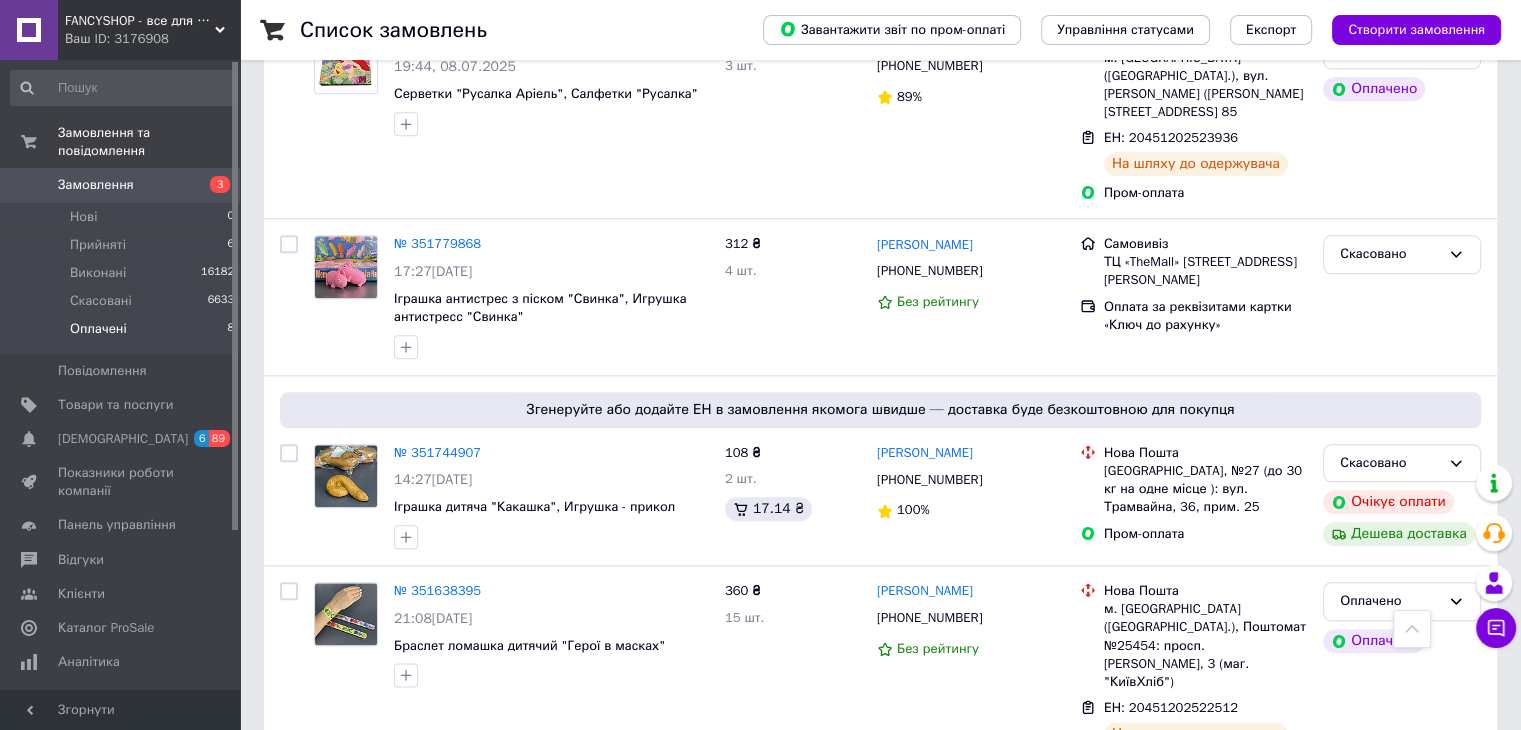 click on "Оплачені 8" at bounding box center (123, 334) 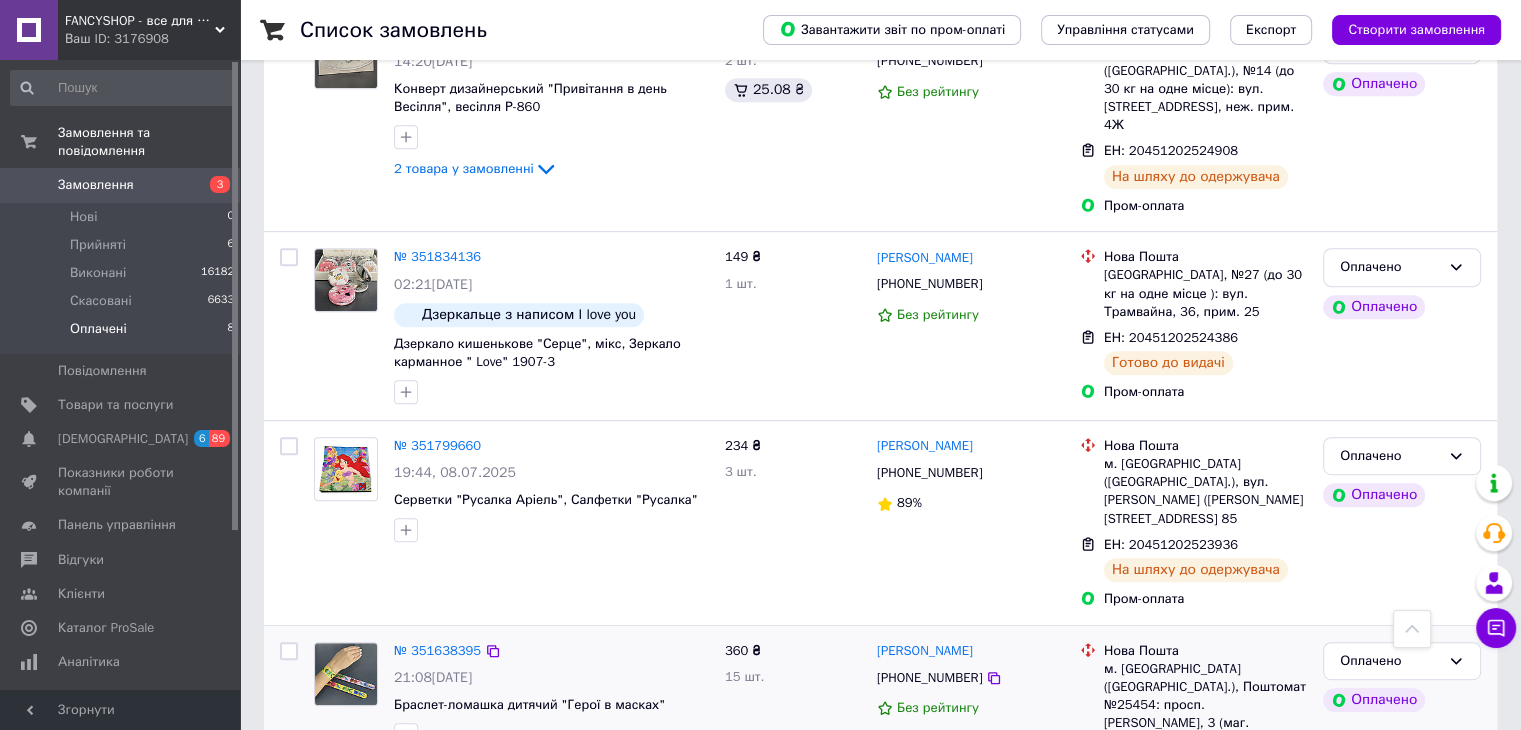 scroll, scrollTop: 1197, scrollLeft: 0, axis: vertical 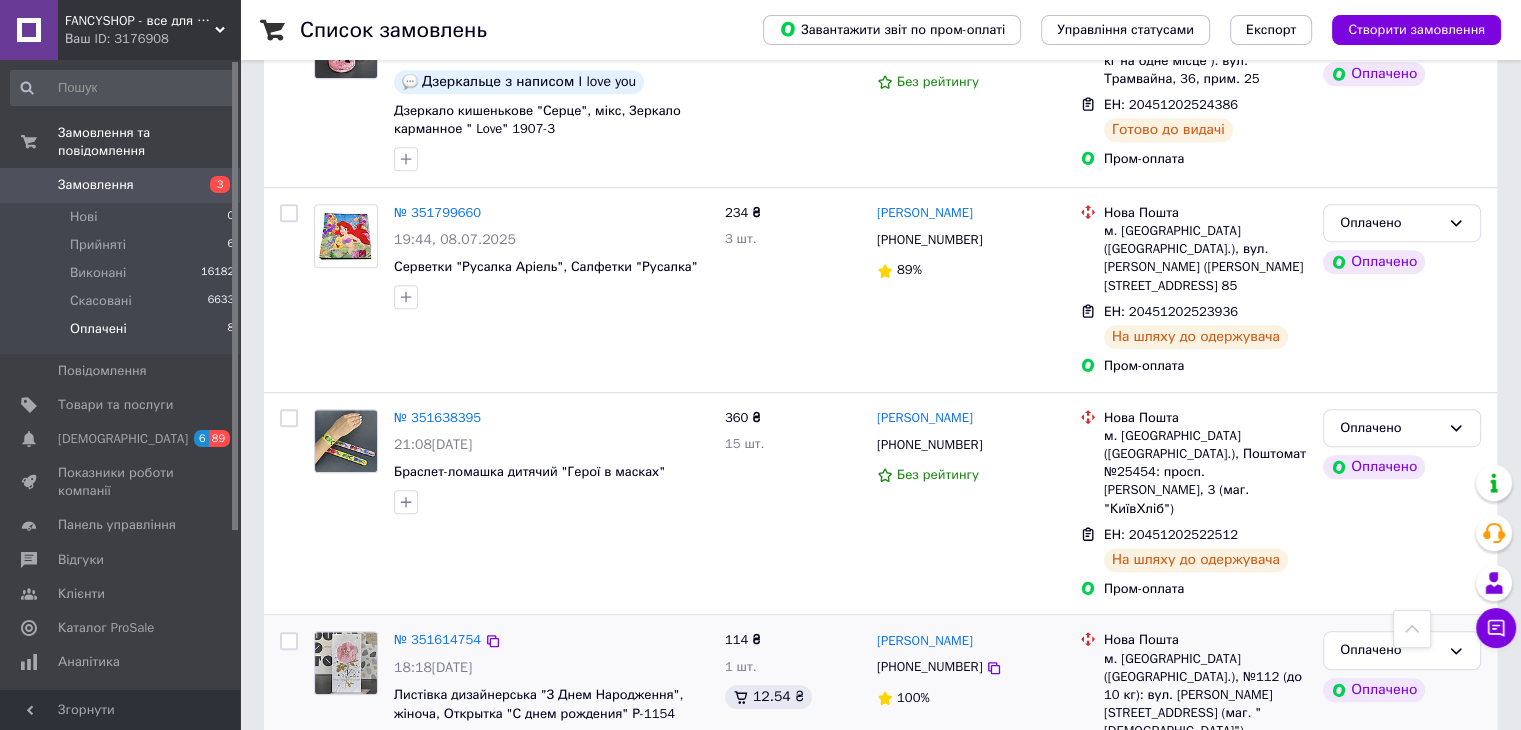 click 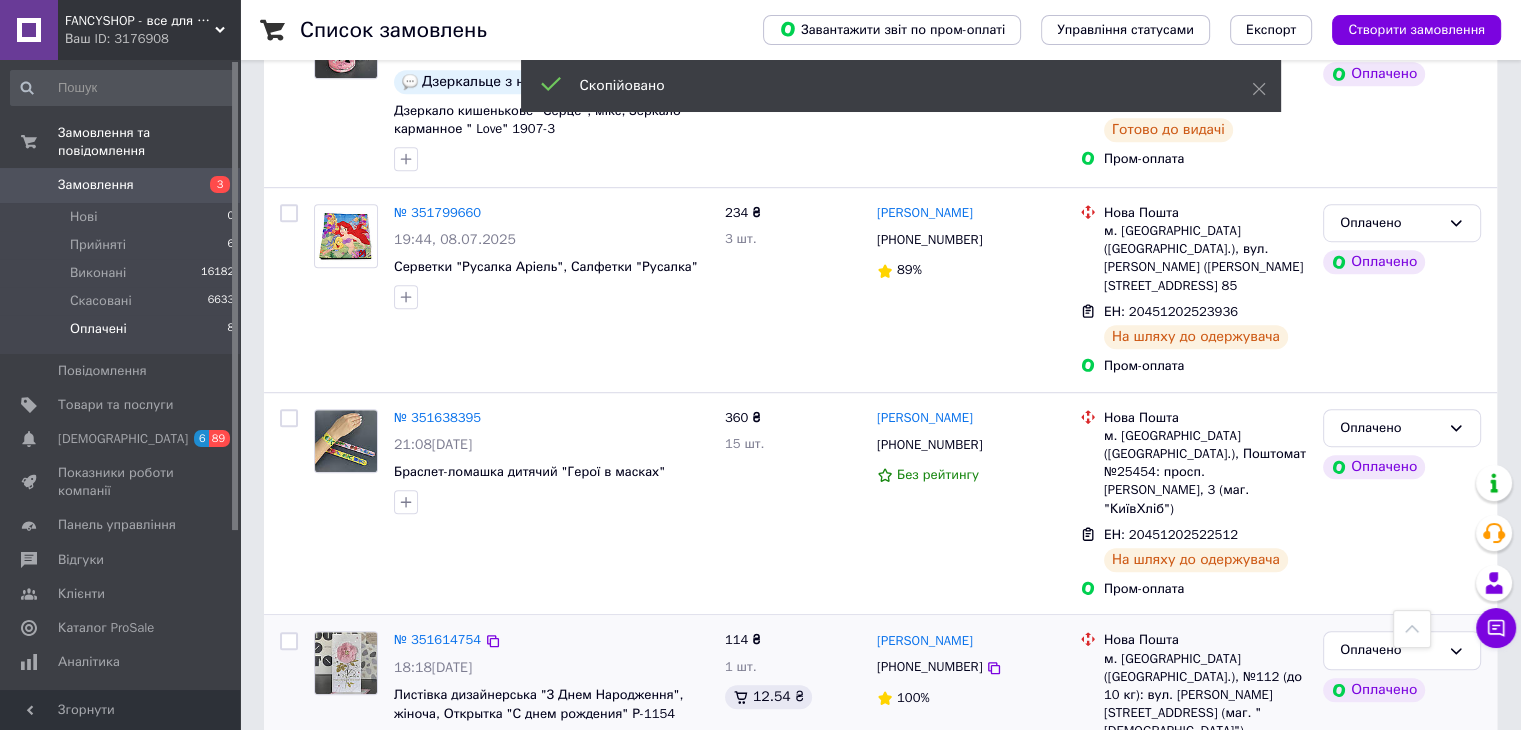 click on "[PHONE_NUMBER]" at bounding box center (929, 666) 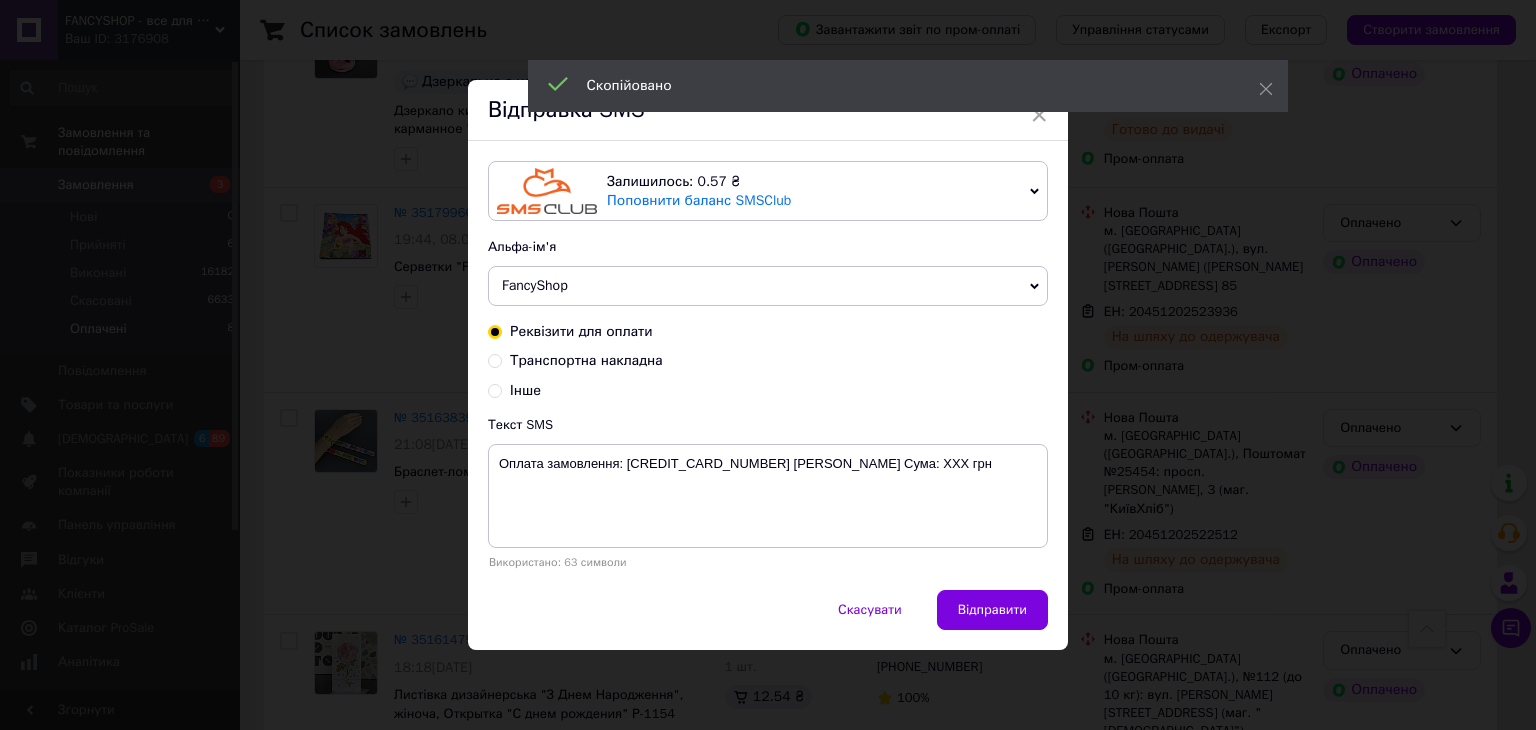 click on "Транспортна накладна" at bounding box center [586, 360] 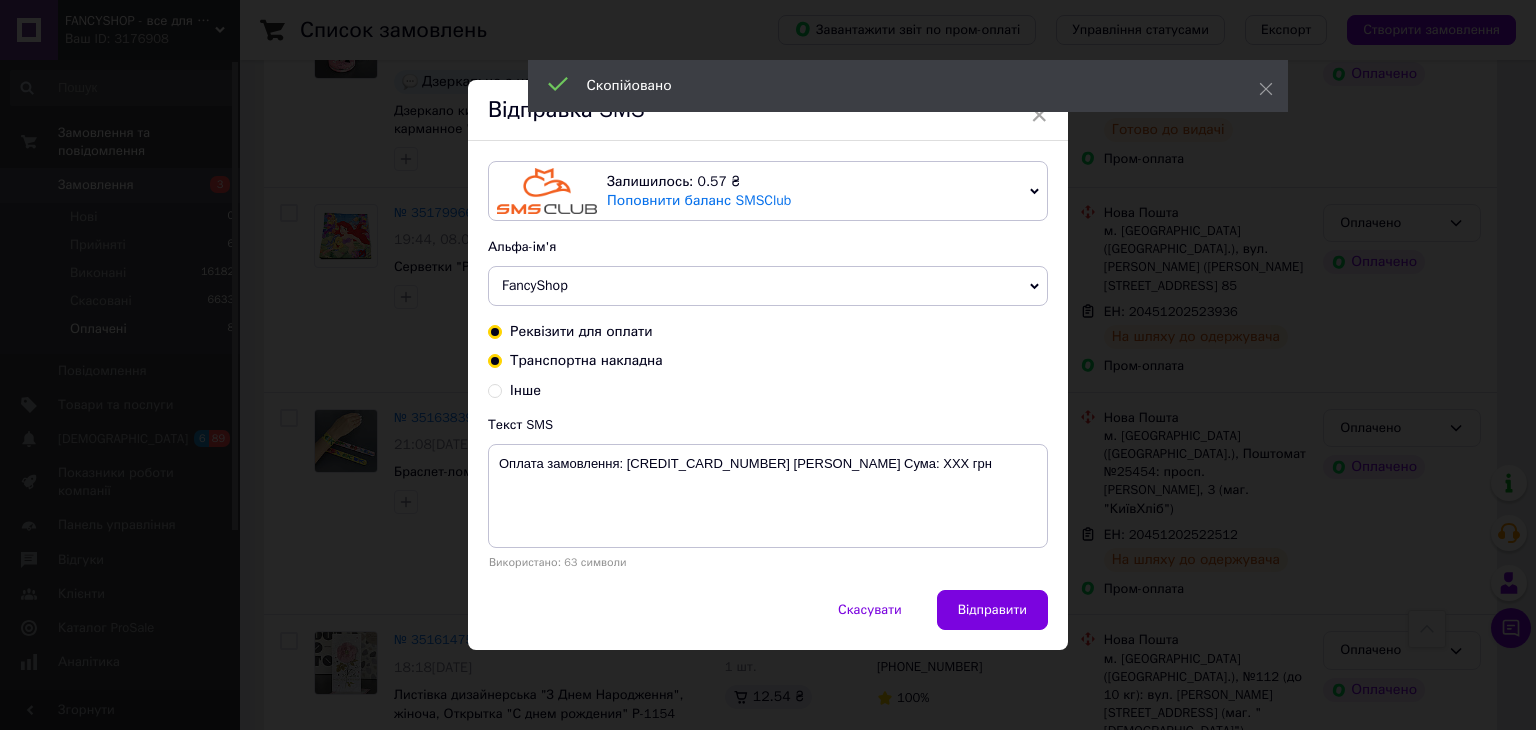radio on "true" 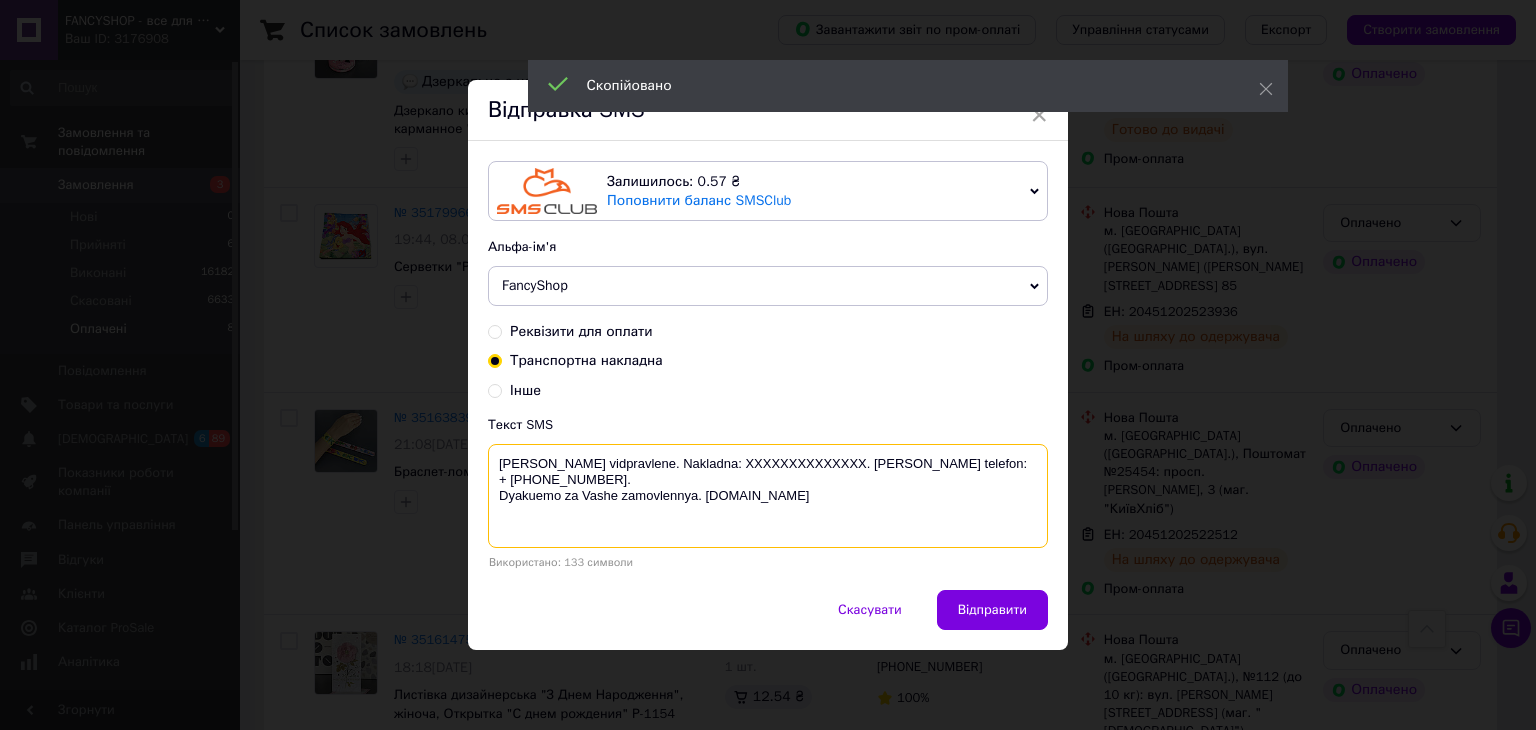 click on "[PERSON_NAME] vidpravlene. Nakladna: XXXXXXXXXXXXXX. [PERSON_NAME] telefon: + [PHONE_NUMBER].
Dyakuemo za Vashe zamovlennya. [DOMAIN_NAME]" at bounding box center (768, 496) 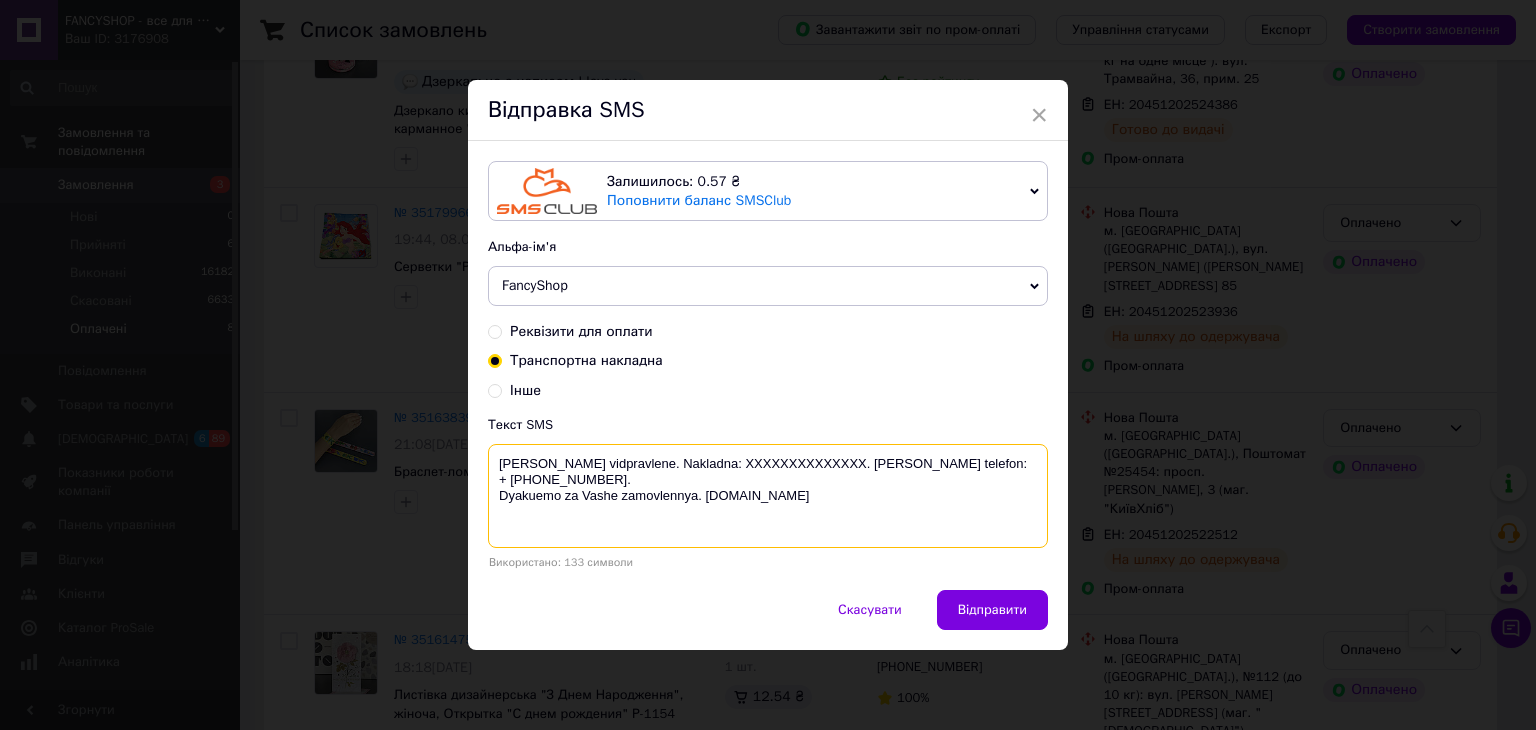 click on "[PERSON_NAME] vidpravlene. Nakladna: XXXXXXXXXXXXXX. [PERSON_NAME] telefon: + [PHONE_NUMBER].
Dyakuemo za Vashe zamovlennya. [DOMAIN_NAME]" at bounding box center (768, 496) 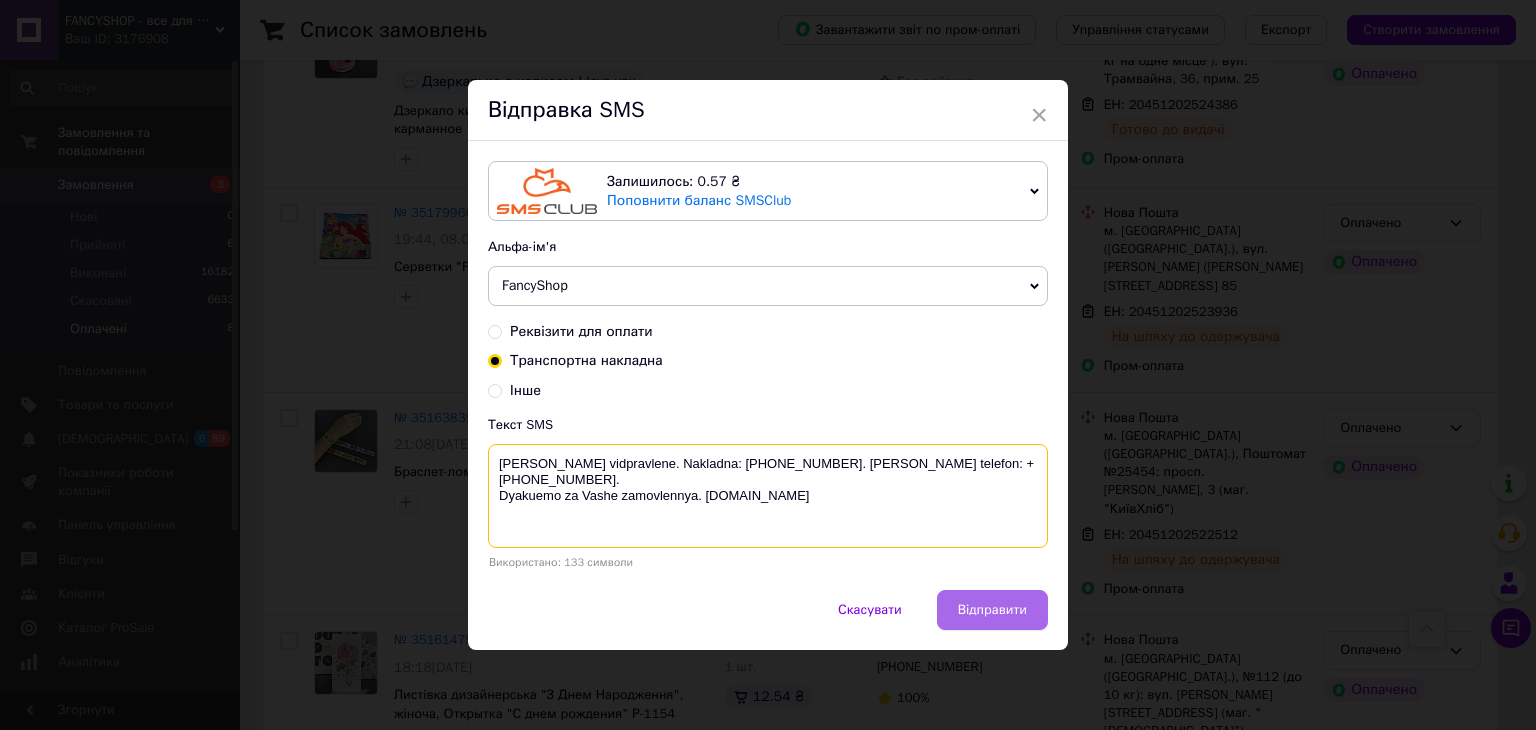 type on "[PERSON_NAME] vidpravlene. Nakladna: [PHONE_NUMBER]. [PERSON_NAME] telefon: + [PHONE_NUMBER].
Dyakuemo za Vashe zamovlennya. [DOMAIN_NAME]" 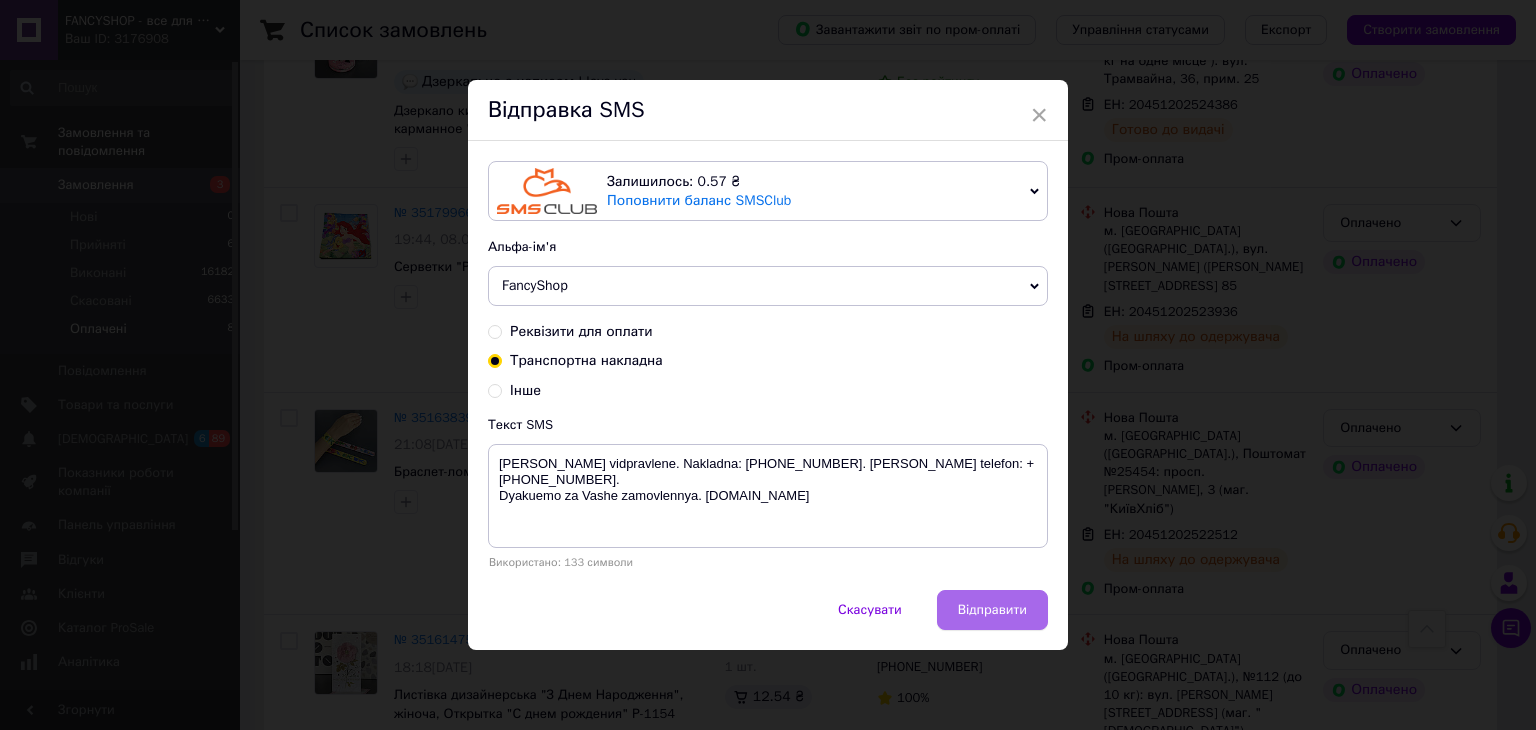 click on "Відправити" at bounding box center [992, 610] 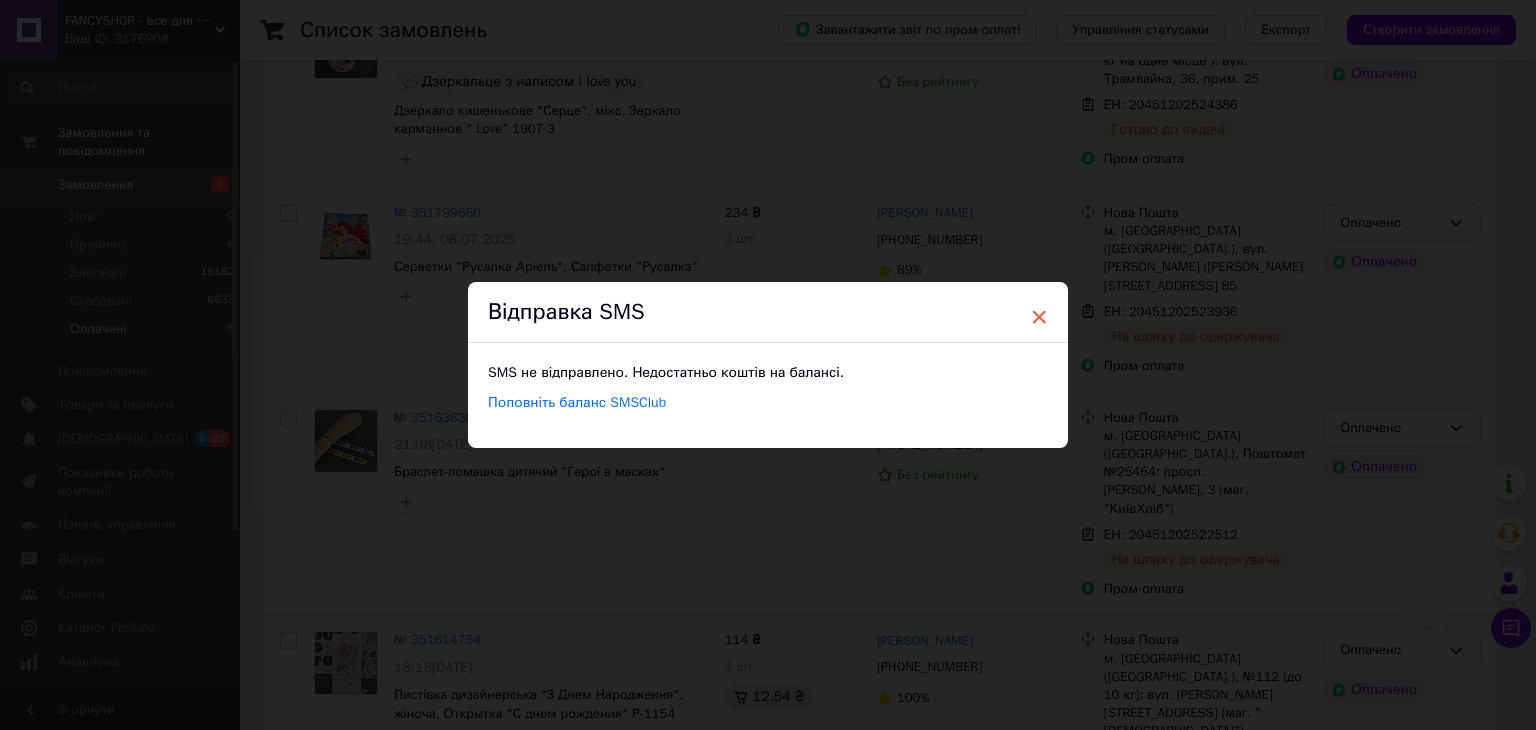 click on "×" at bounding box center [1039, 317] 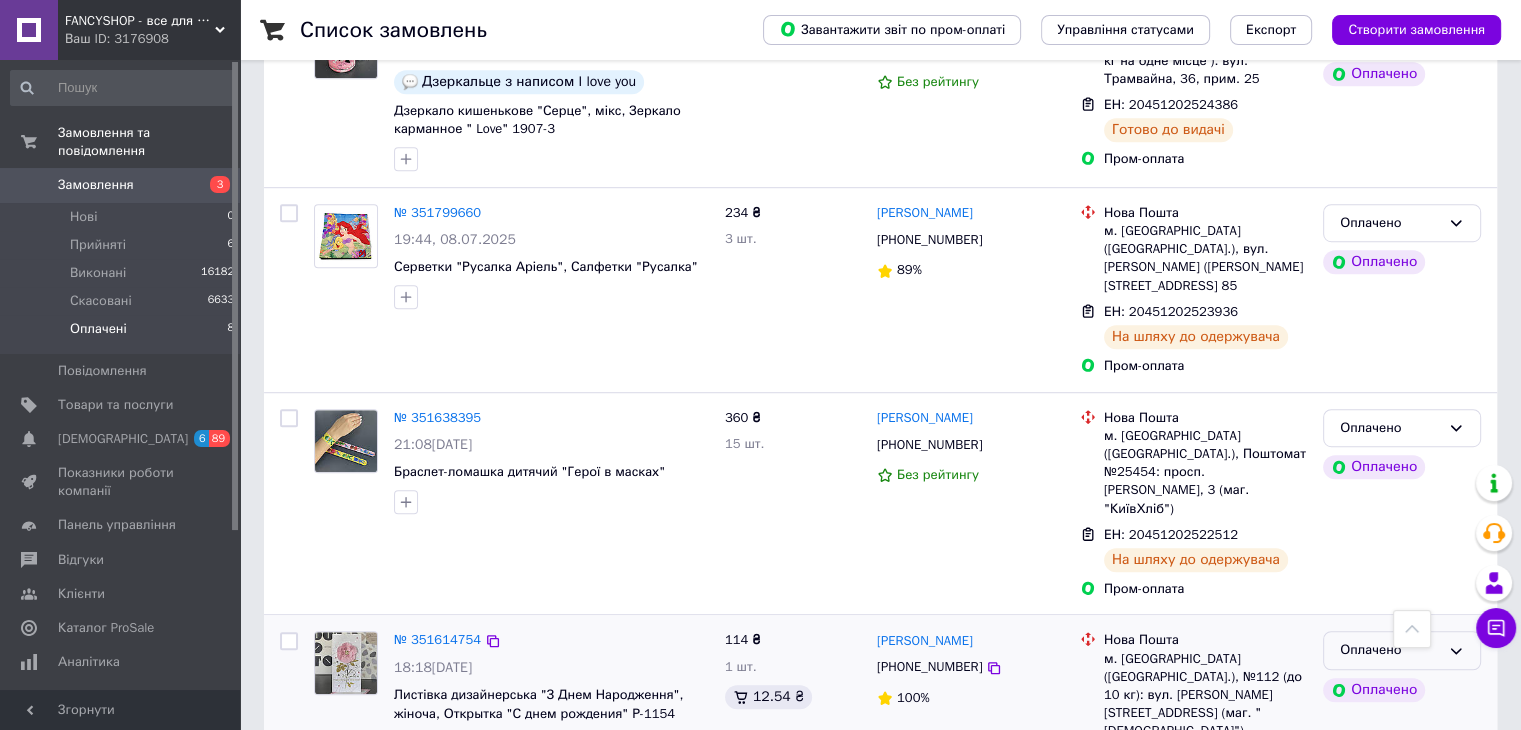 click on "Оплачено" at bounding box center (1390, 650) 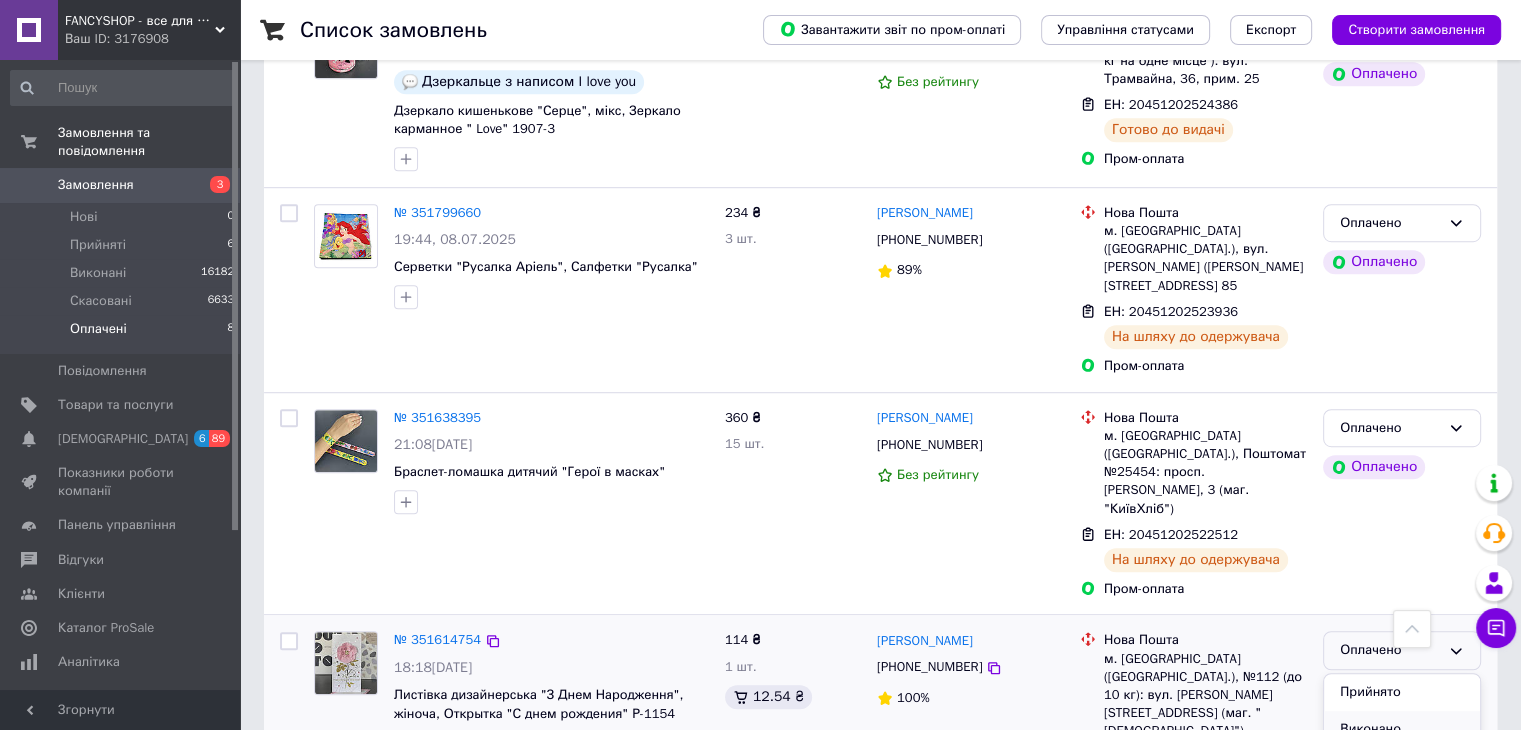 click on "Виконано" at bounding box center (1402, 729) 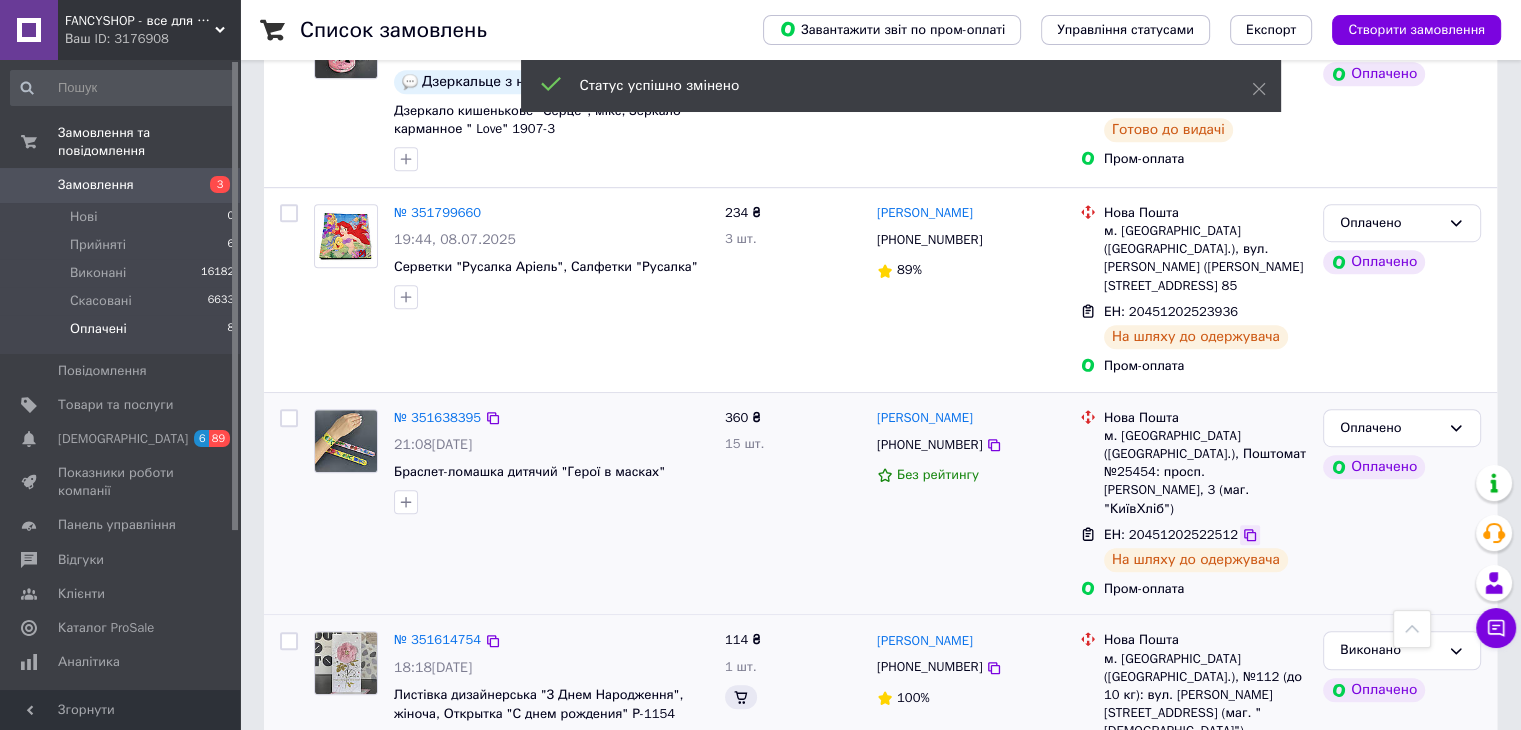 click 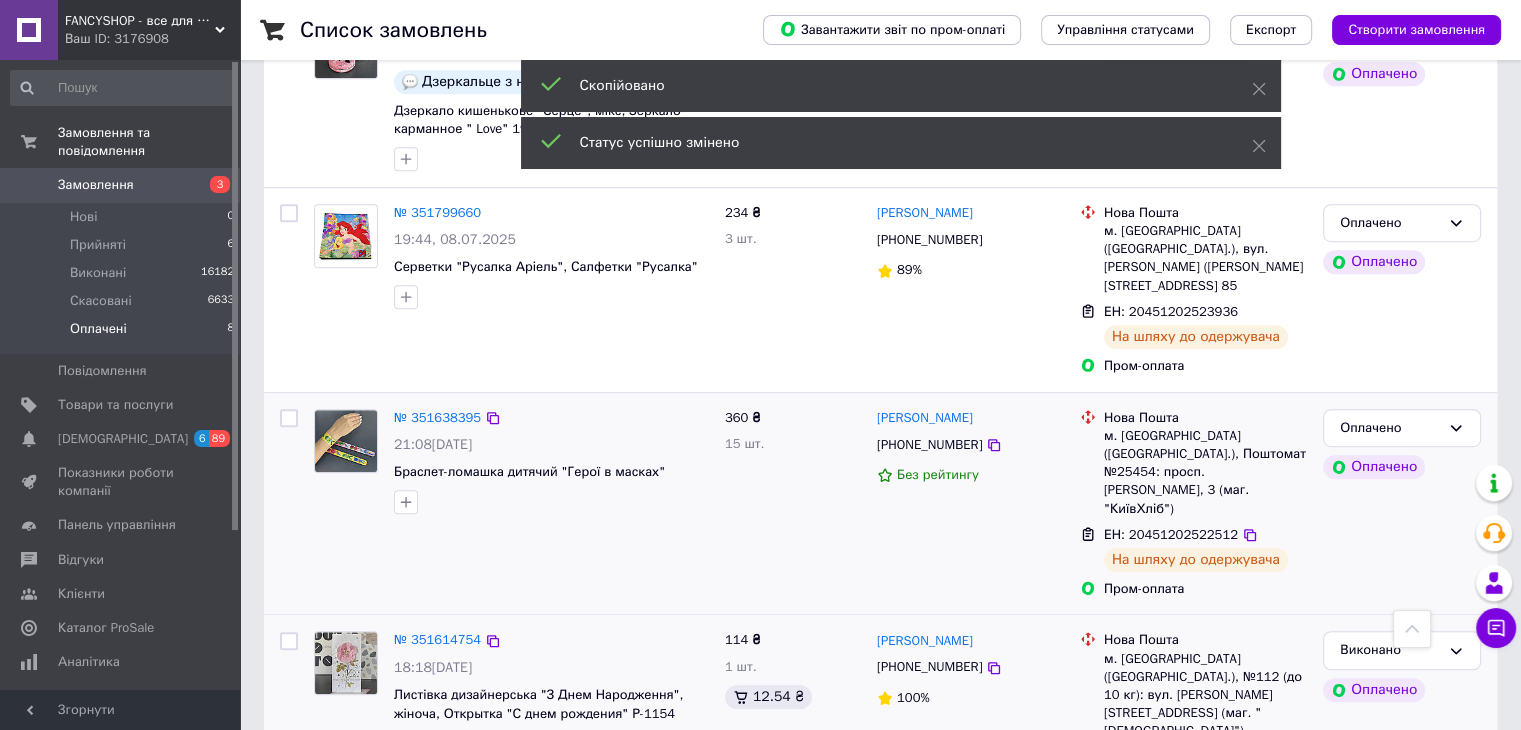 click on "[PHONE_NUMBER]" at bounding box center [929, 444] 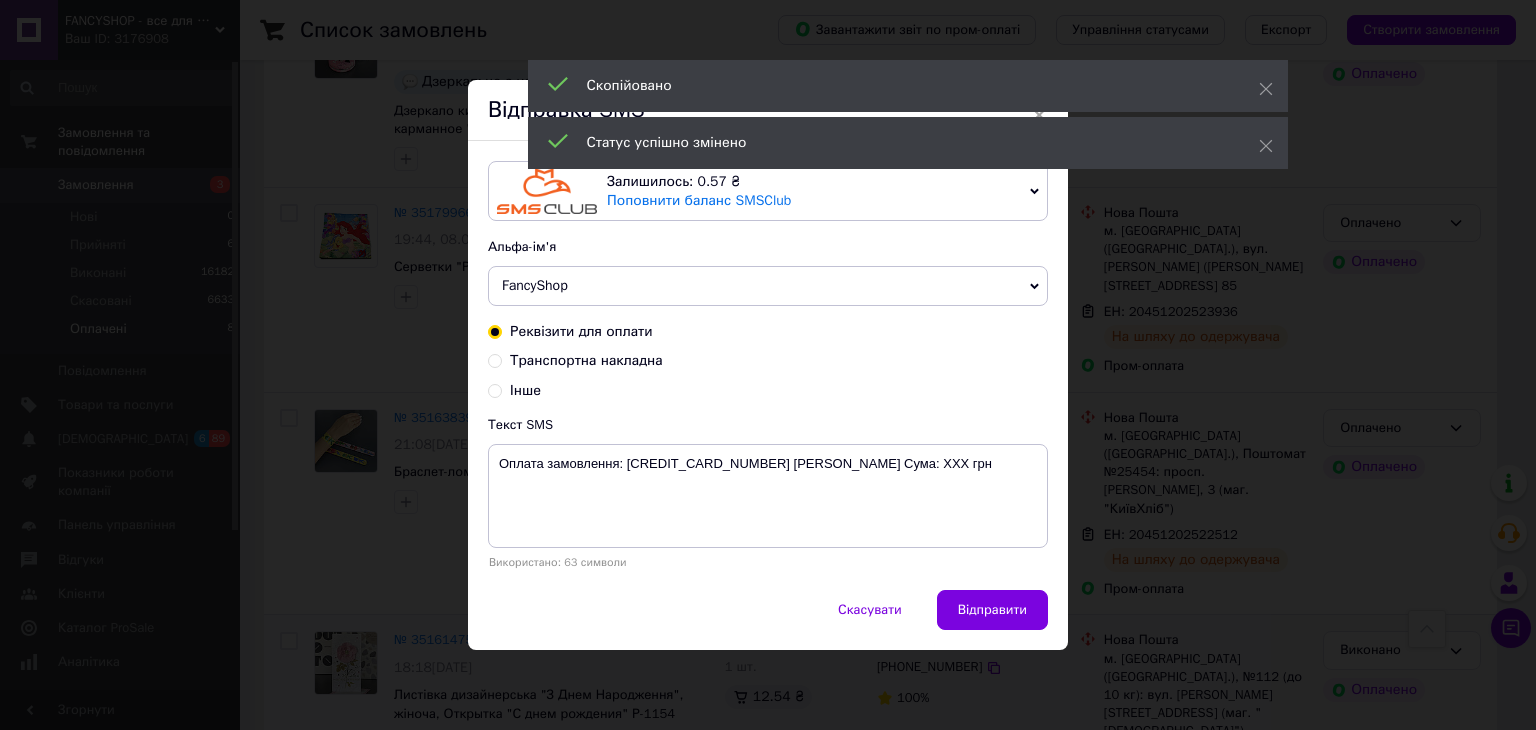 drag, startPoint x: 640, startPoint y: 369, endPoint x: 651, endPoint y: 366, distance: 11.401754 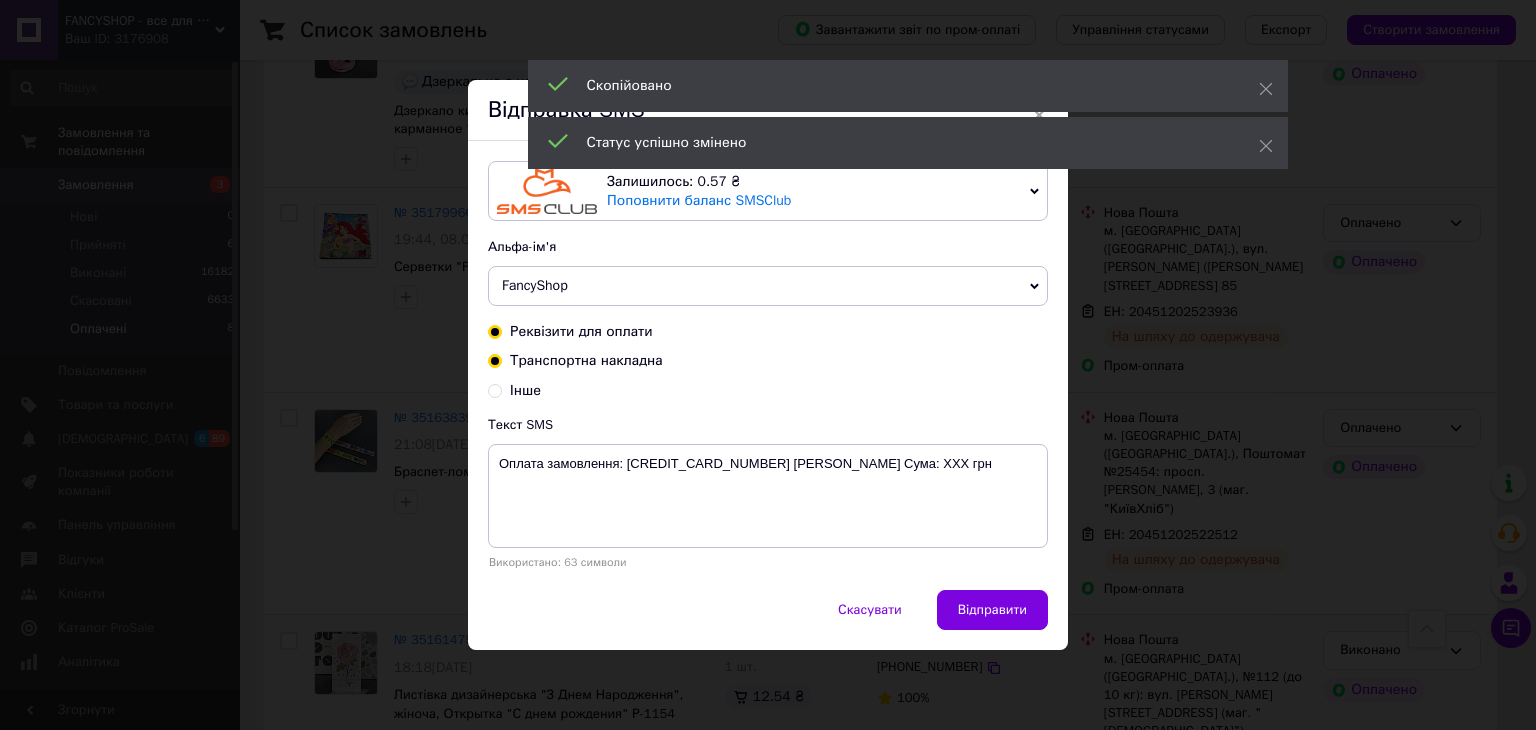 radio on "true" 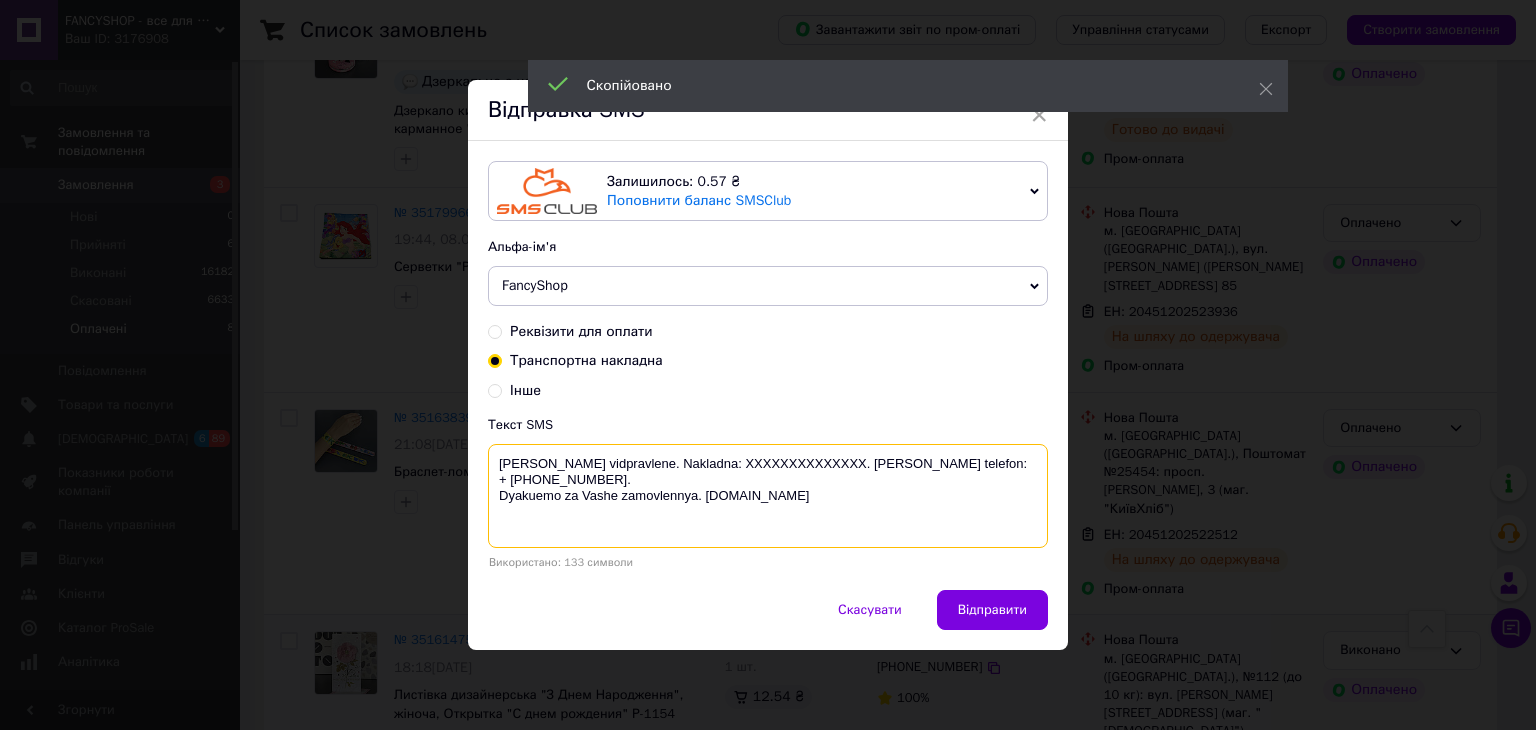 click on "[PERSON_NAME] vidpravlene. Nakladna: XXXXXXXXXXXXXX. [PERSON_NAME] telefon: + [PHONE_NUMBER].
Dyakuemo za Vashe zamovlennya. [DOMAIN_NAME]" at bounding box center [768, 496] 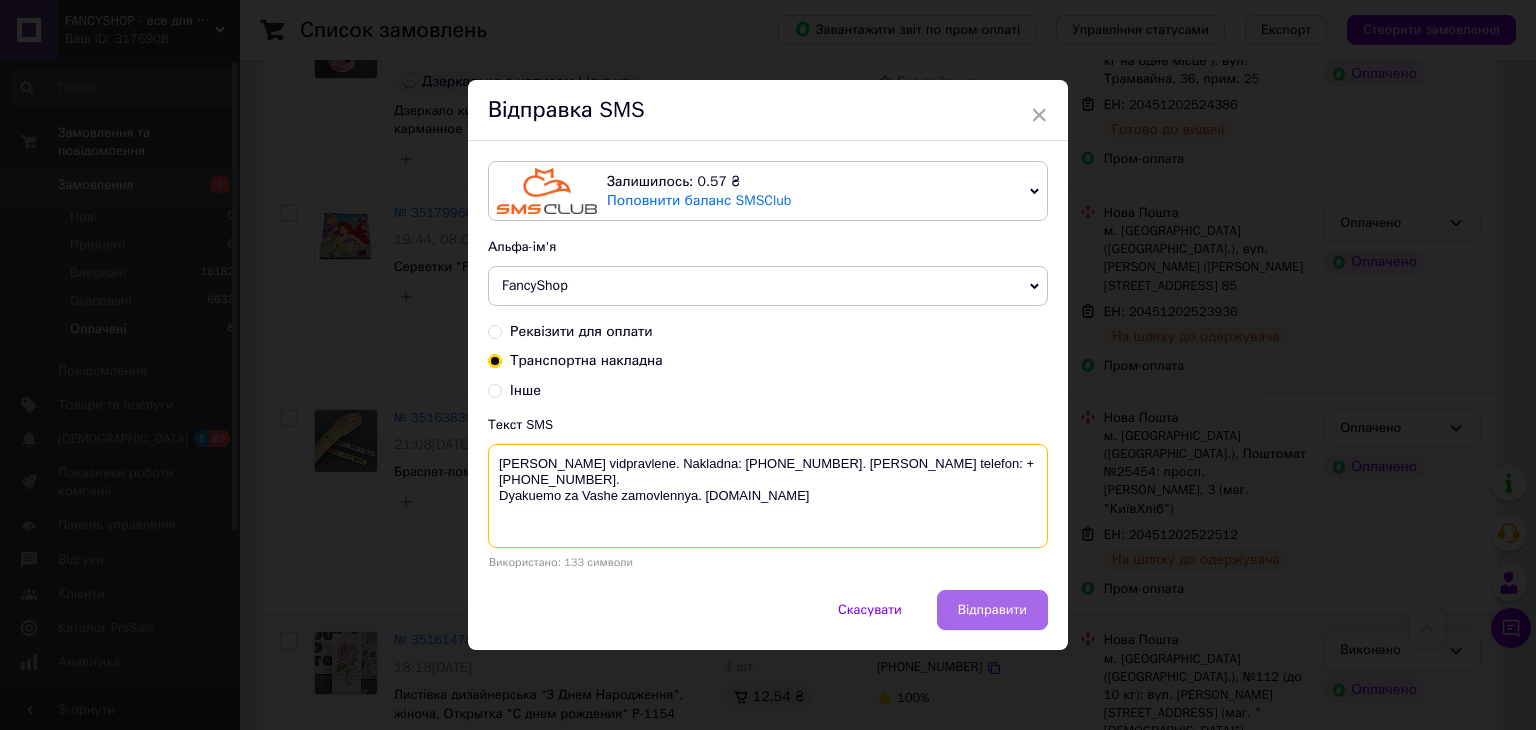 type on "[PERSON_NAME] vidpravlene. Nakladna: [PHONE_NUMBER]. [PERSON_NAME] telefon: + [PHONE_NUMBER].
Dyakuemo za Vashe zamovlennya. [DOMAIN_NAME]" 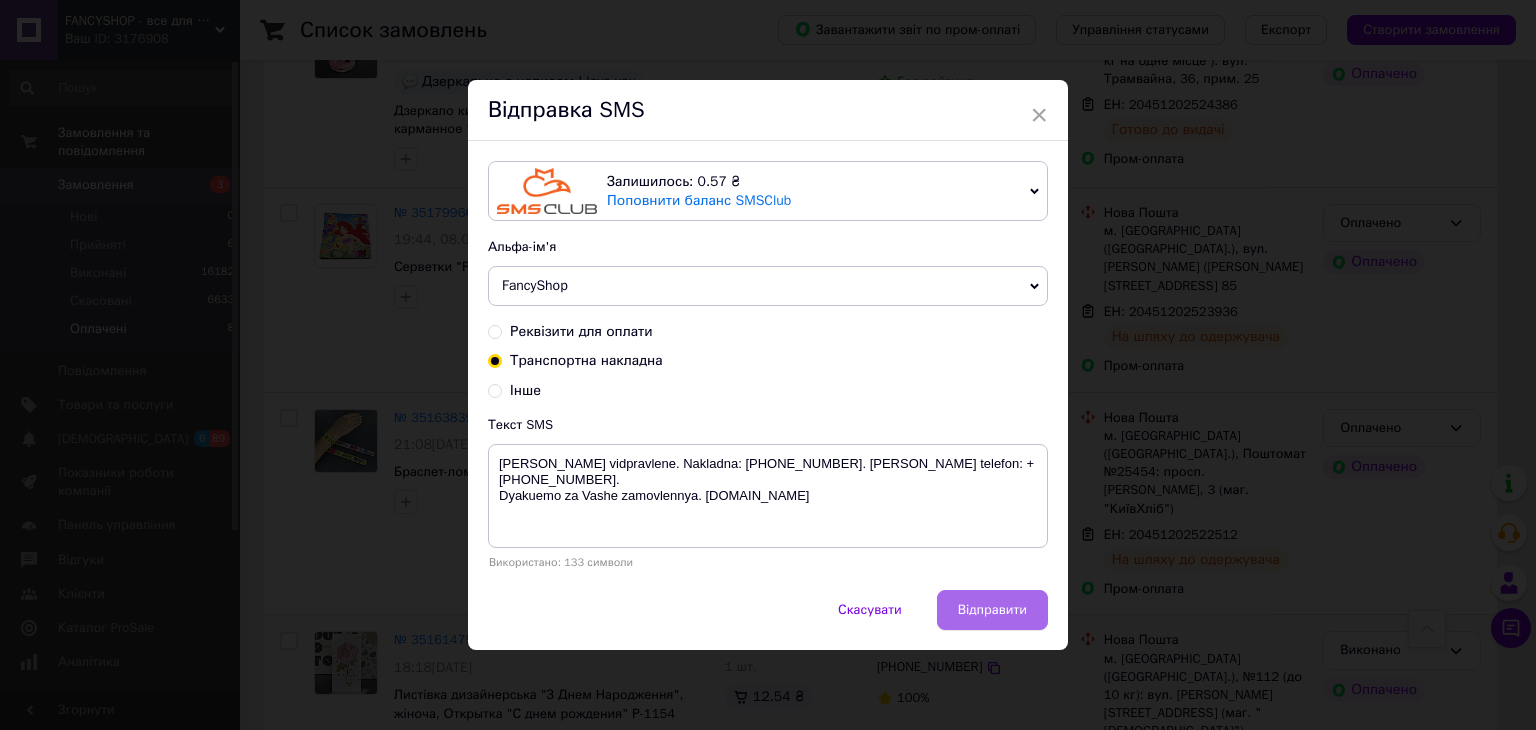 click on "Відправити" at bounding box center (992, 610) 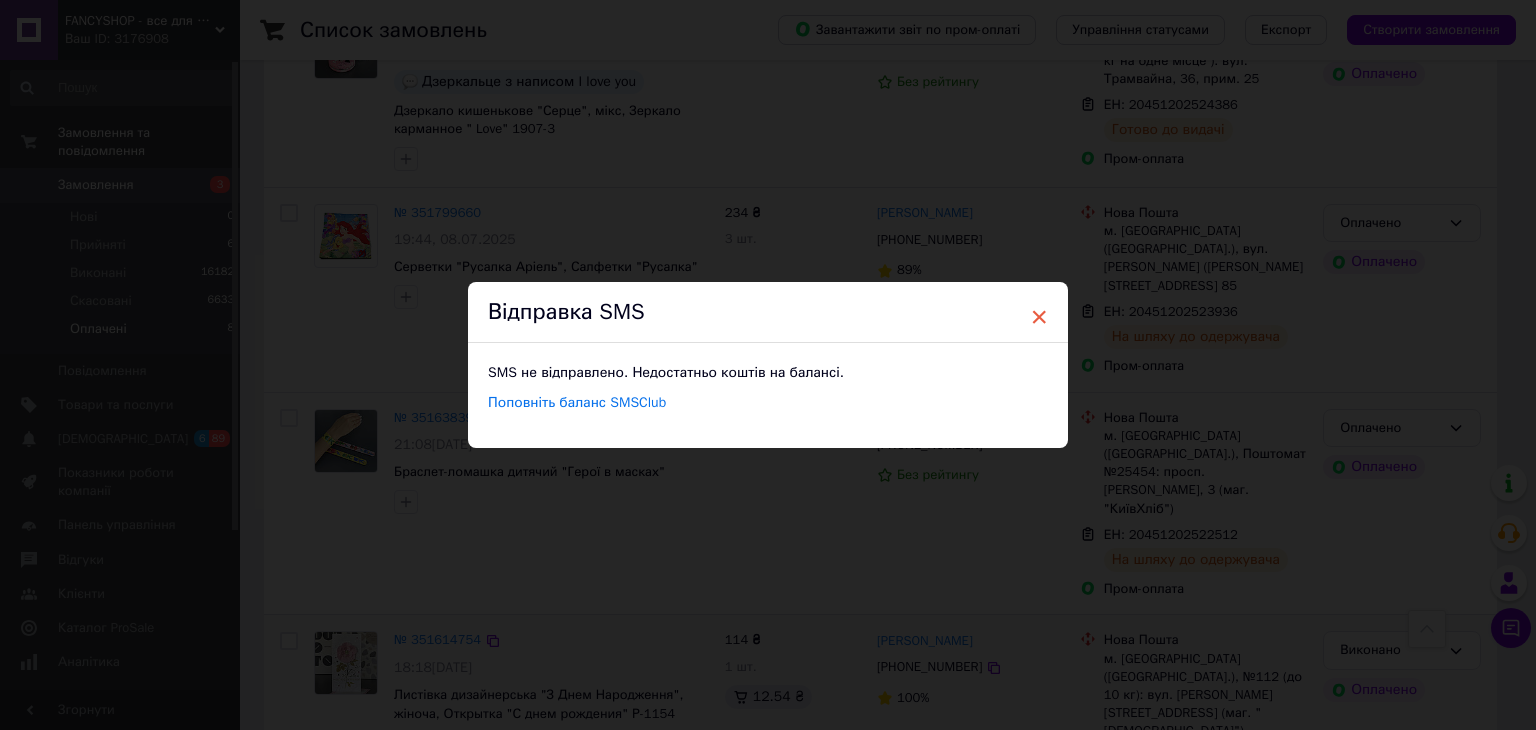 click on "×" at bounding box center [1039, 317] 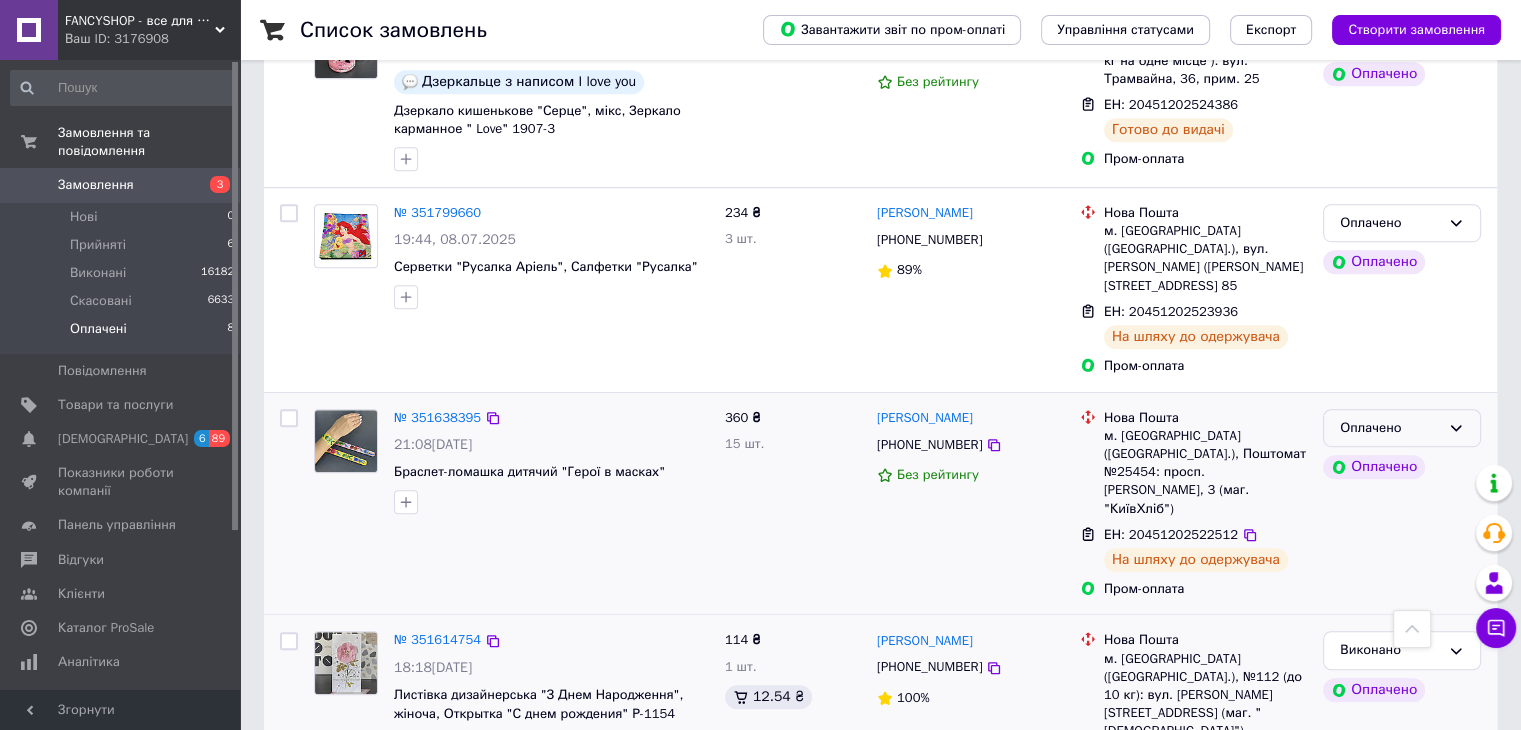 click on "Оплачено" at bounding box center [1390, 428] 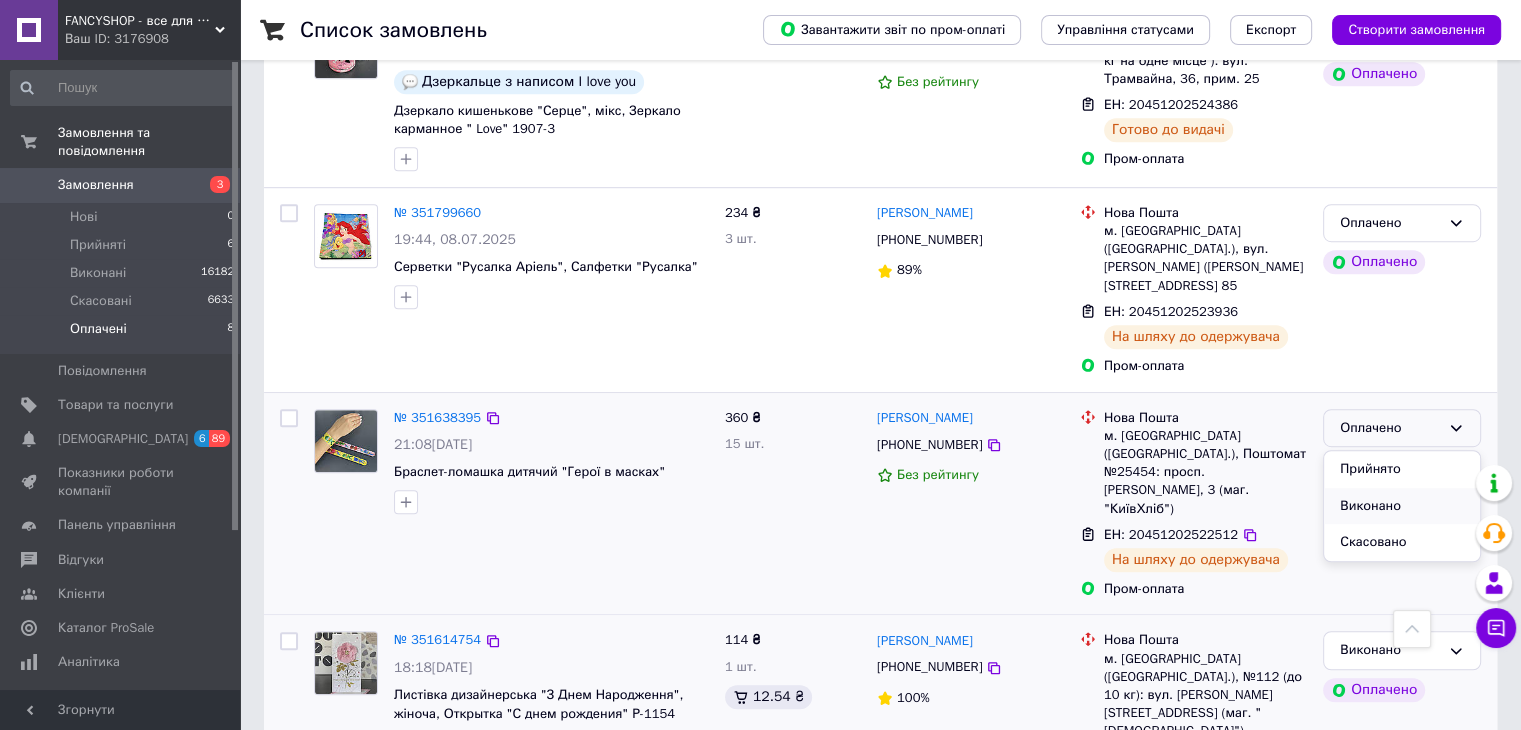 click on "Виконано" at bounding box center [1402, 506] 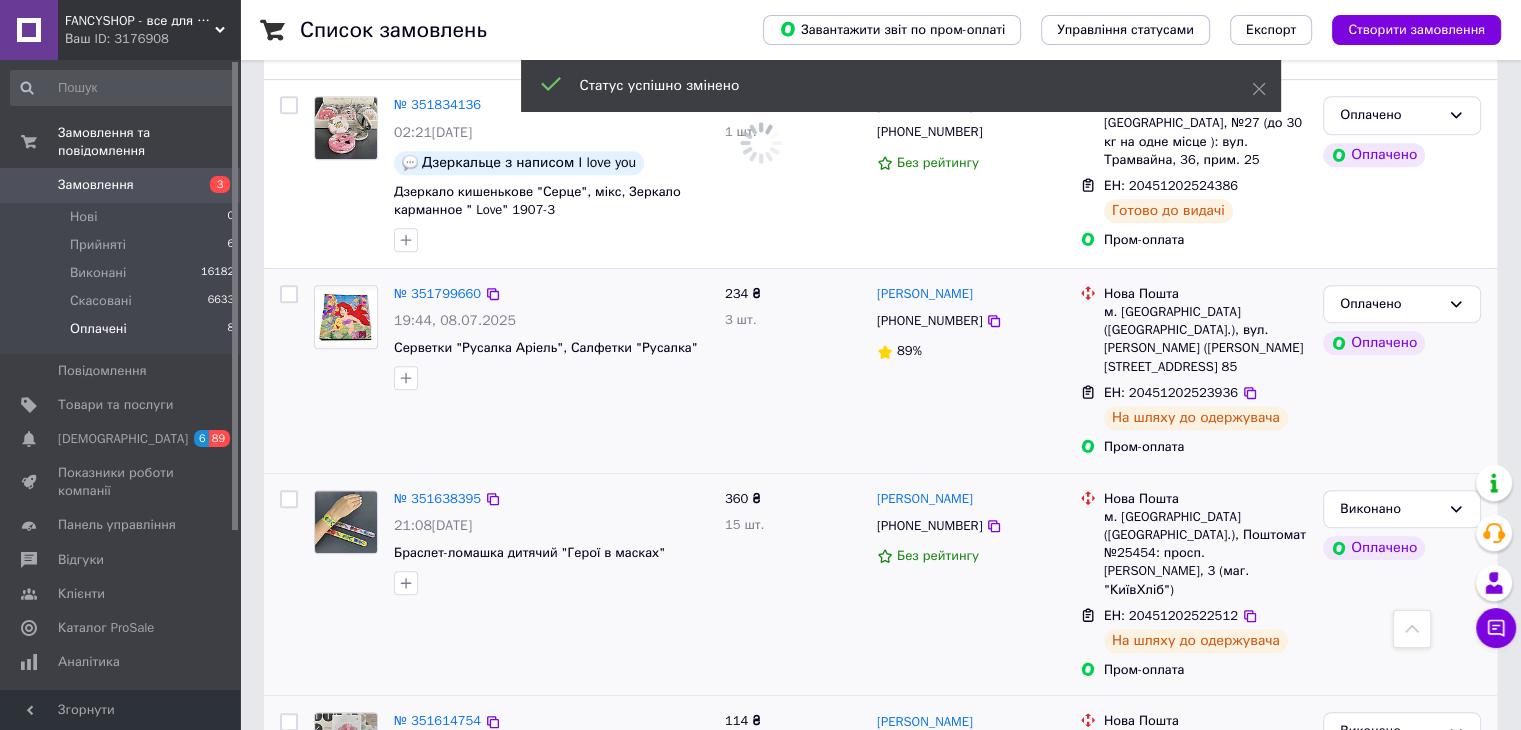 scroll, scrollTop: 997, scrollLeft: 0, axis: vertical 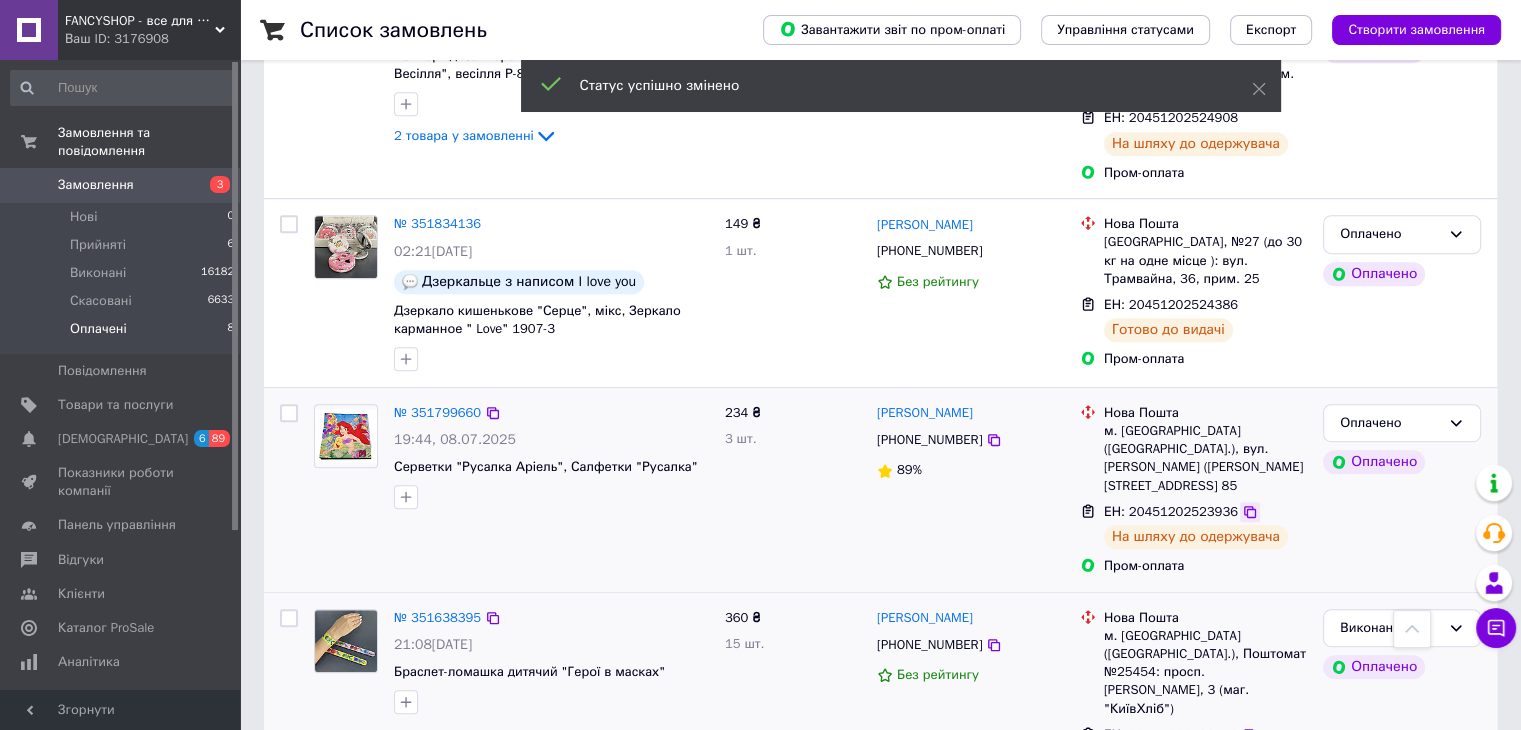 click 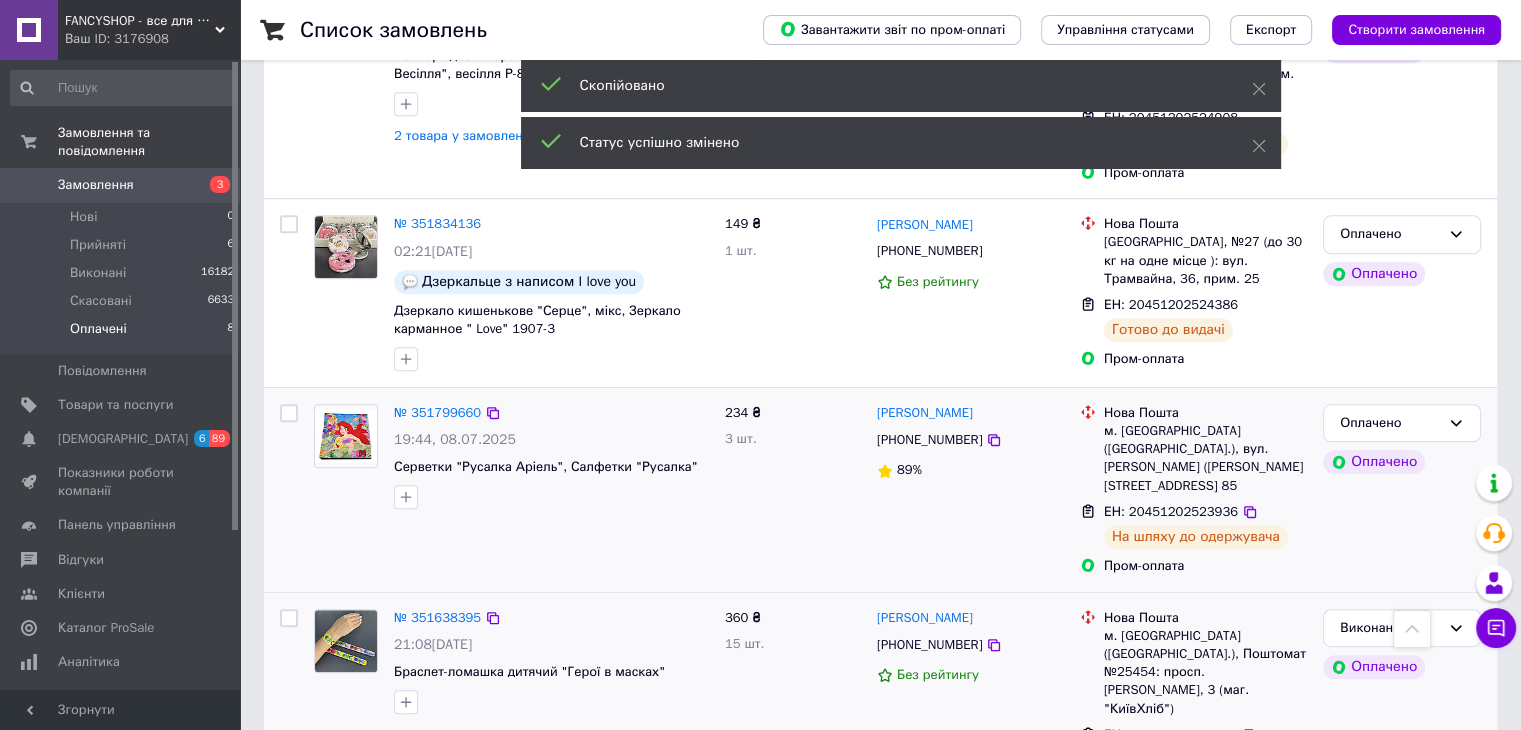 click on "[PHONE_NUMBER]" at bounding box center [929, 439] 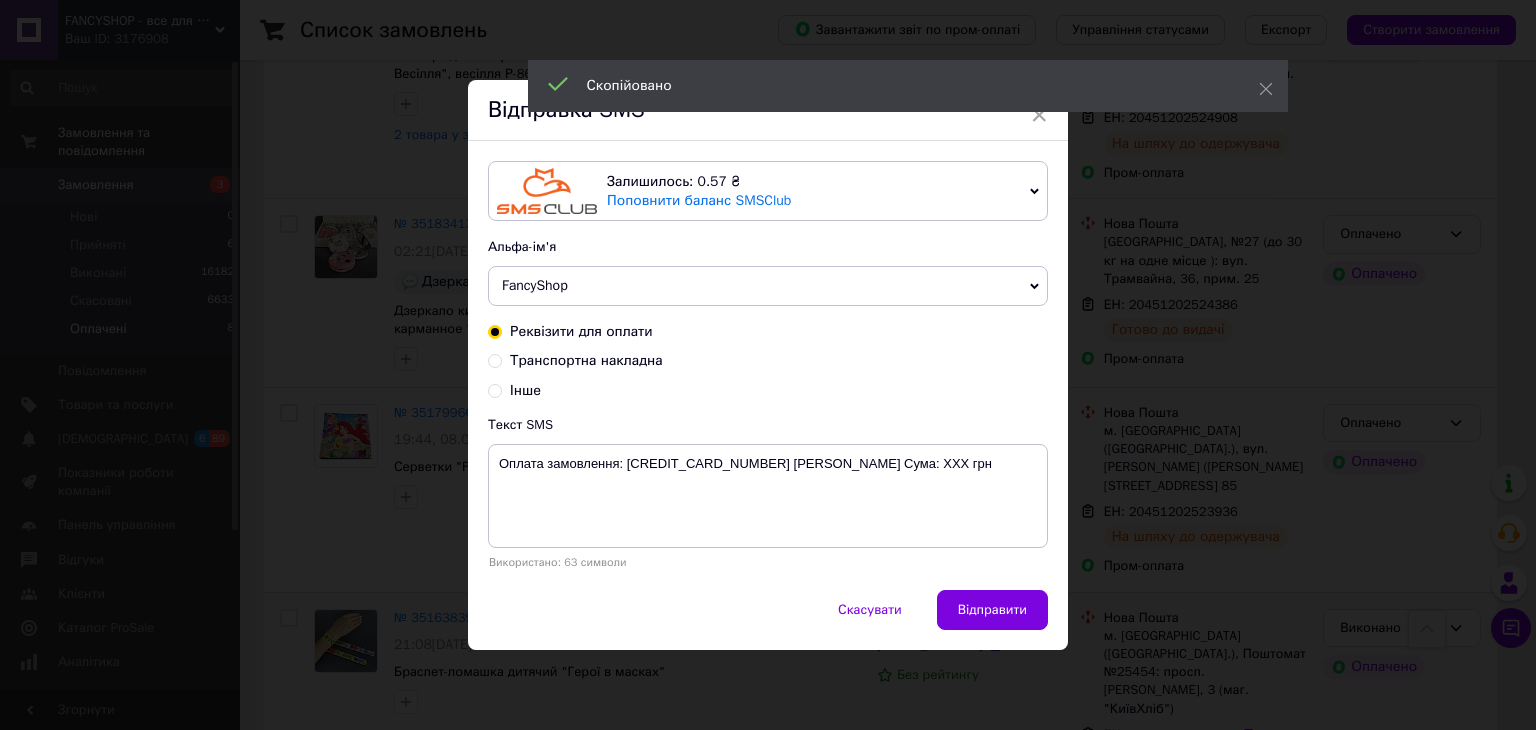 click on "Транспортна накладна" at bounding box center (586, 360) 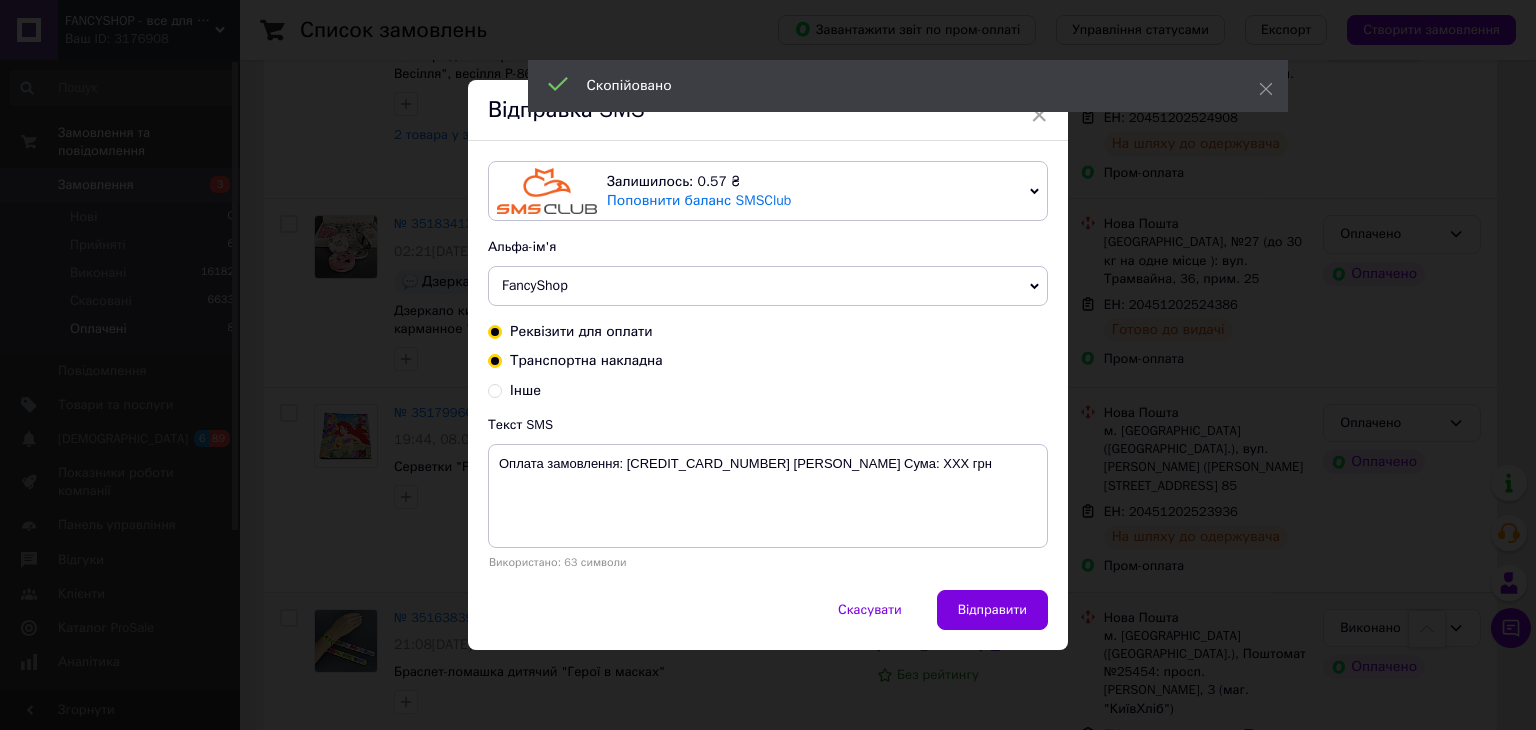 radio on "false" 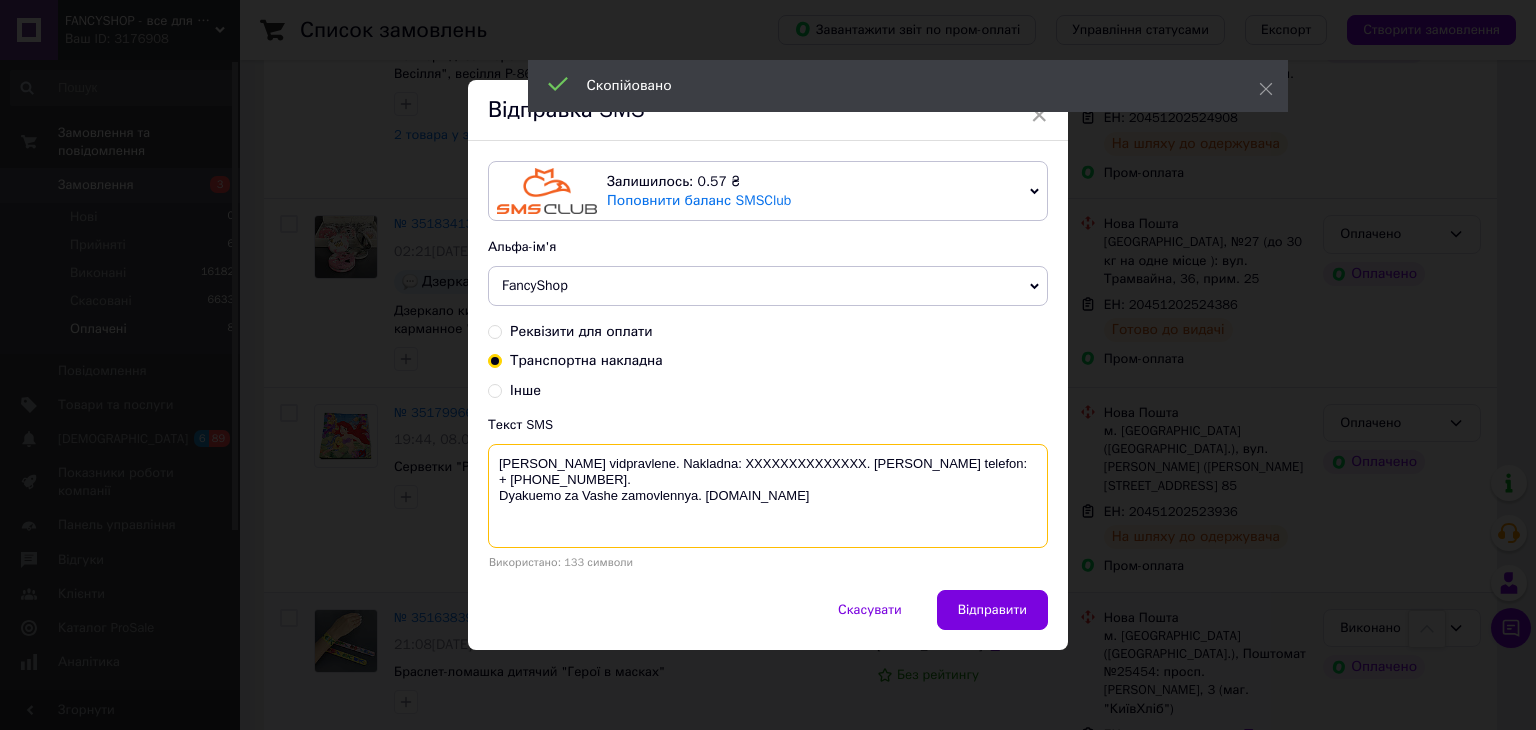 click on "[PERSON_NAME] vidpravlene. Nakladna: XXXXXXXXXXXXXX. [PERSON_NAME] telefon: + [PHONE_NUMBER].
Dyakuemo za Vashe zamovlennya. [DOMAIN_NAME]" at bounding box center (768, 496) 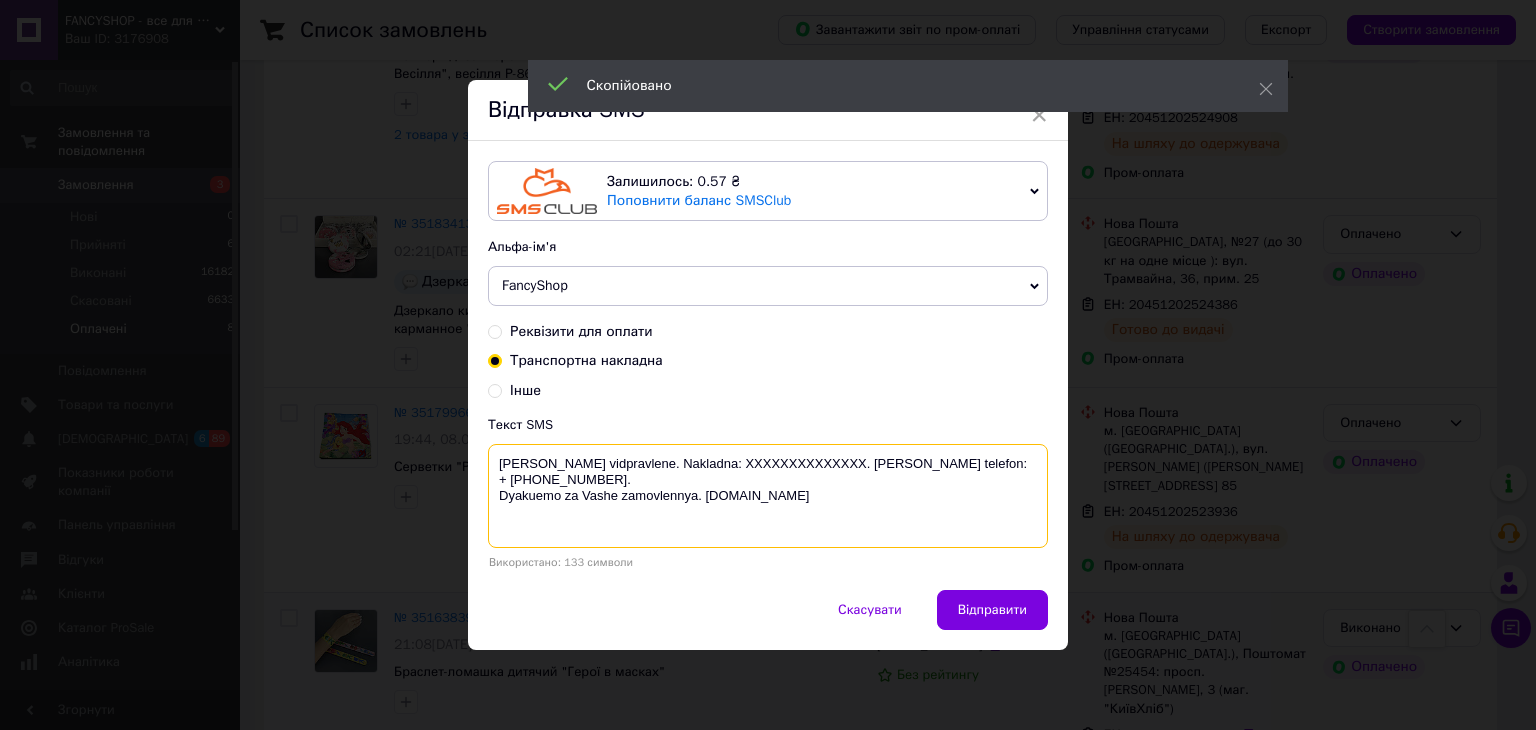 paste on "20451202523936" 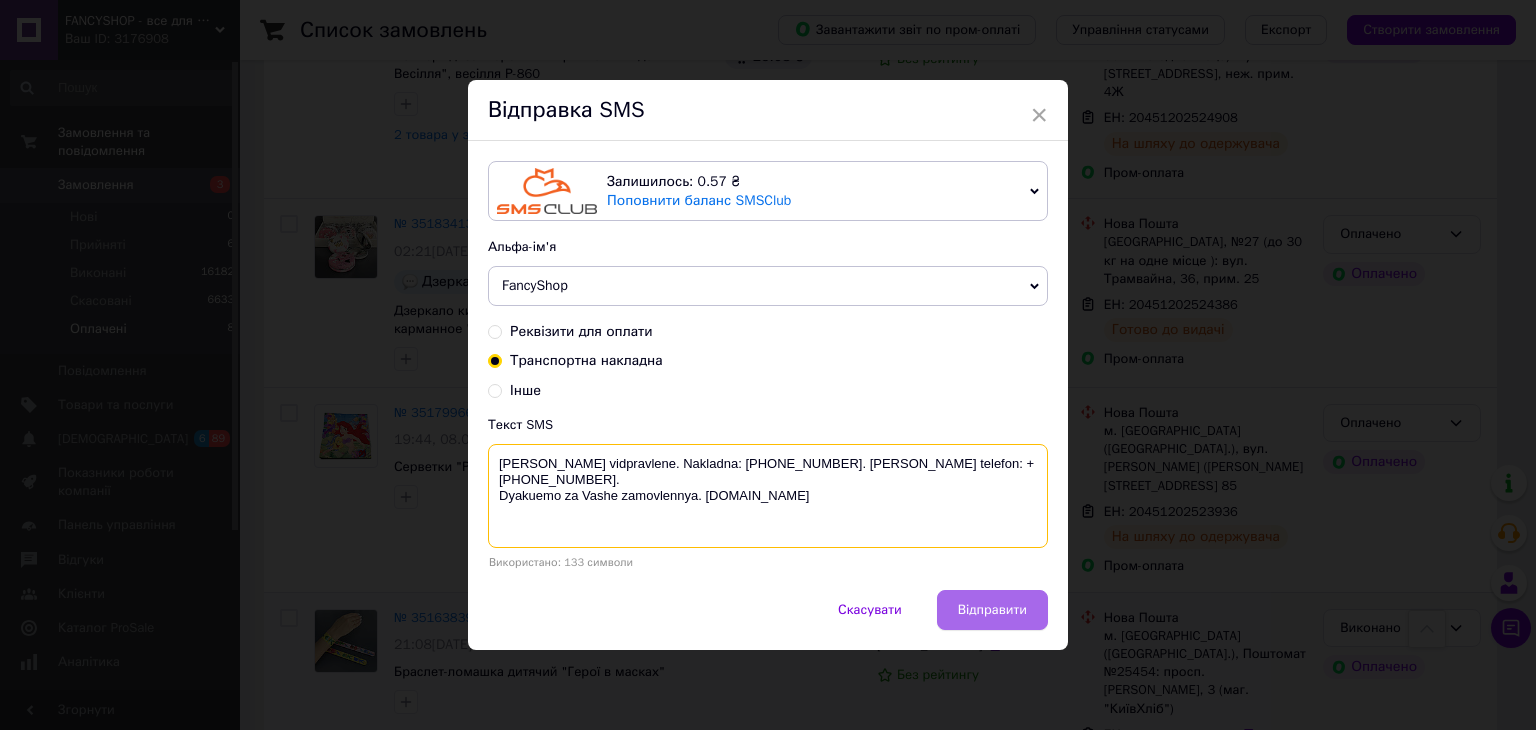 type on "[PERSON_NAME] vidpravlene. Nakladna: [PHONE_NUMBER]. [PERSON_NAME] telefon: + [PHONE_NUMBER].
Dyakuemo za Vashe zamovlennya. [DOMAIN_NAME]" 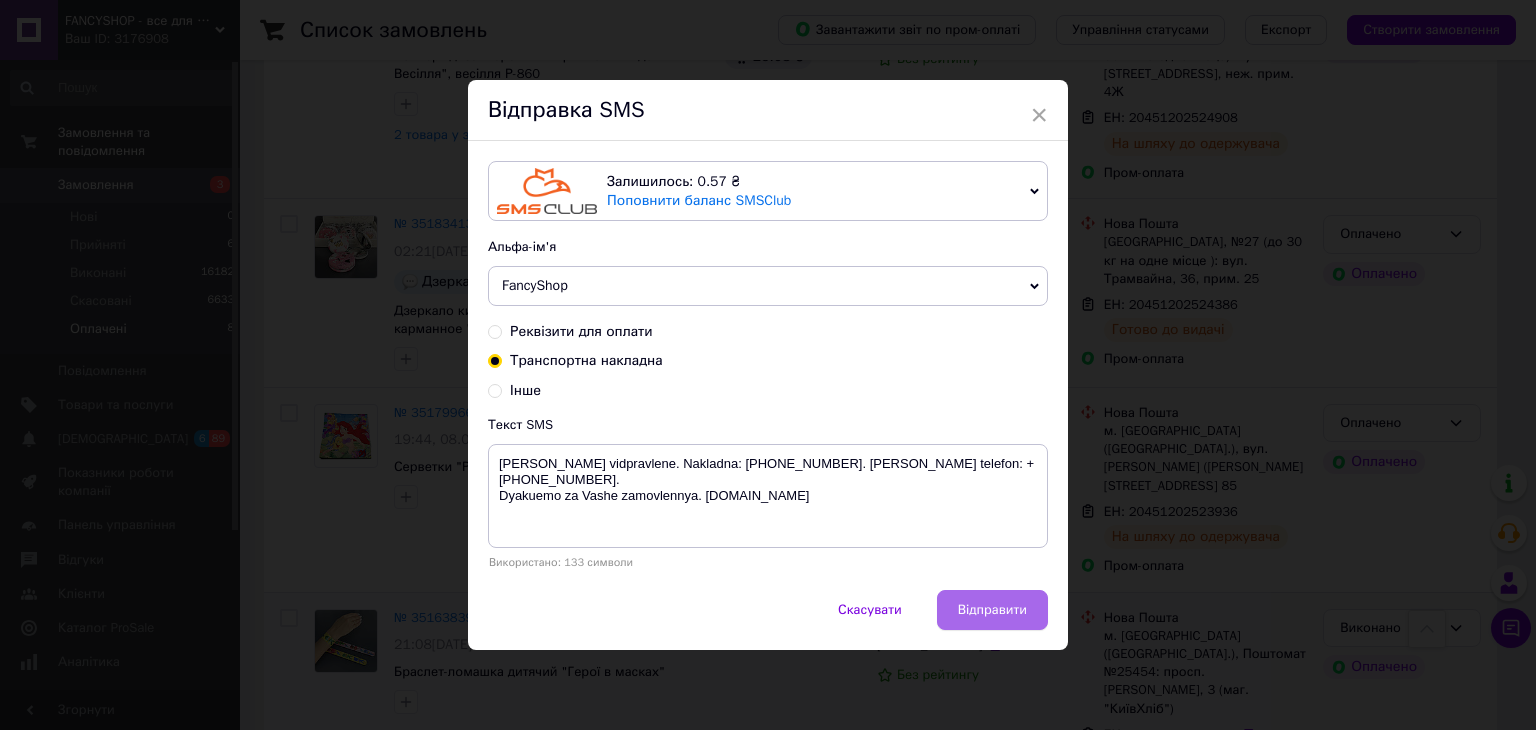 click on "Відправити" at bounding box center [992, 610] 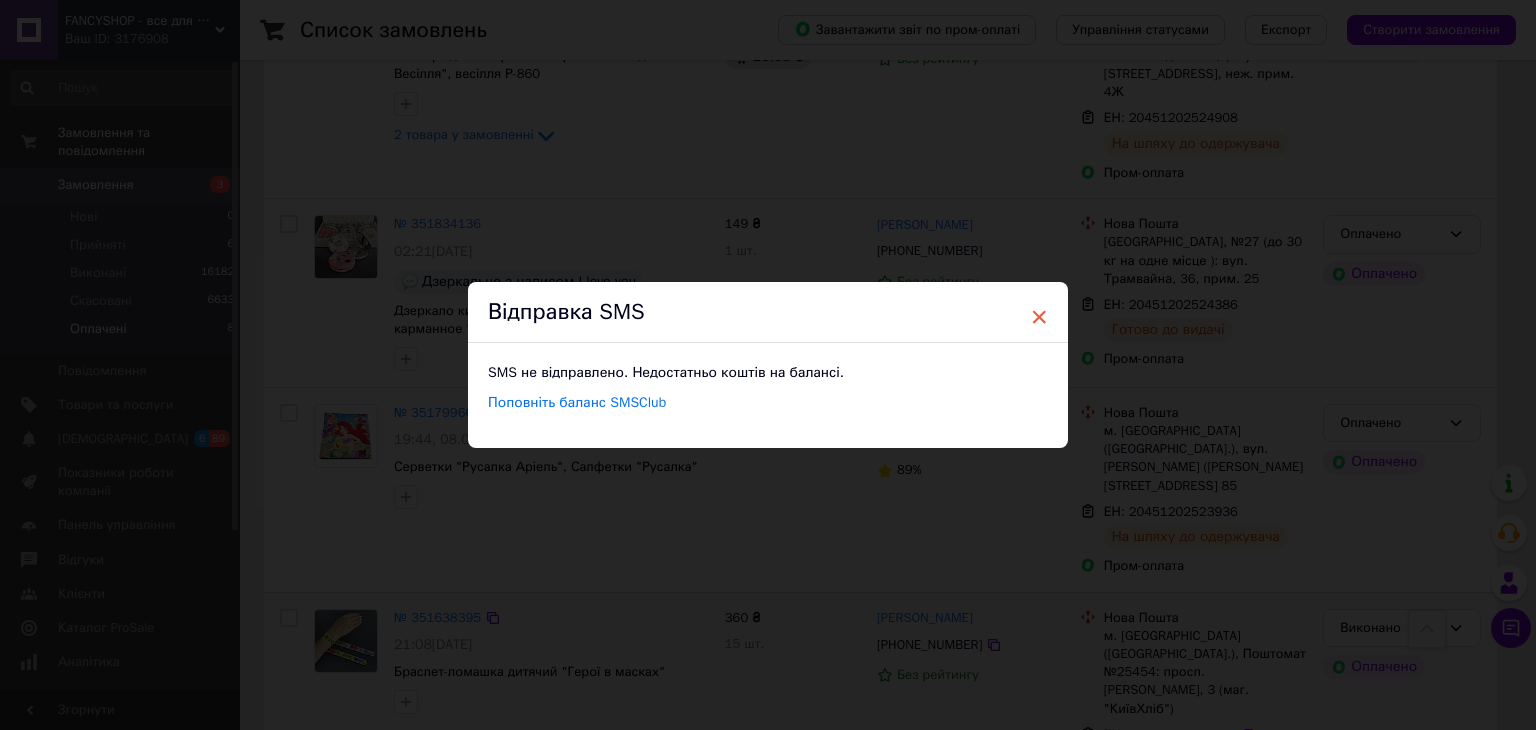 click on "×" at bounding box center [1039, 317] 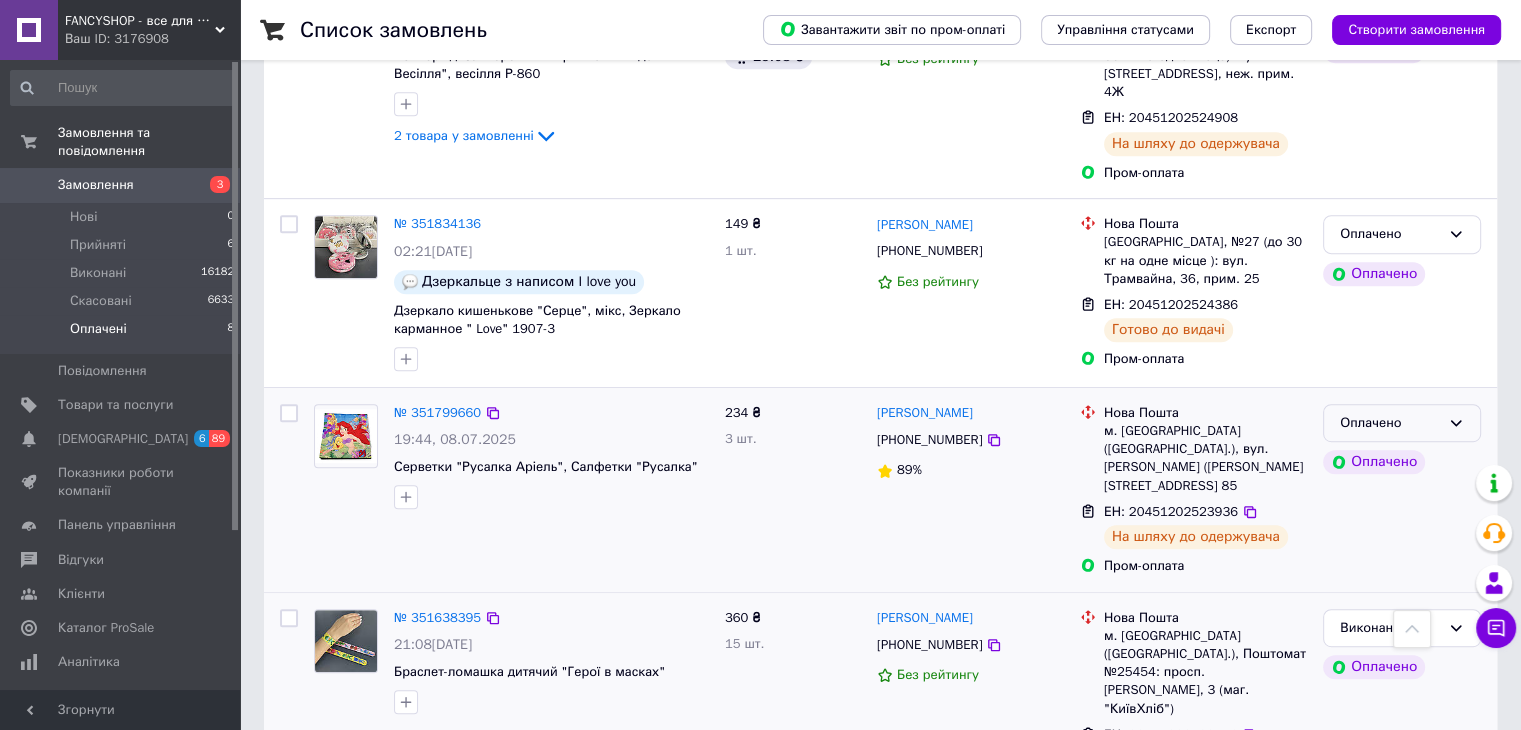 click 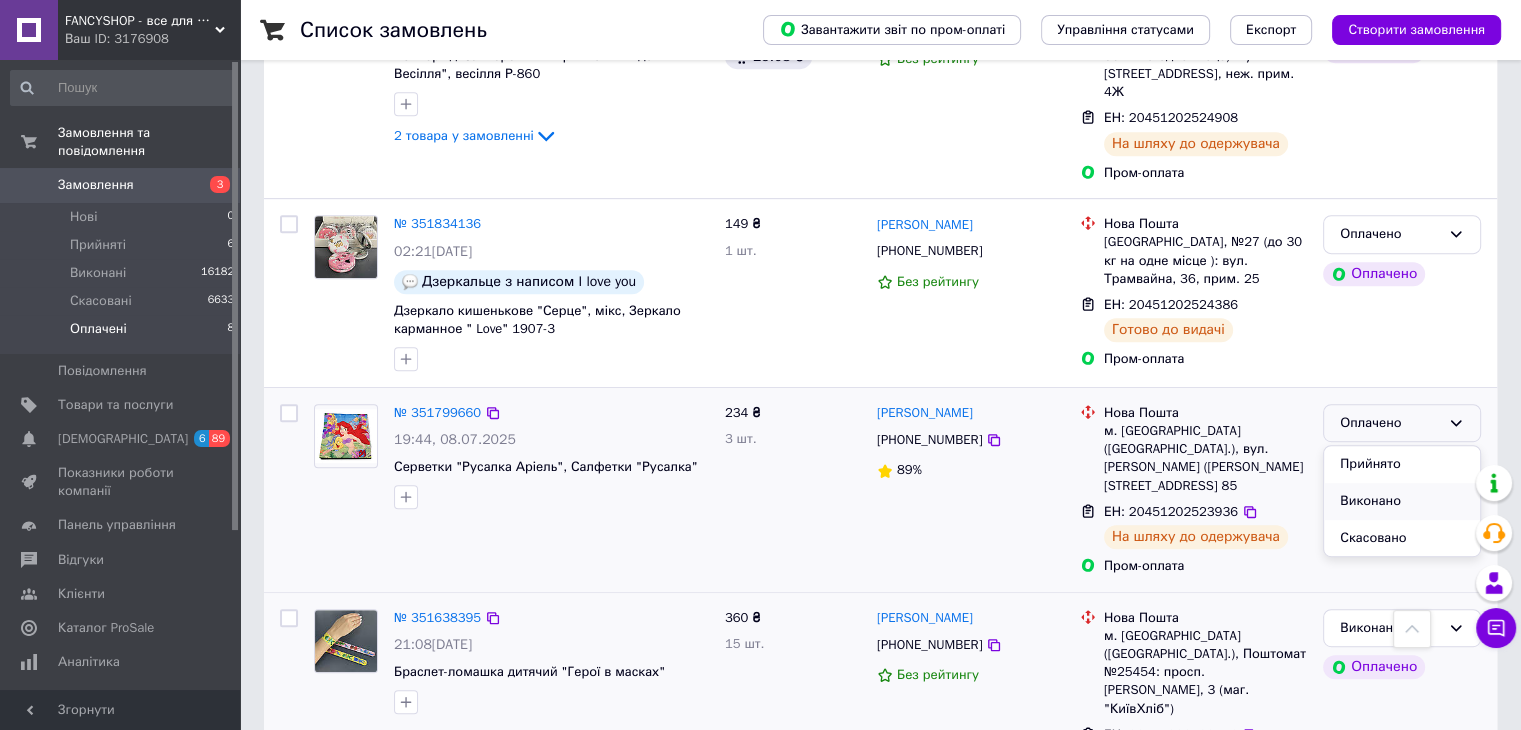 click on "Виконано" at bounding box center [1402, 501] 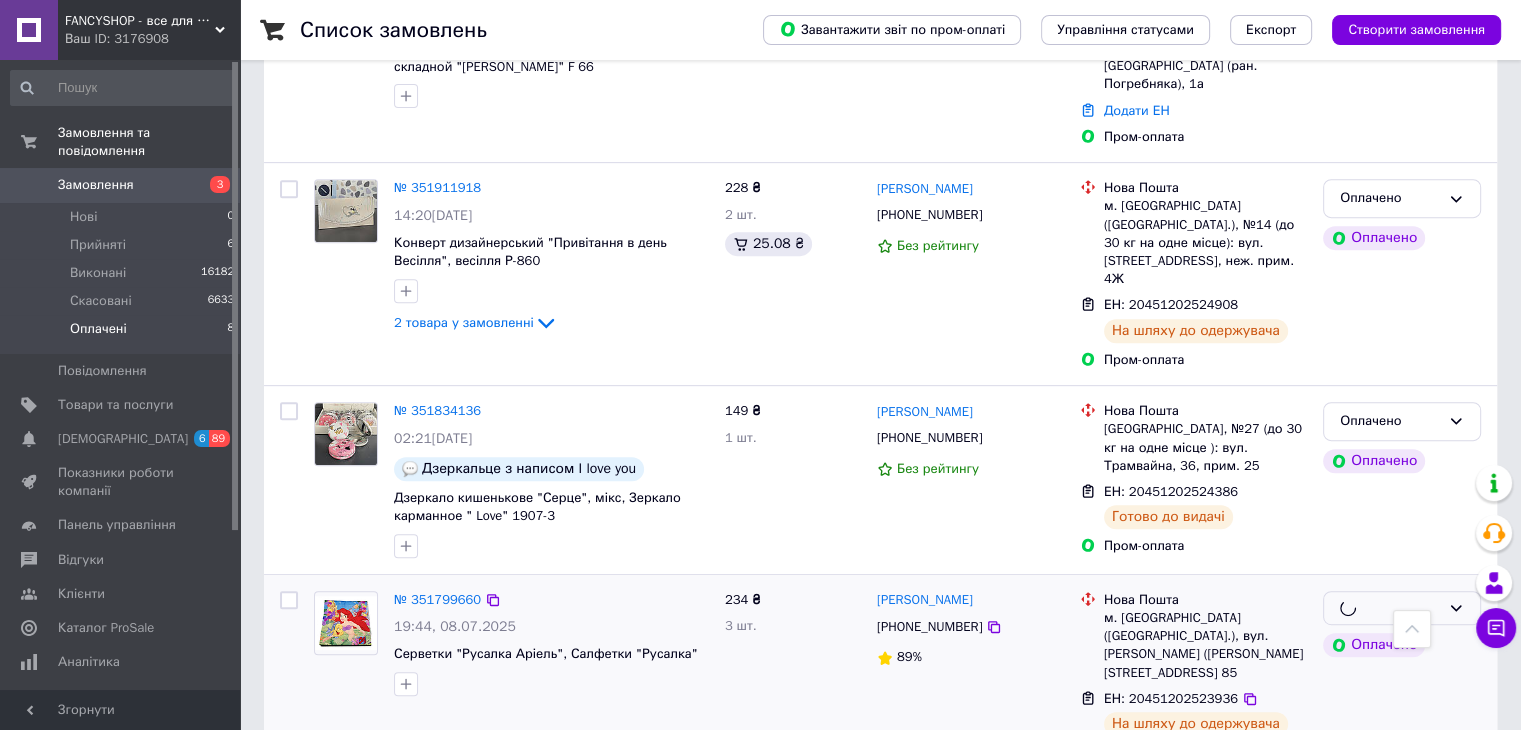 scroll, scrollTop: 797, scrollLeft: 0, axis: vertical 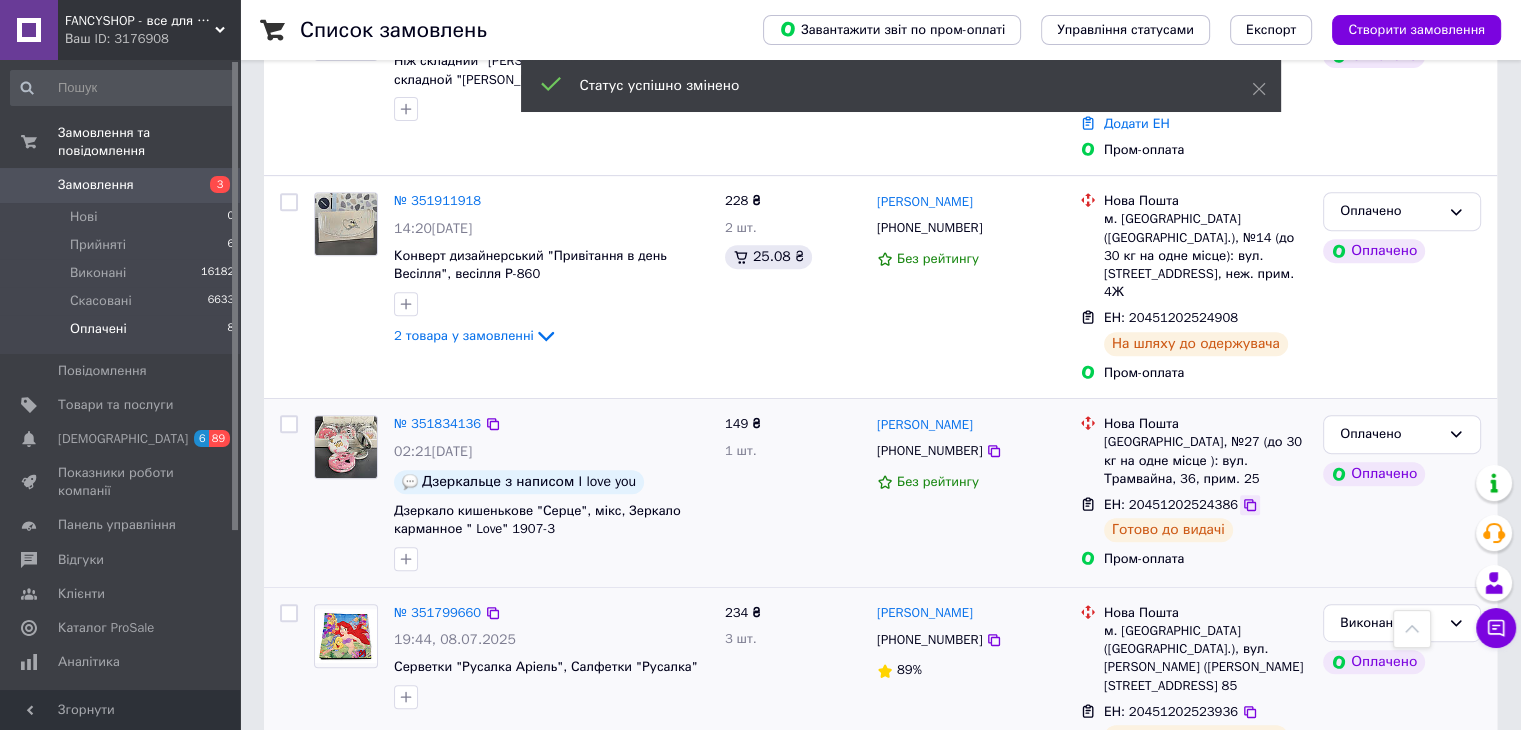 click 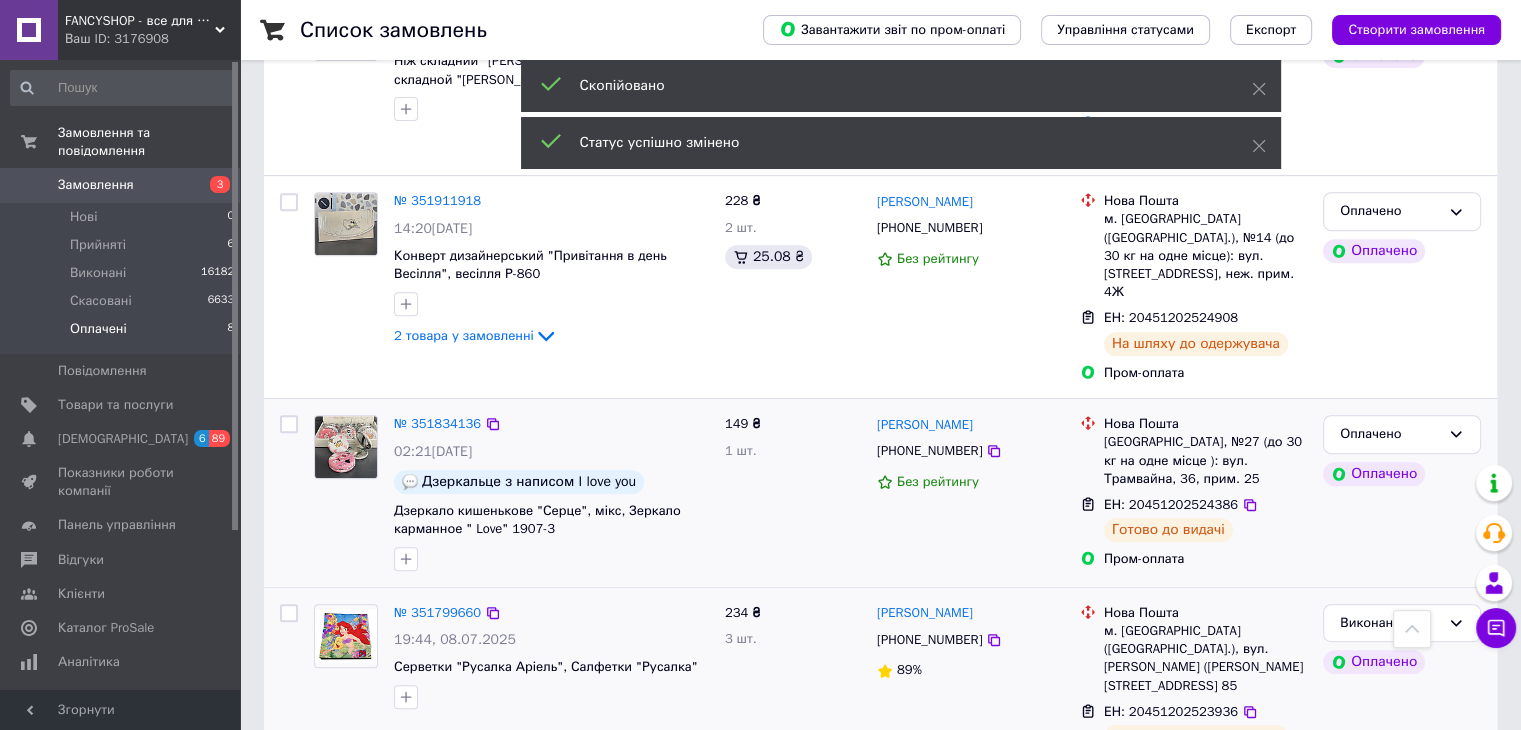 click on "[PHONE_NUMBER]" at bounding box center (929, 450) 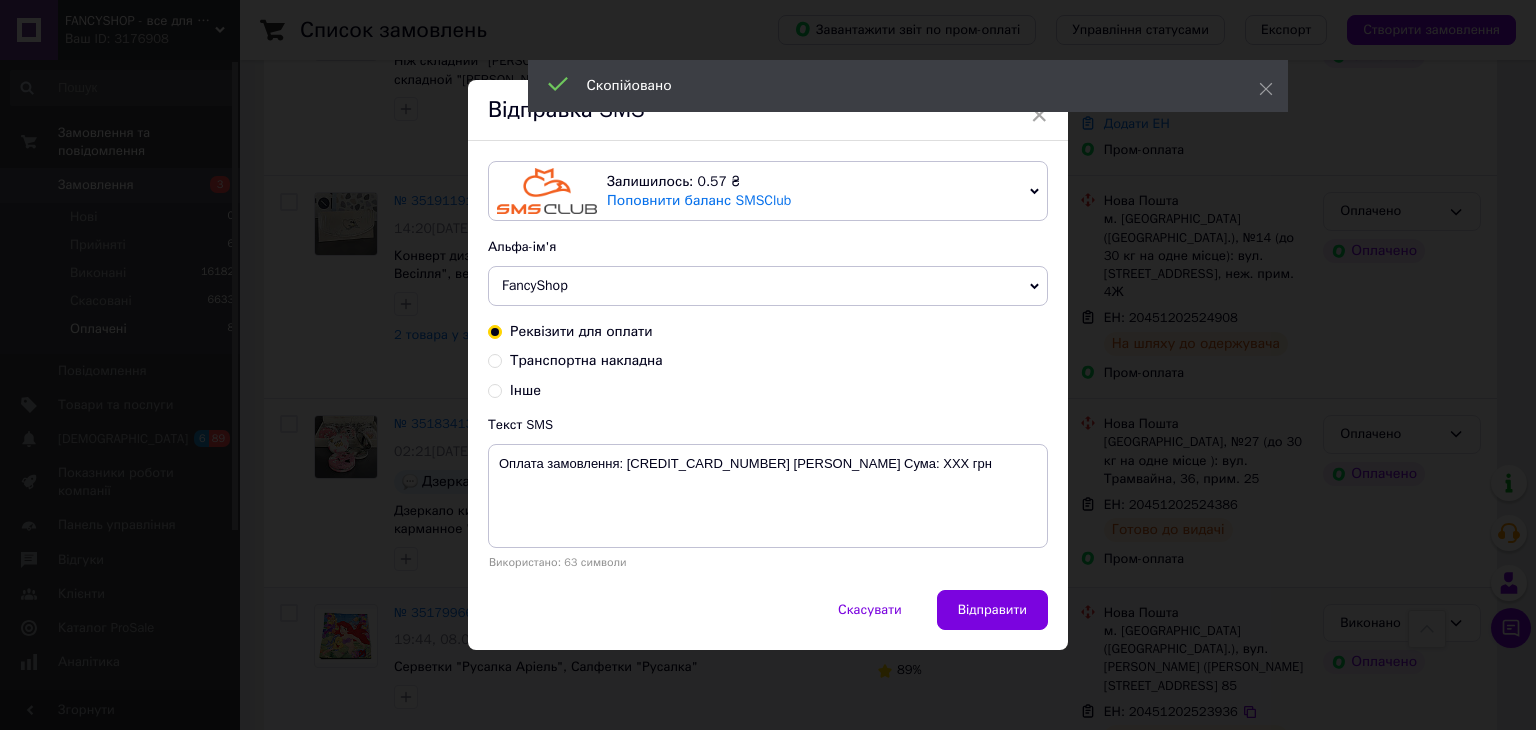 drag, startPoint x: 609, startPoint y: 357, endPoint x: 628, endPoint y: 353, distance: 19.416489 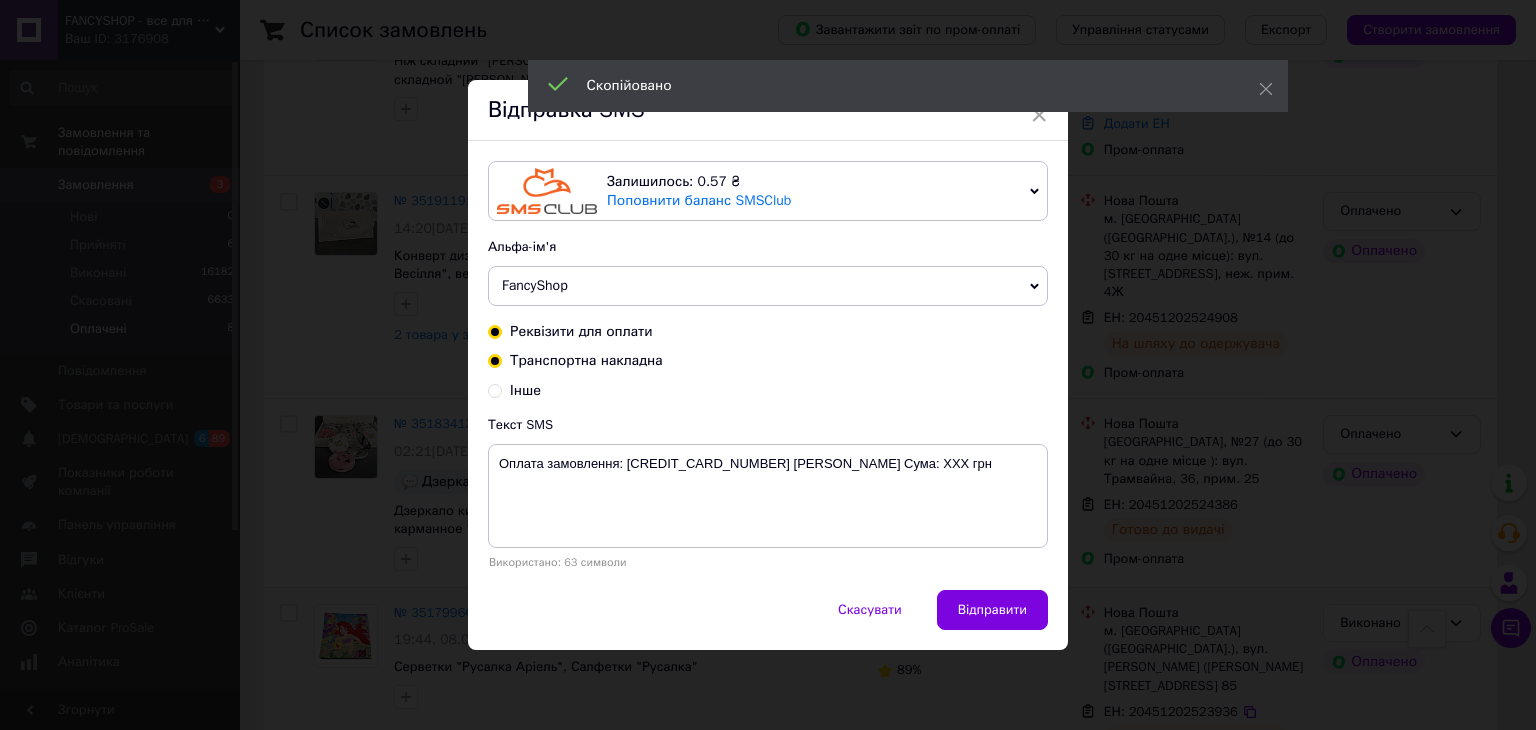 radio on "true" 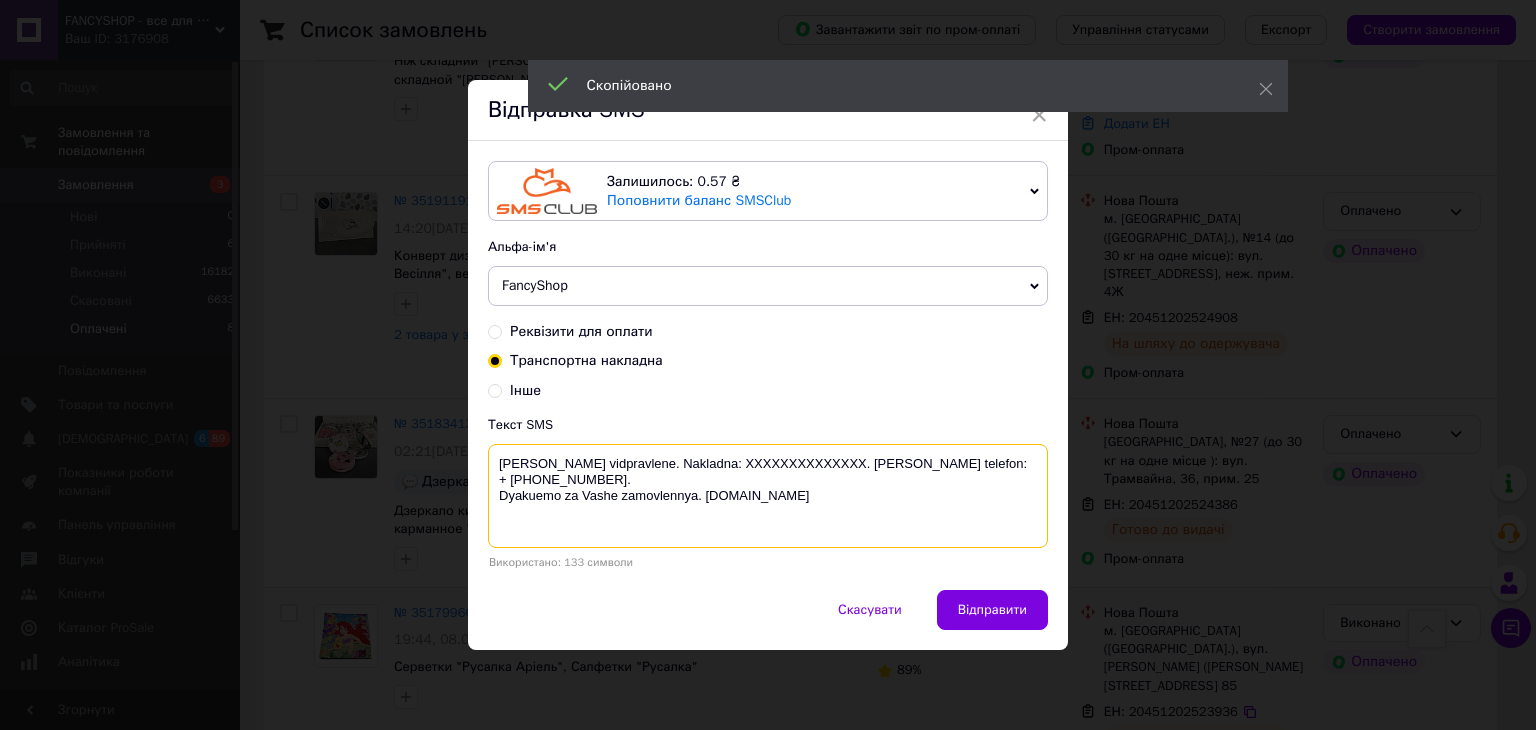 click on "[PERSON_NAME] vidpravlene. Nakladna: XXXXXXXXXXXXXX. [PERSON_NAME] telefon: + [PHONE_NUMBER].
Dyakuemo za Vashe zamovlennya. [DOMAIN_NAME]" at bounding box center [768, 496] 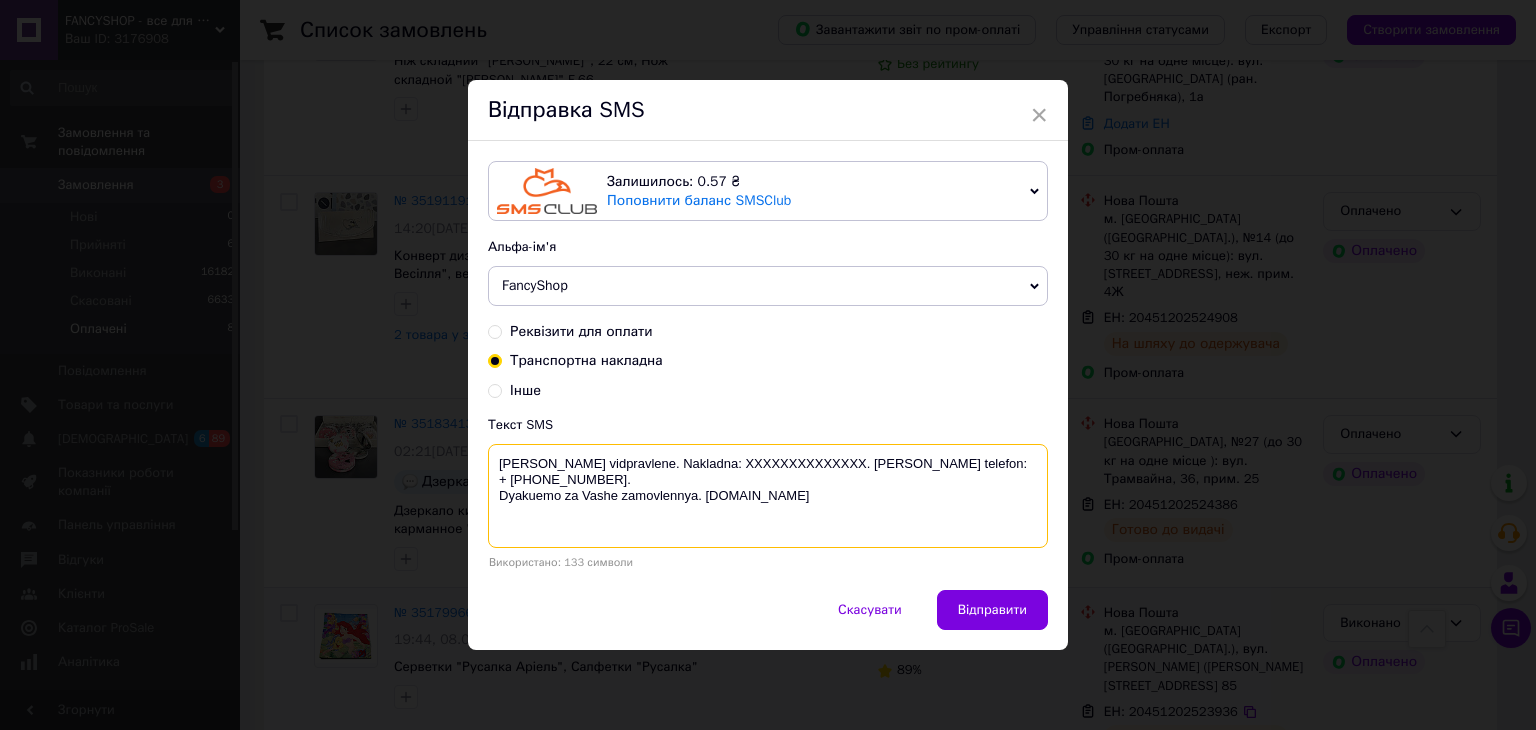 paste on "20451202524386" 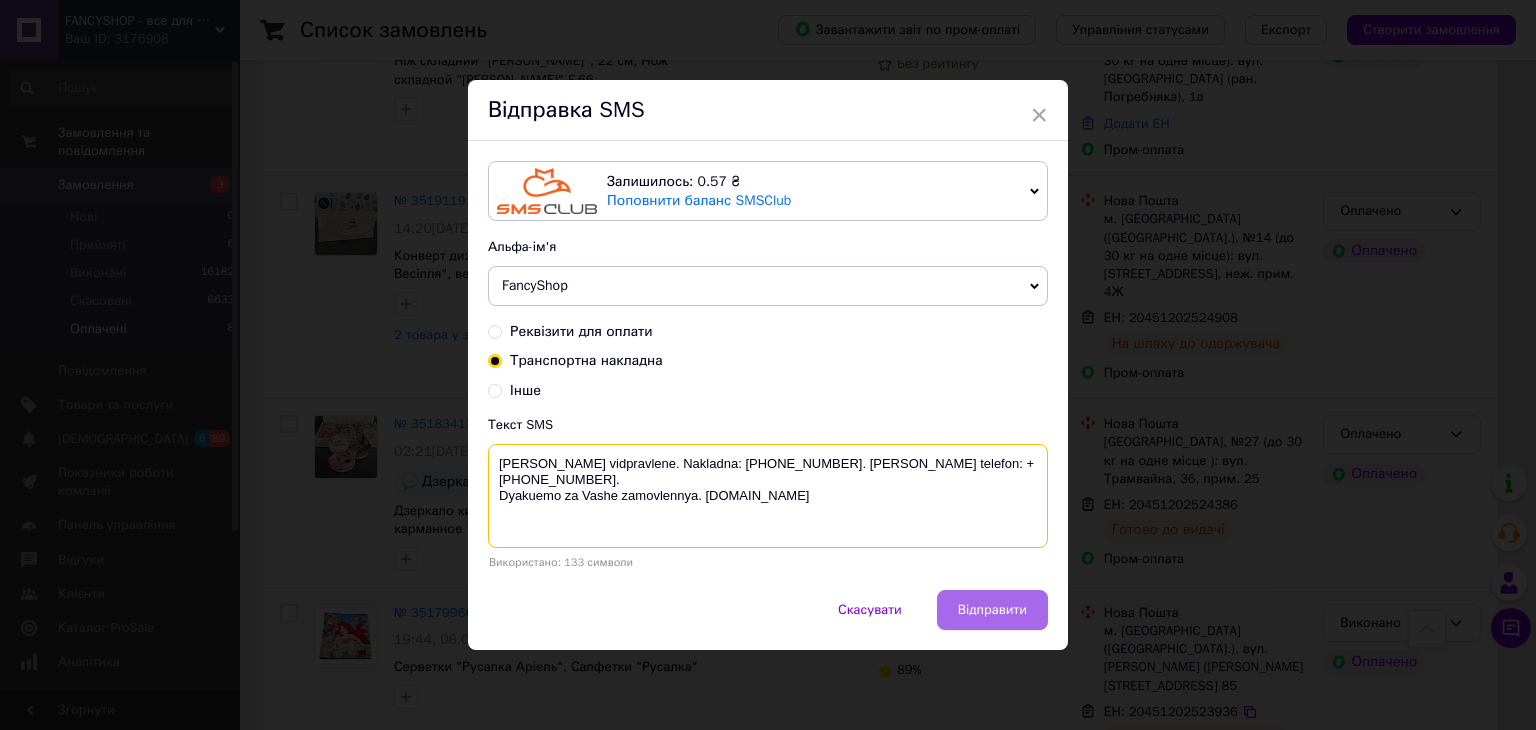 type on "[PERSON_NAME] vidpravlene. Nakladna: [PHONE_NUMBER]. [PERSON_NAME] telefon: + [PHONE_NUMBER].
Dyakuemo za Vashe zamovlennya. [DOMAIN_NAME]" 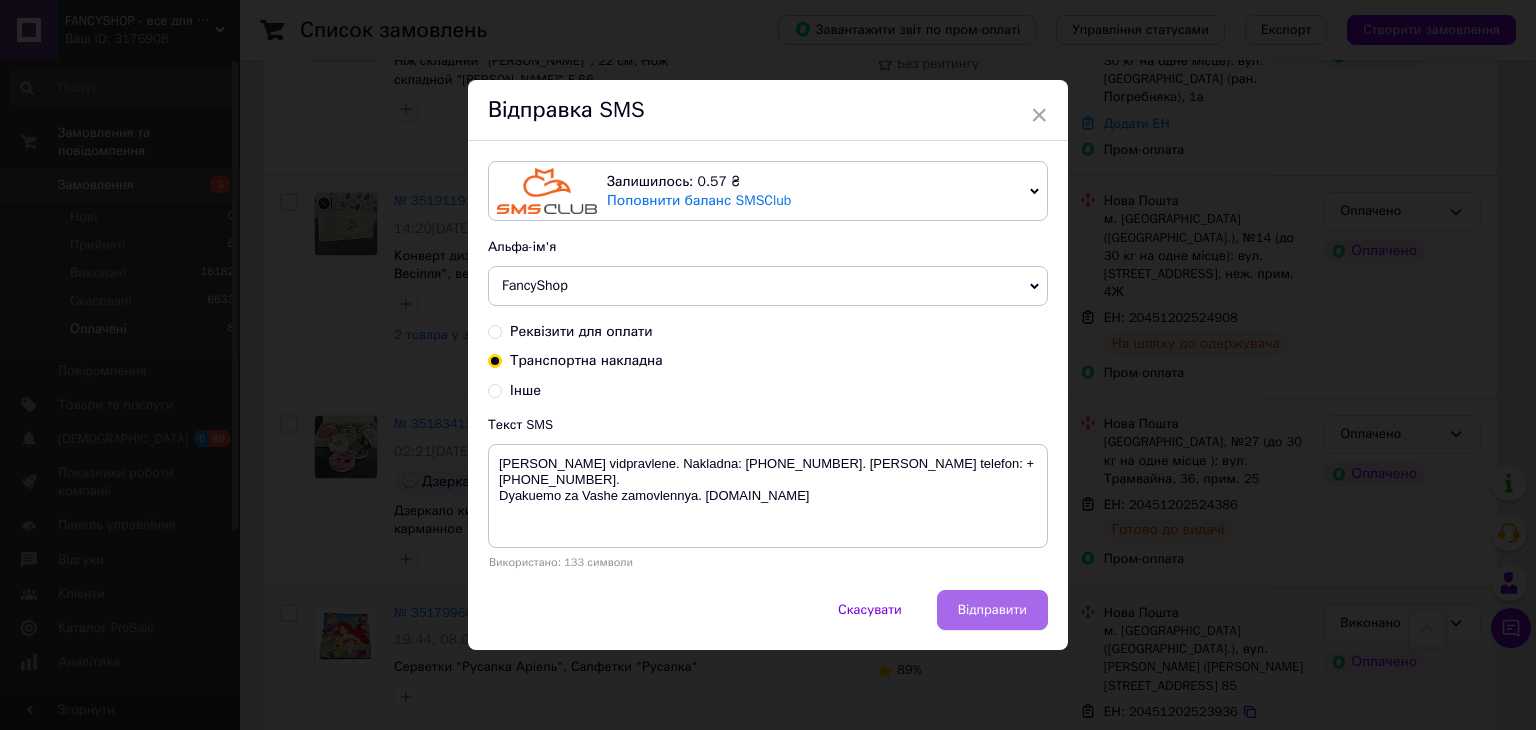 click on "Відправити" at bounding box center [992, 610] 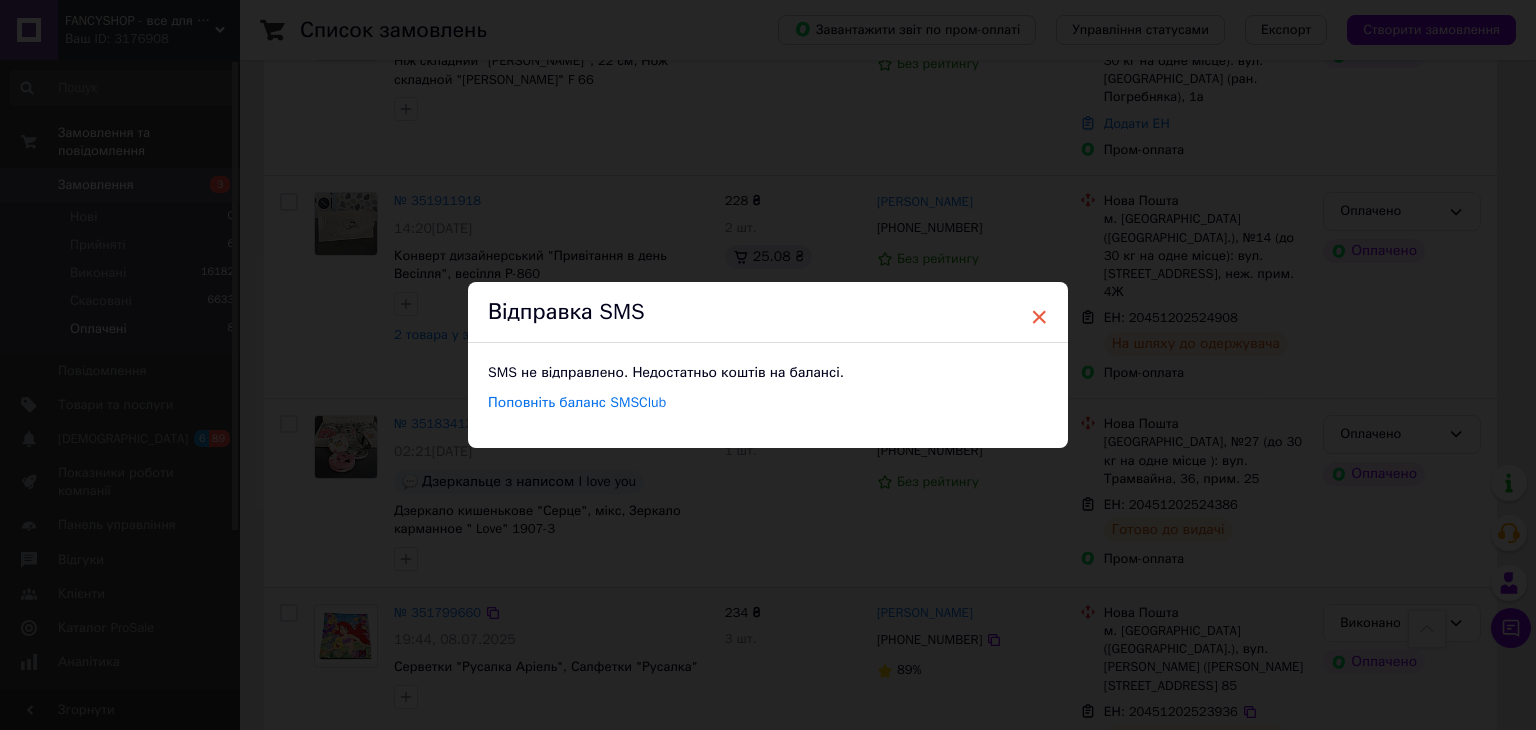 click on "×" at bounding box center [1039, 317] 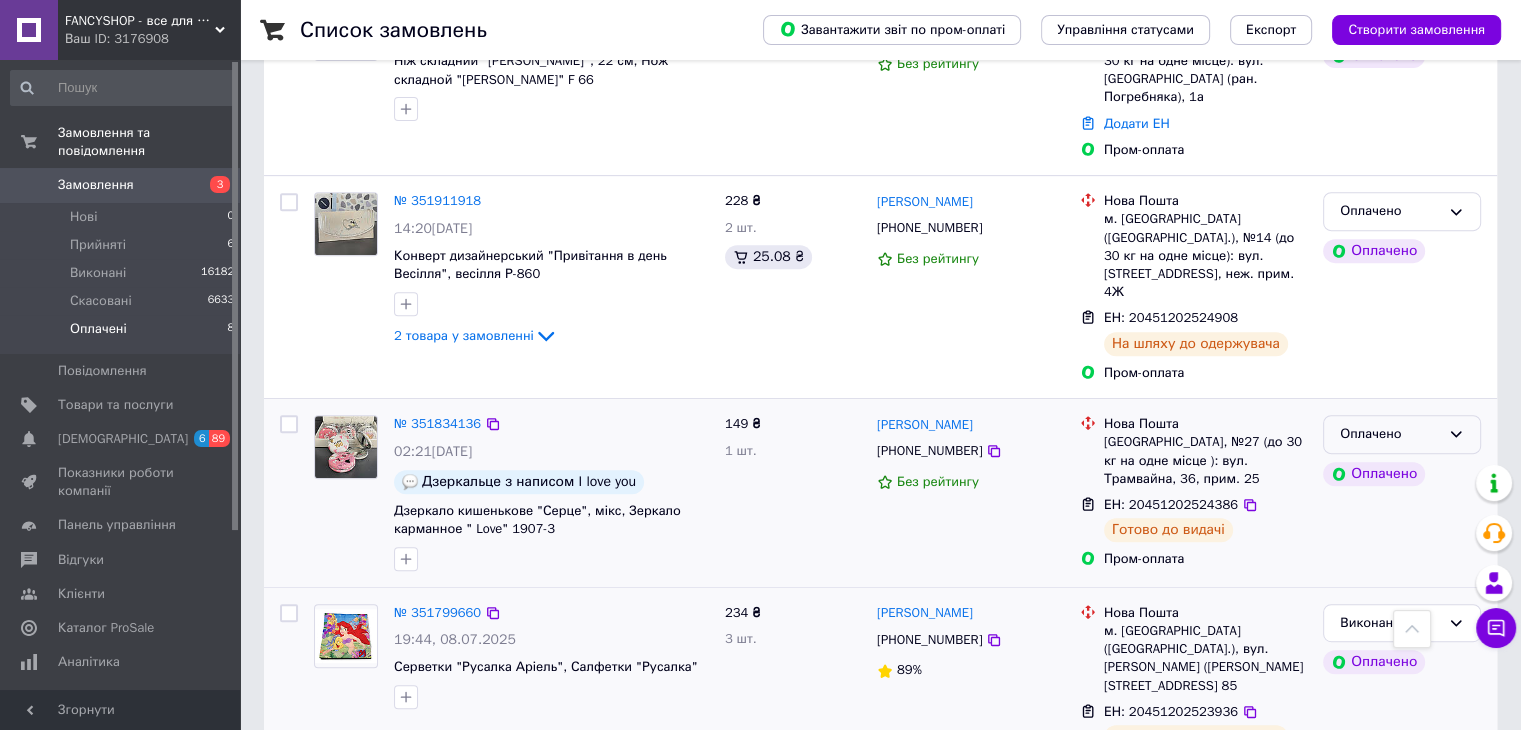 click on "Оплачено" at bounding box center (1390, 434) 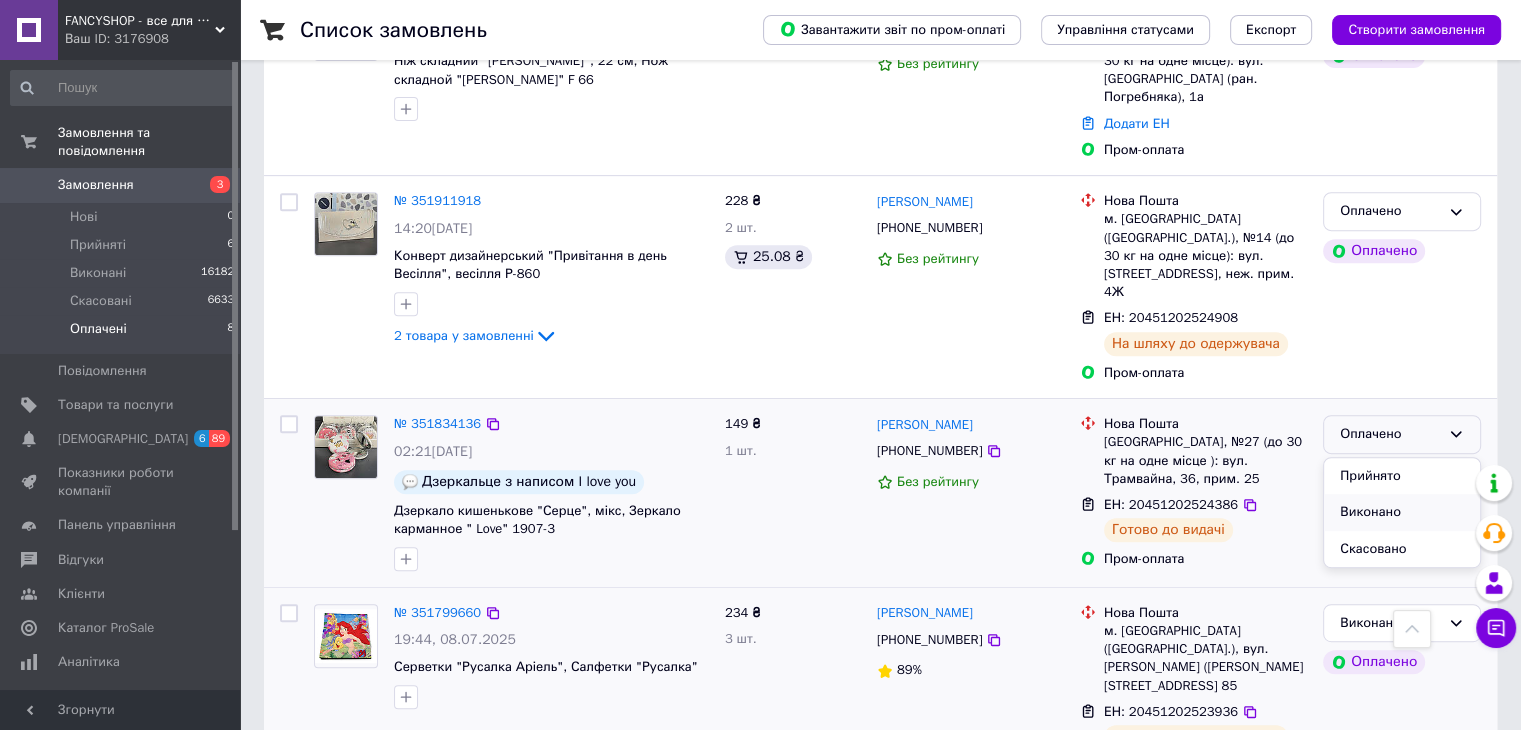 click on "Виконано" at bounding box center (1402, 512) 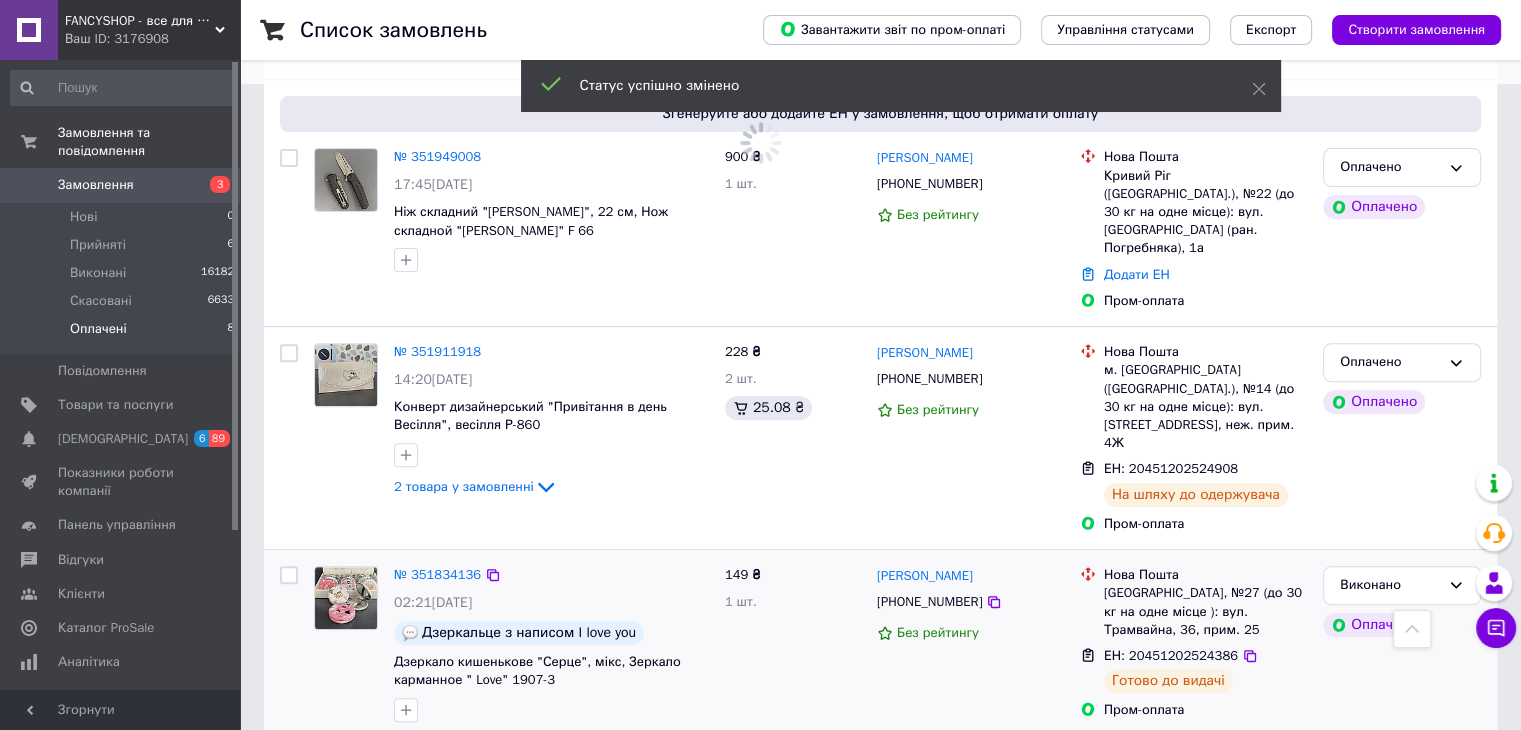 scroll, scrollTop: 597, scrollLeft: 0, axis: vertical 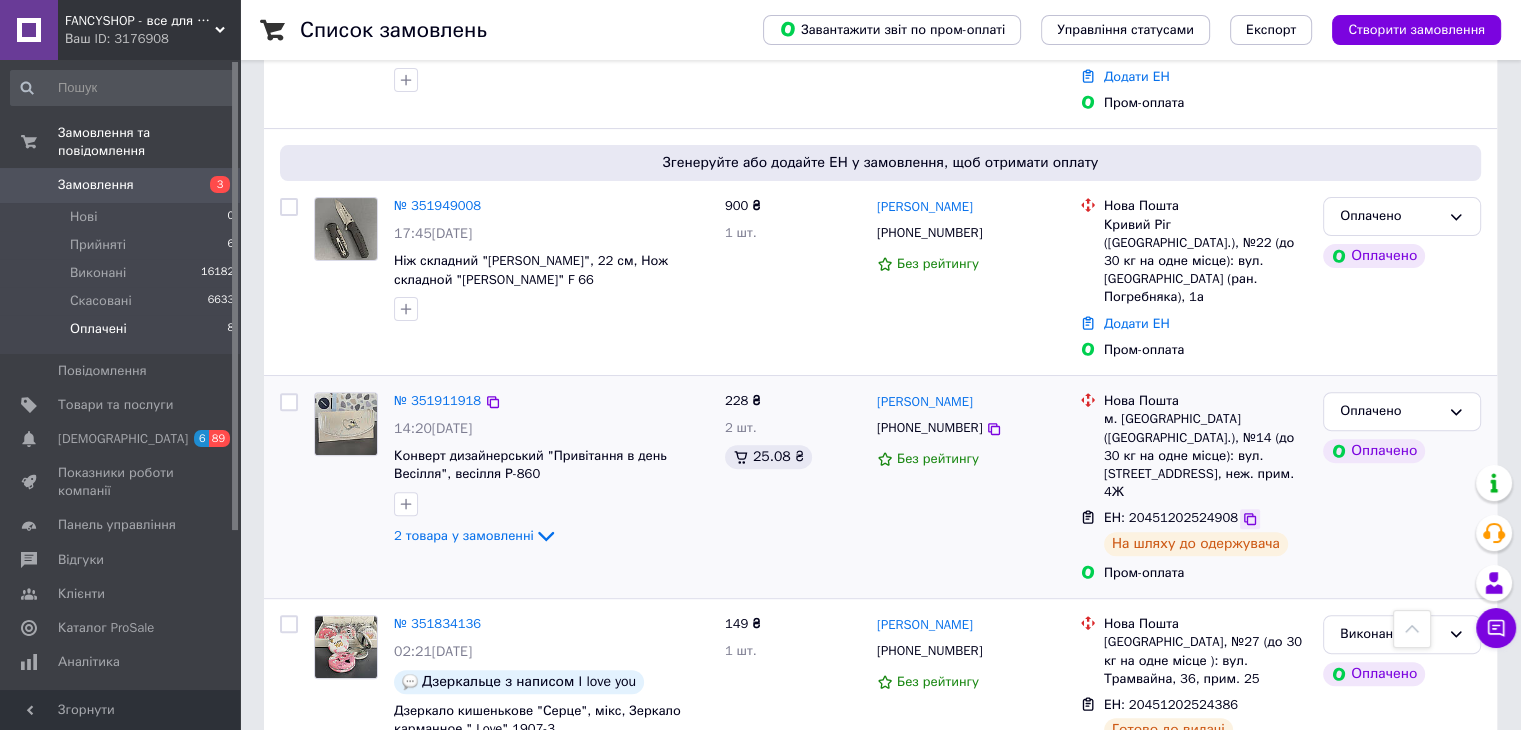 click 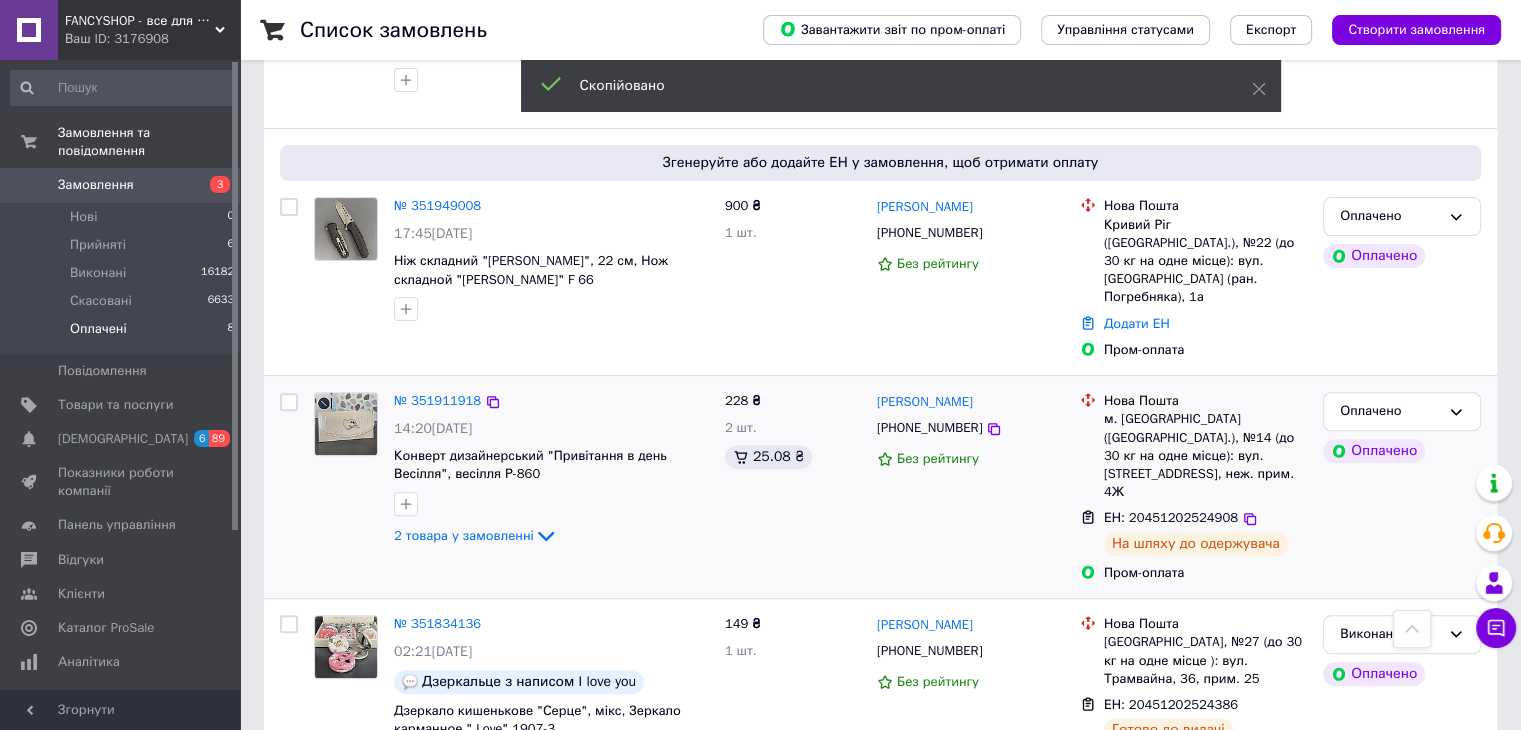 click on "[PHONE_NUMBER]" at bounding box center [929, 427] 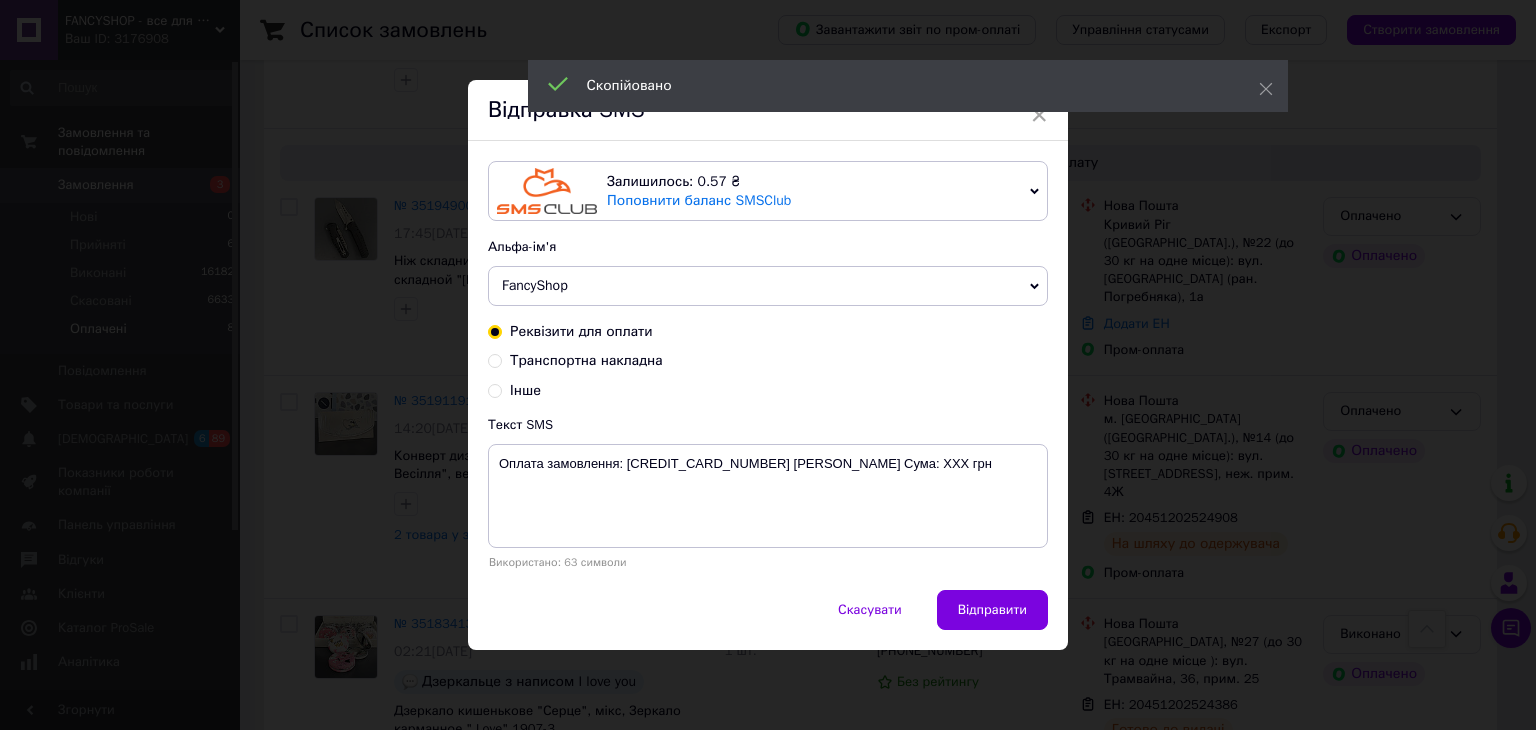 click on "Транспортна накладна" at bounding box center [586, 360] 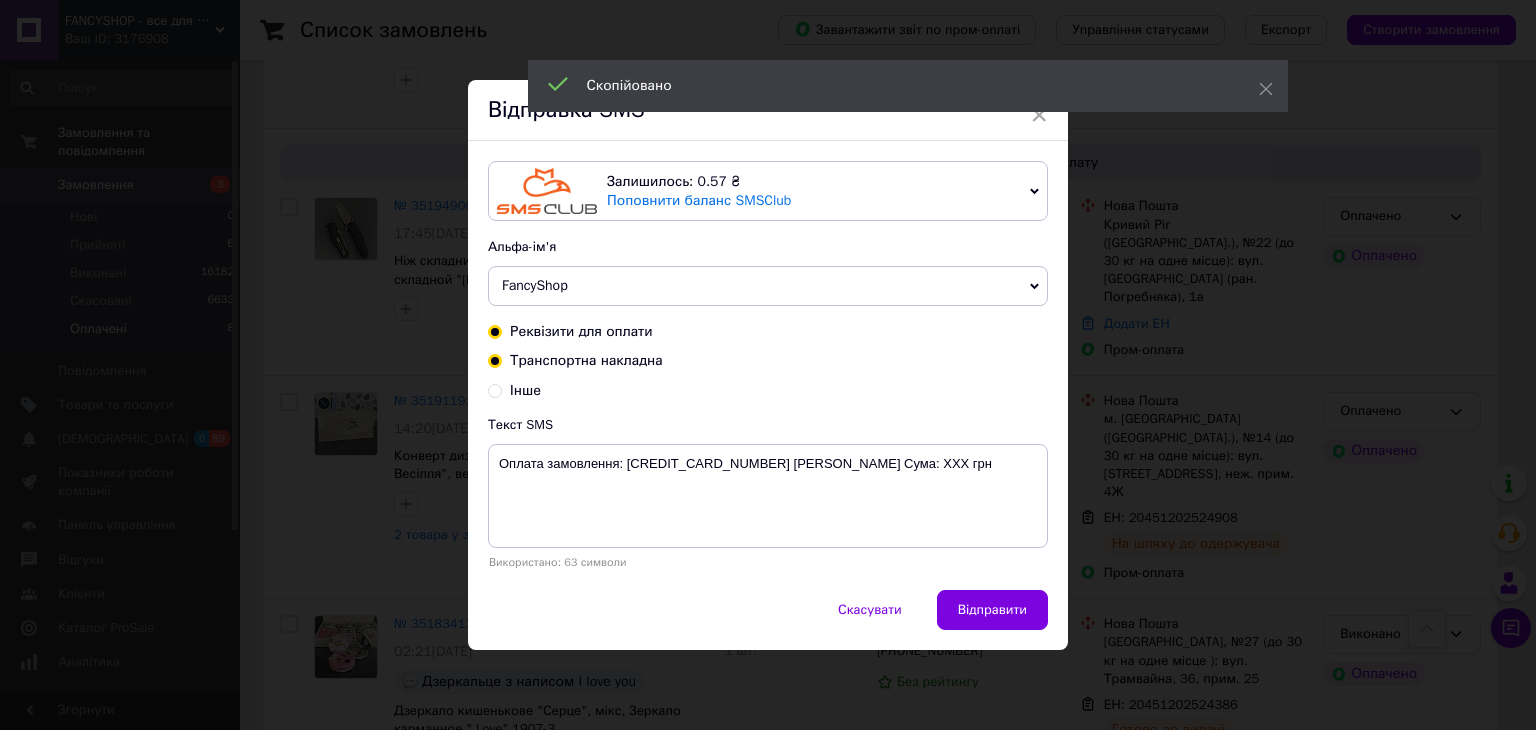 radio on "false" 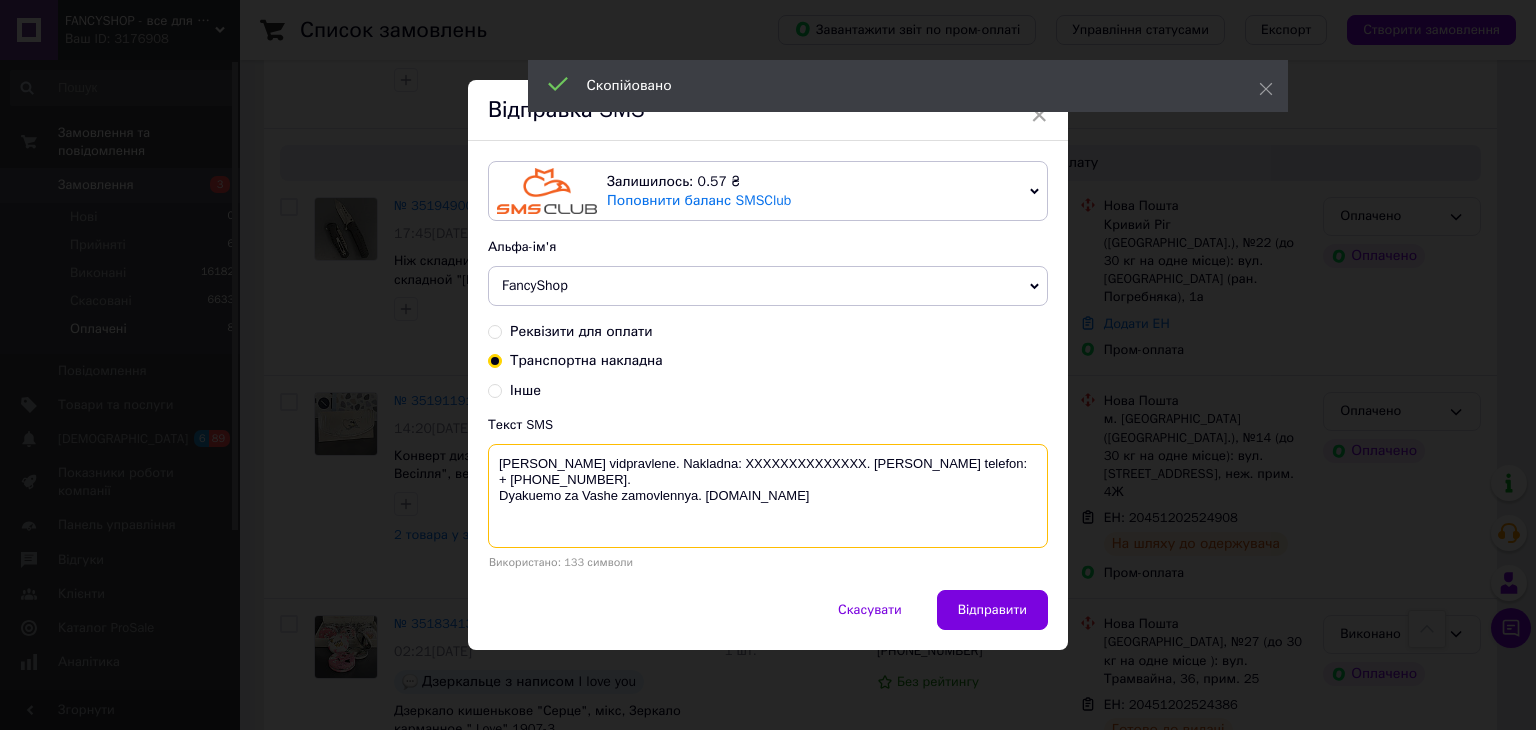 click on "[PERSON_NAME] vidpravlene. Nakladna: XXXXXXXXXXXXXX. [PERSON_NAME] telefon: + [PHONE_NUMBER].
Dyakuemo za Vashe zamovlennya. [DOMAIN_NAME]" at bounding box center [768, 496] 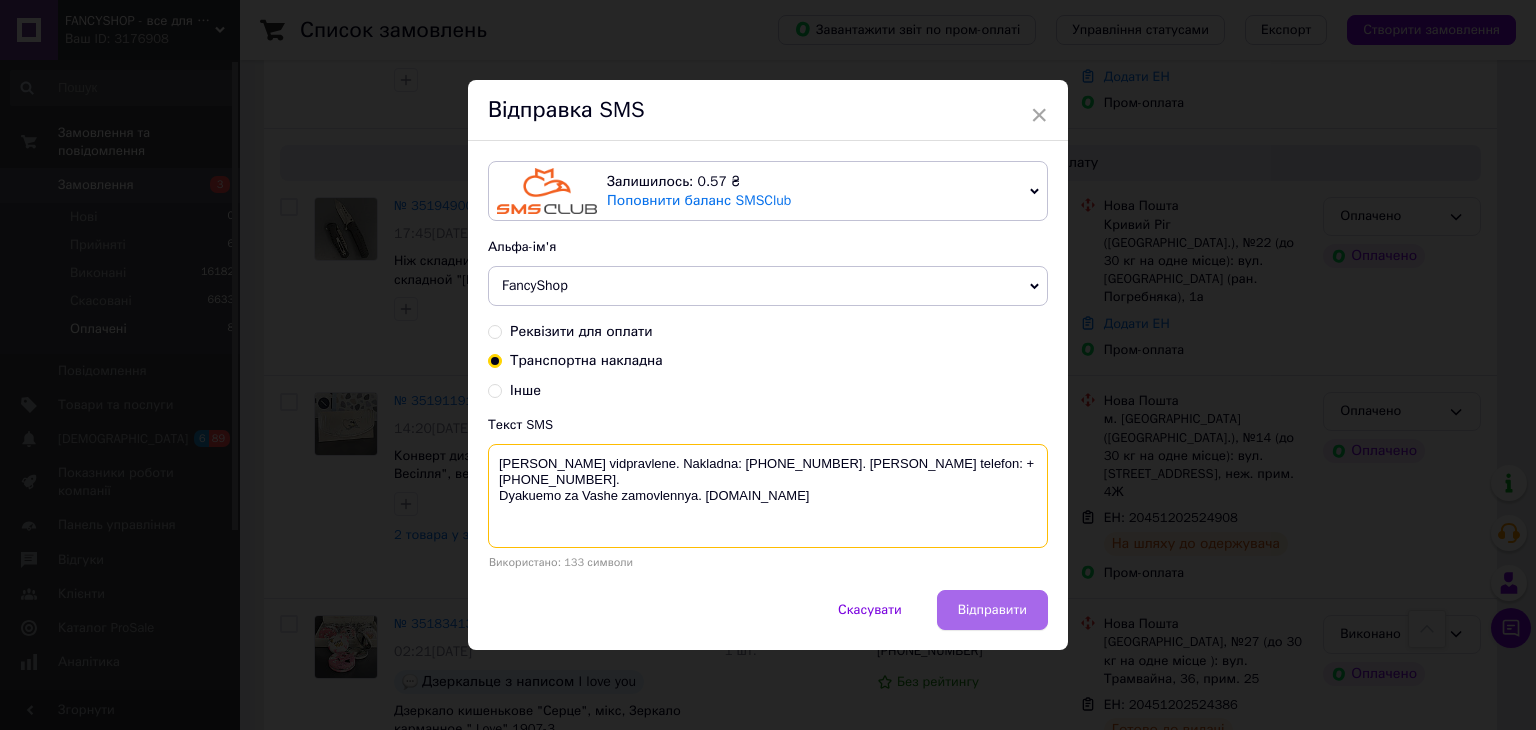 type on "[PERSON_NAME] vidpravlene. Nakladna: [PHONE_NUMBER]. [PERSON_NAME] telefon: + [PHONE_NUMBER].
Dyakuemo za Vashe zamovlennya. [DOMAIN_NAME]" 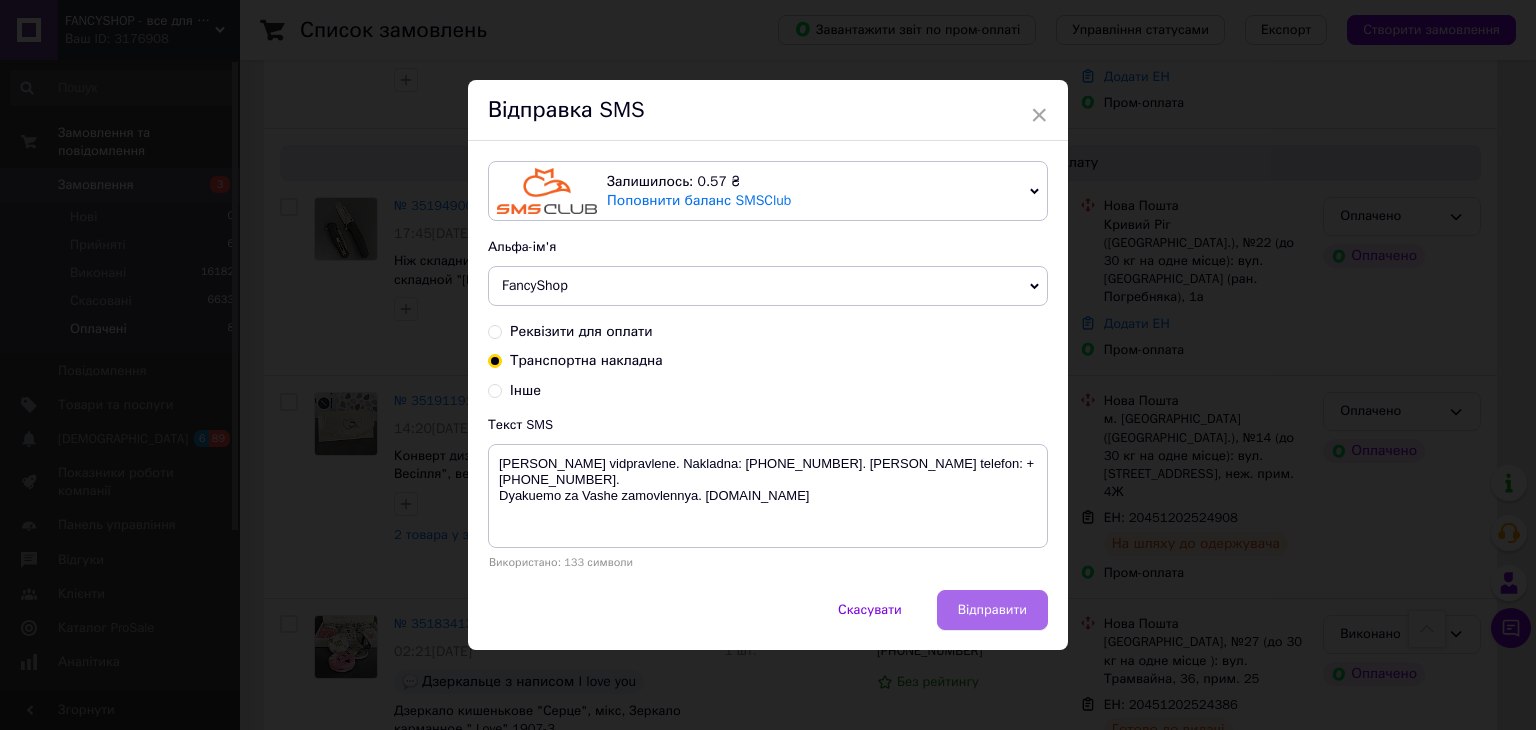 click on "Відправити" at bounding box center [992, 610] 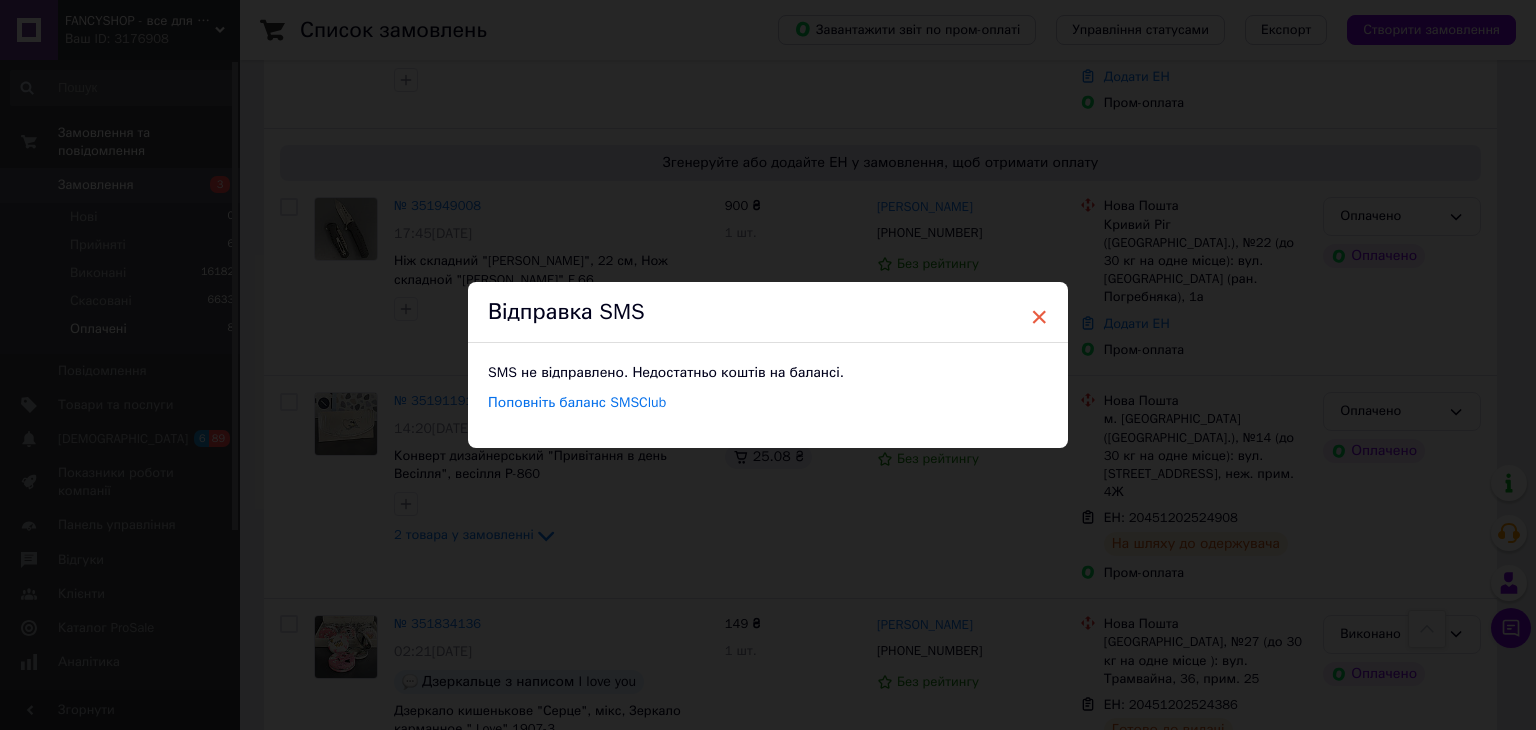click on "×" at bounding box center [1039, 317] 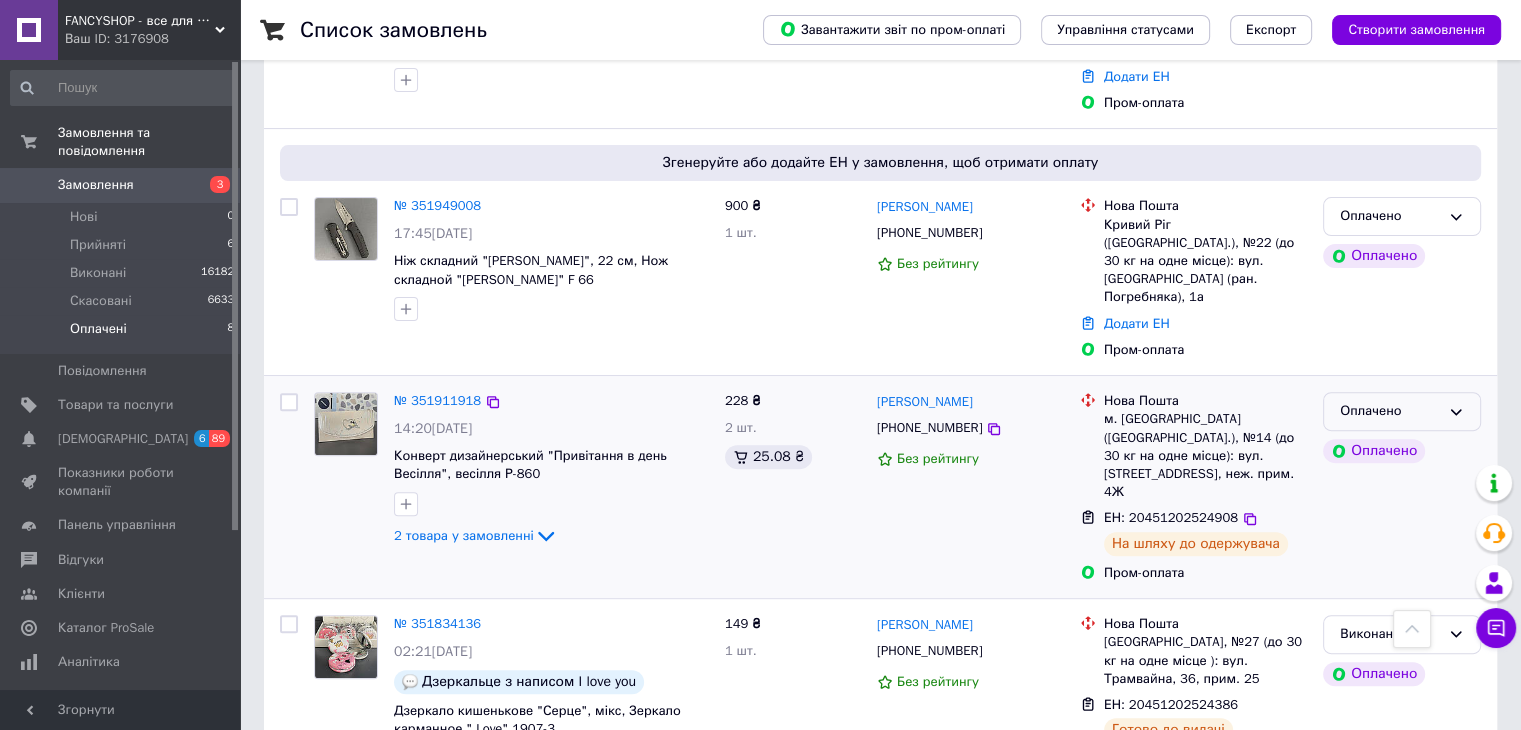 click 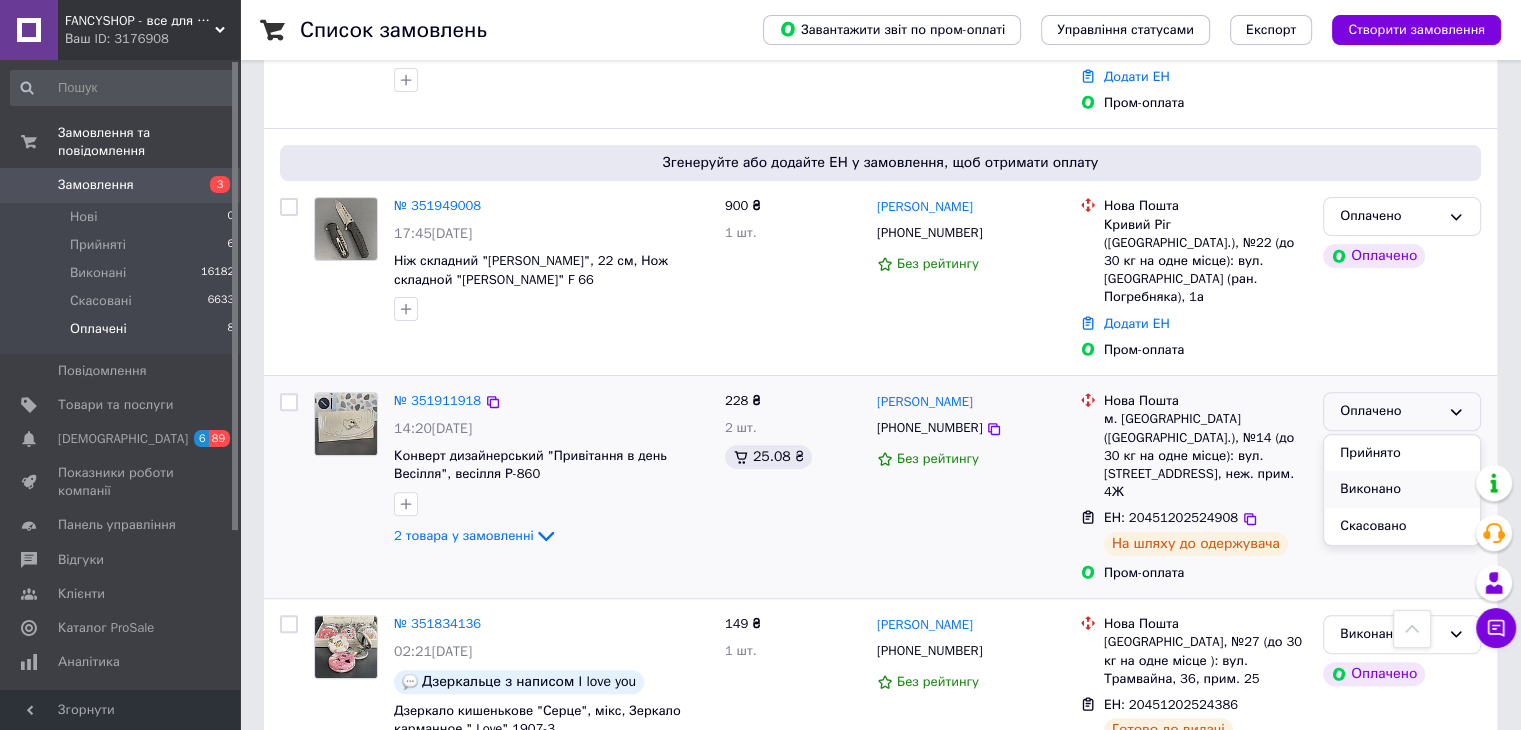 click on "Виконано" at bounding box center [1402, 489] 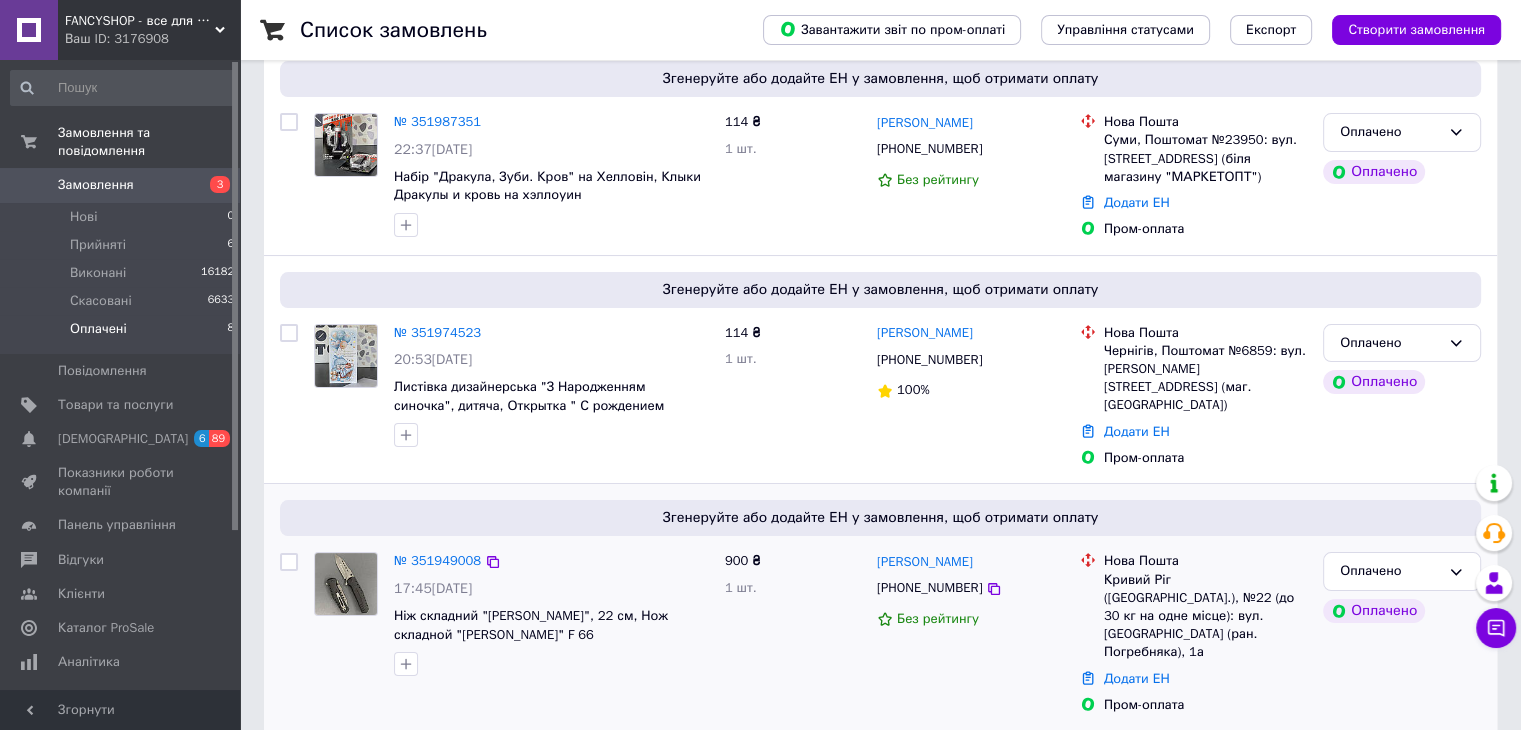 scroll, scrollTop: 197, scrollLeft: 0, axis: vertical 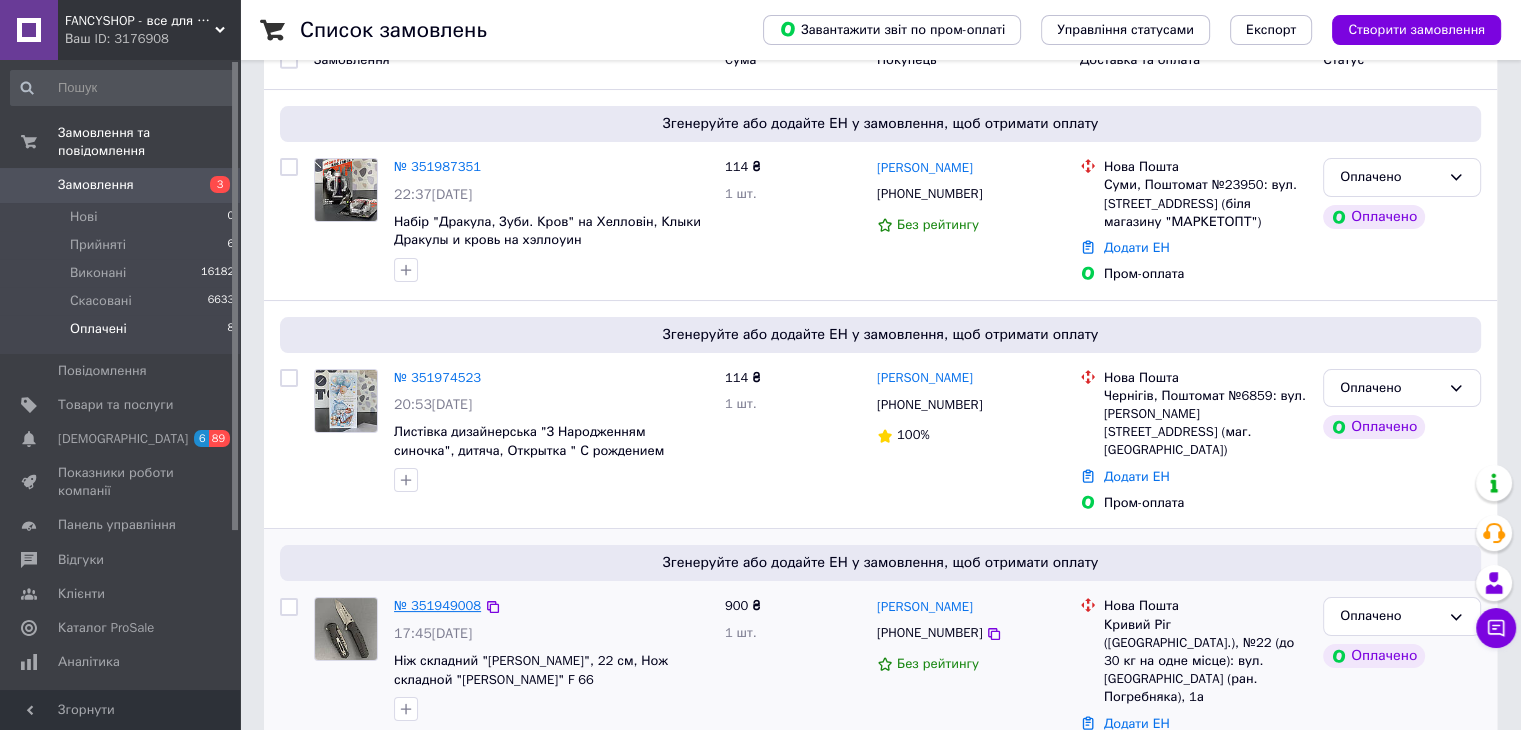click on "№ 351949008" at bounding box center (437, 605) 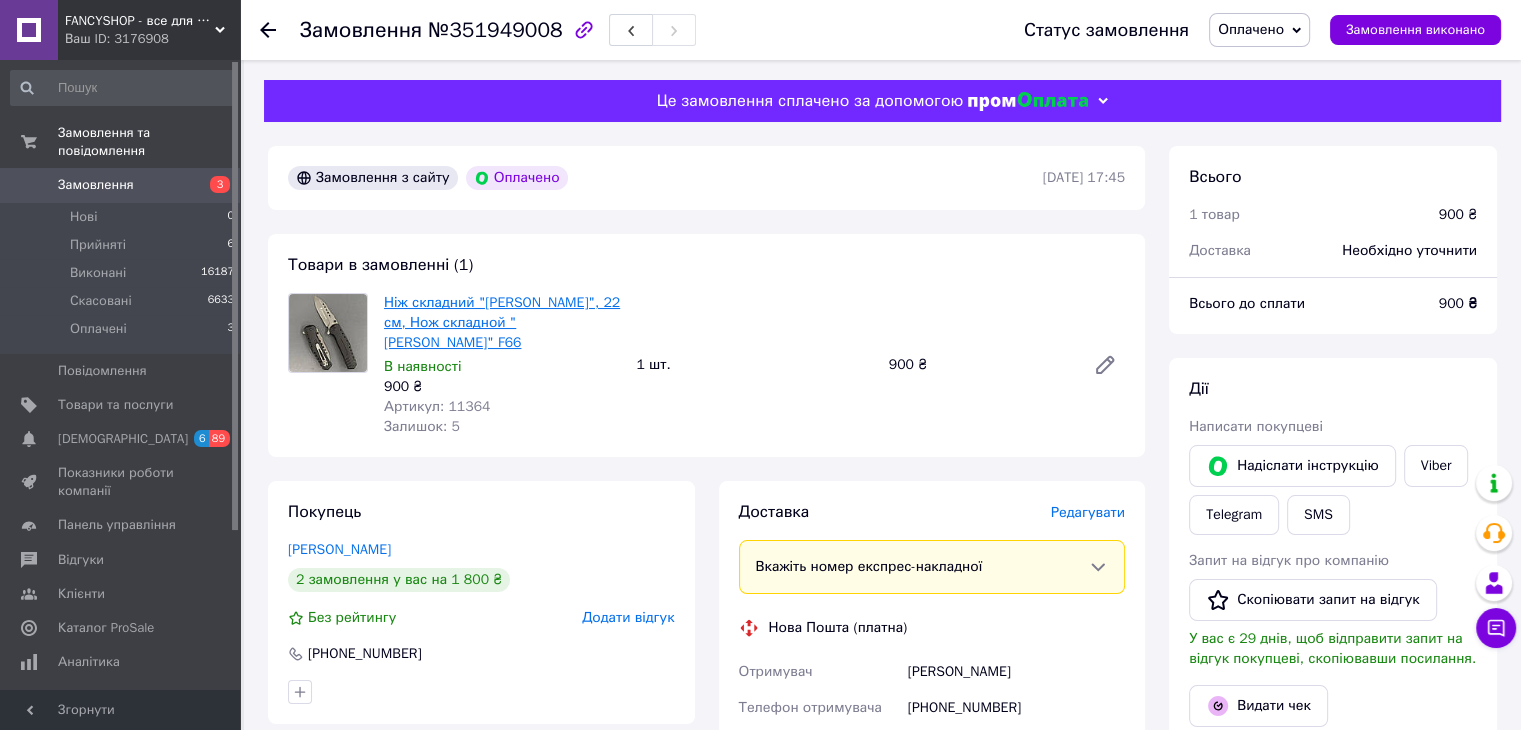 click on "Ніж складний "[PERSON_NAME]", 22 см, Нож складной "[PERSON_NAME]" F66" at bounding box center (502, 322) 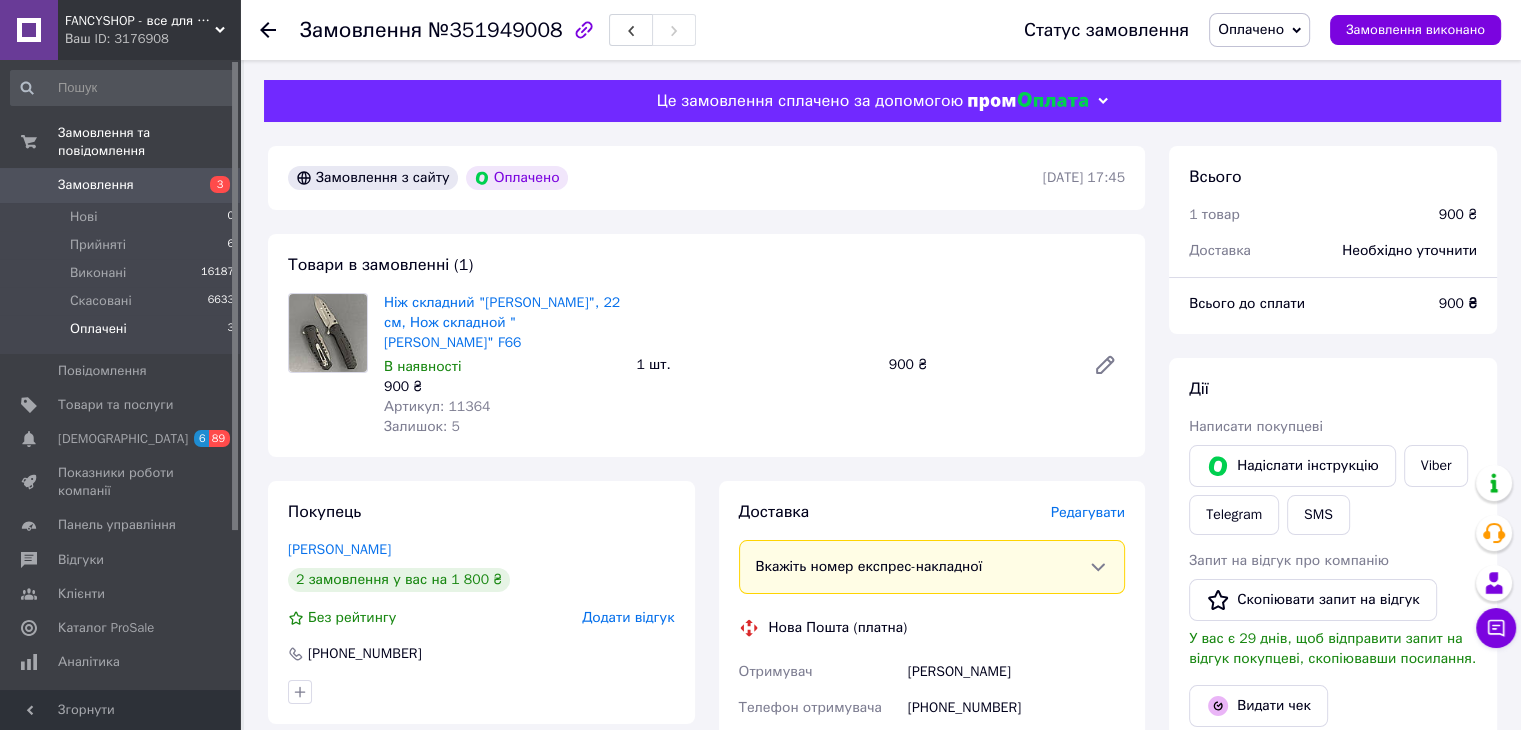 drag, startPoint x: 125, startPoint y: 222, endPoint x: 147, endPoint y: 316, distance: 96.540146 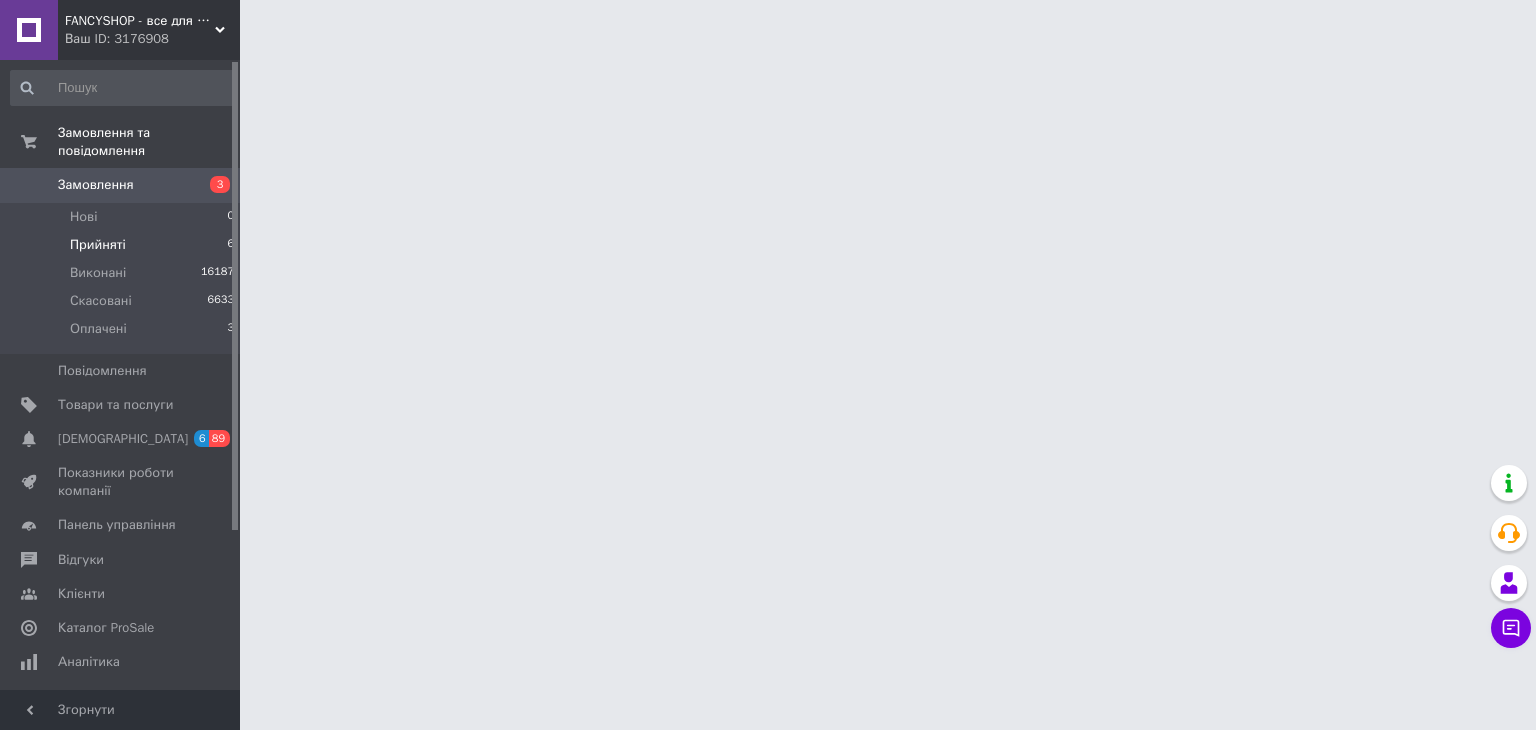 click on "Прийняті" at bounding box center (98, 245) 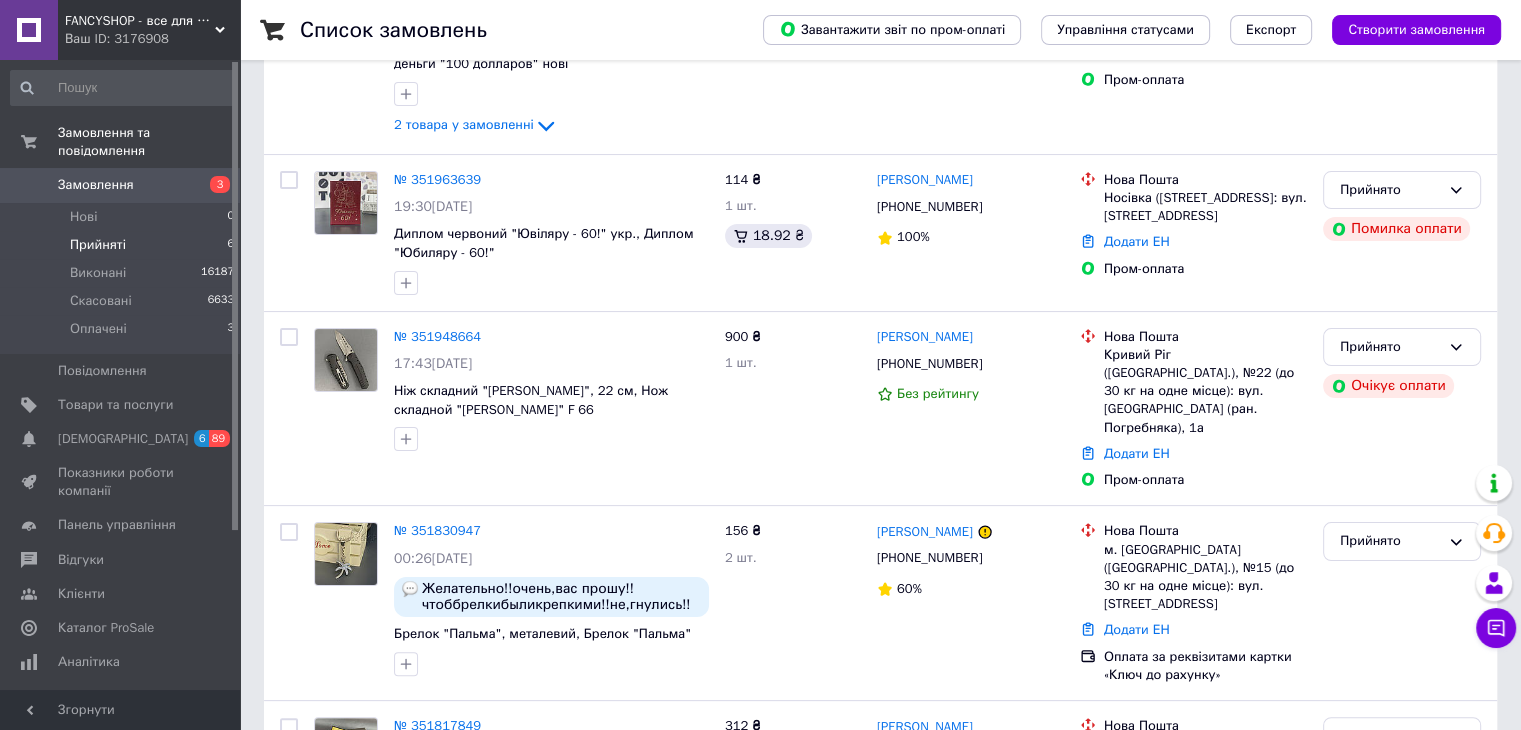 scroll, scrollTop: 604, scrollLeft: 0, axis: vertical 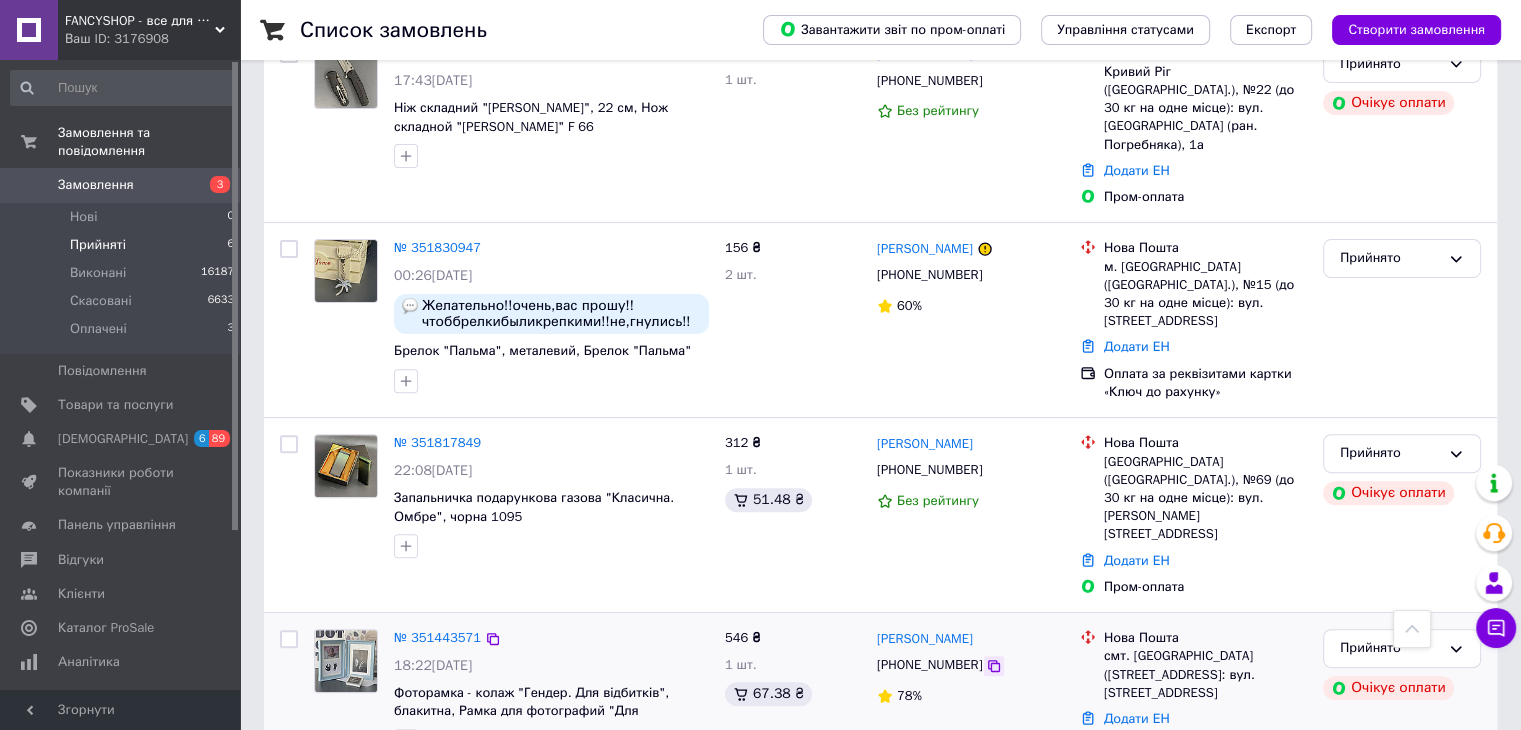 click 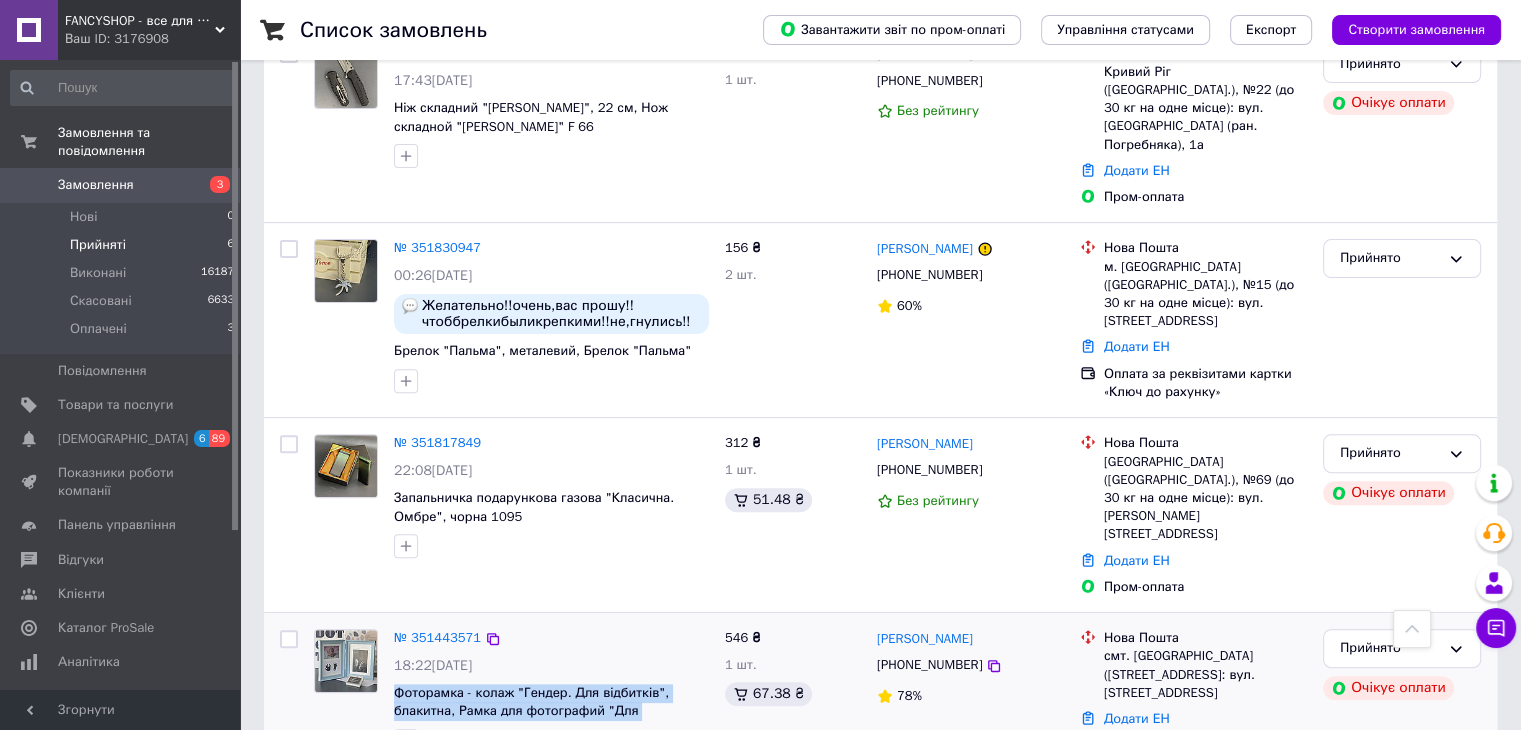 drag, startPoint x: 685, startPoint y: 647, endPoint x: 392, endPoint y: 632, distance: 293.3837 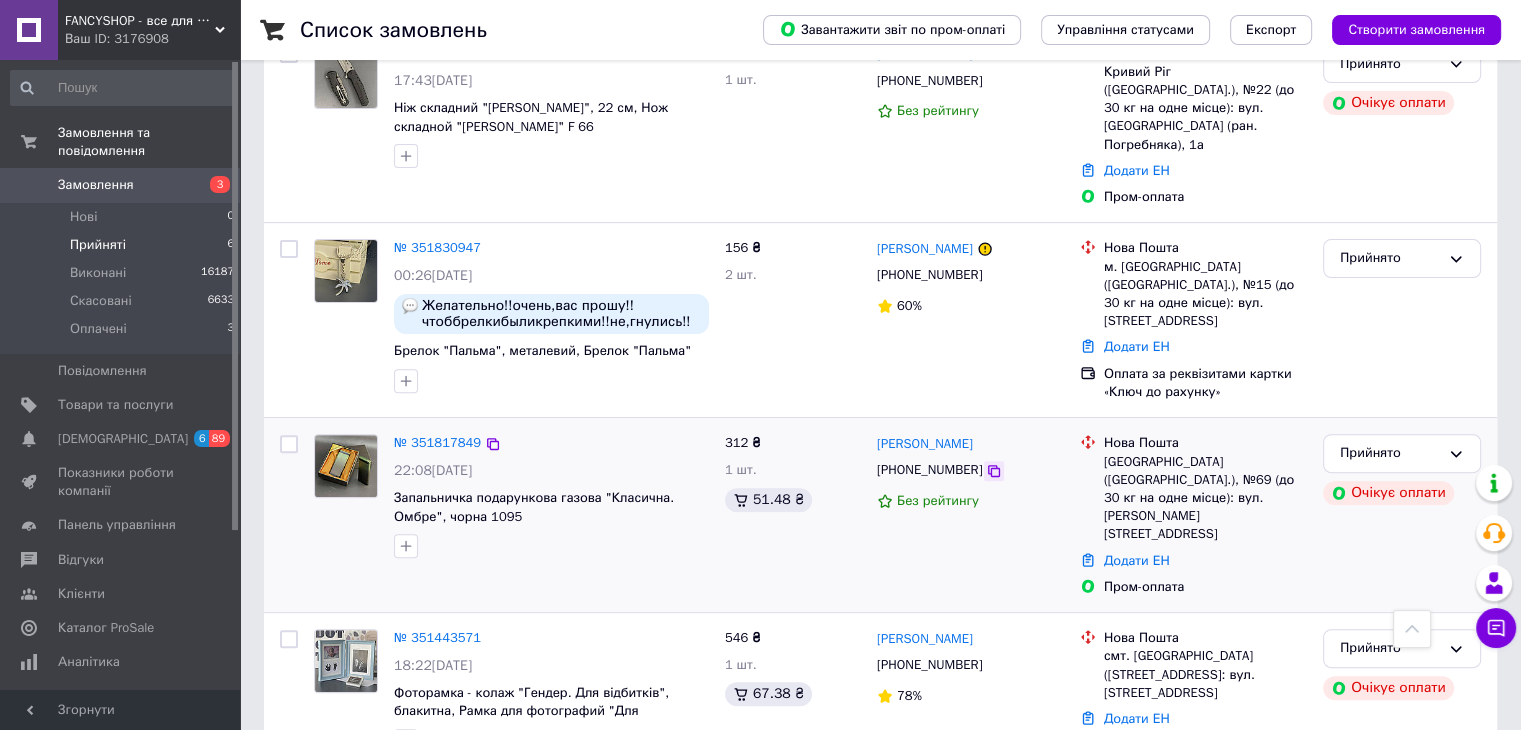click 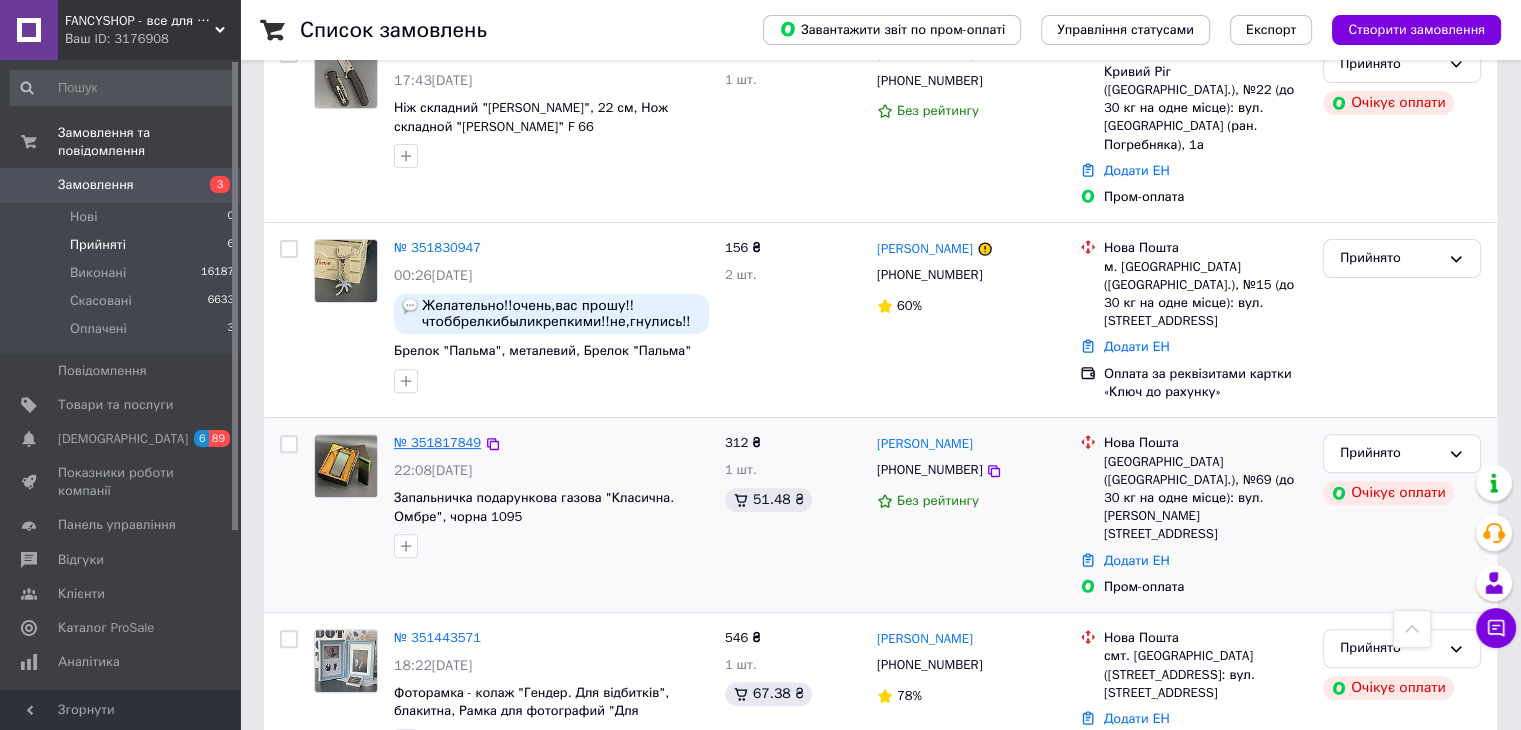 click on "№ 351817849" at bounding box center (437, 442) 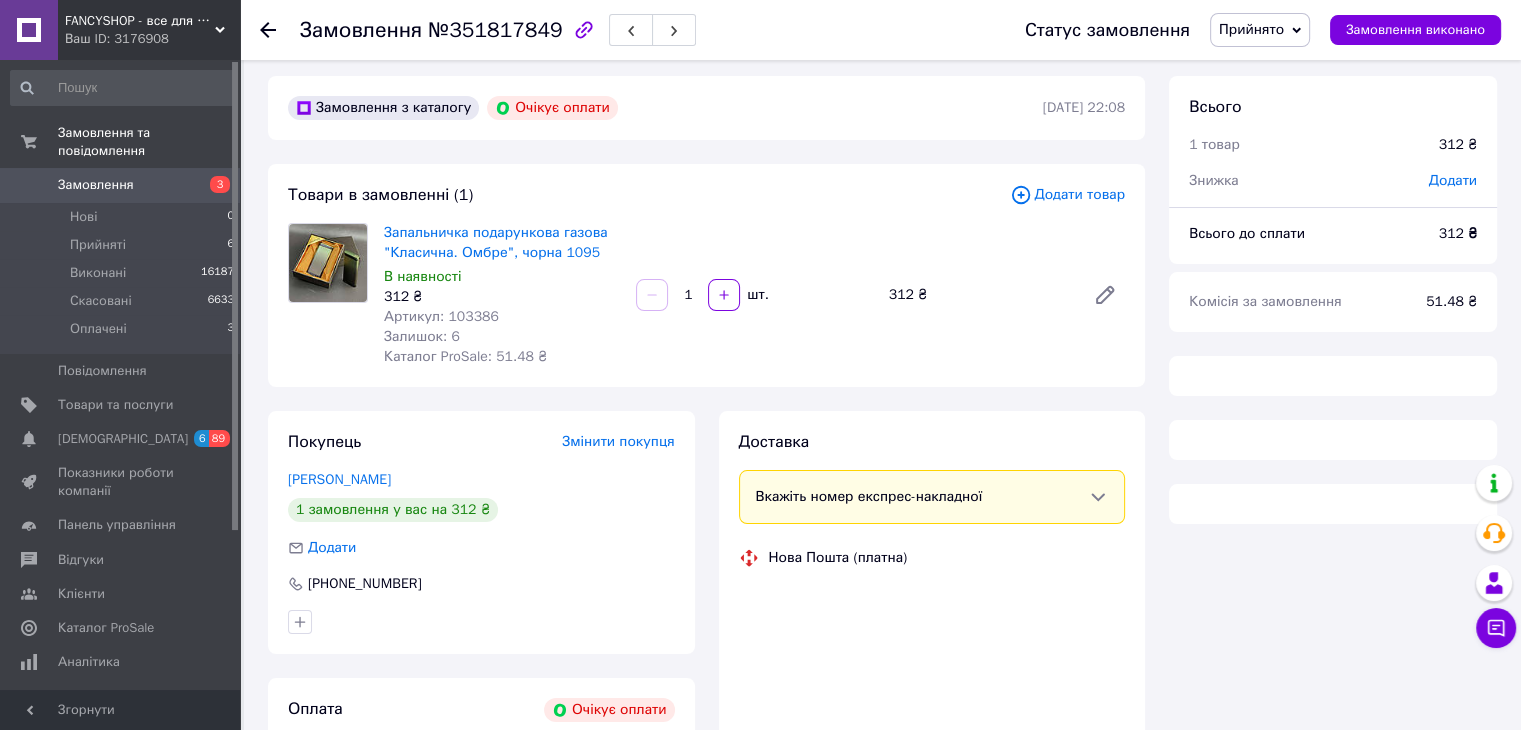 scroll, scrollTop: 0, scrollLeft: 0, axis: both 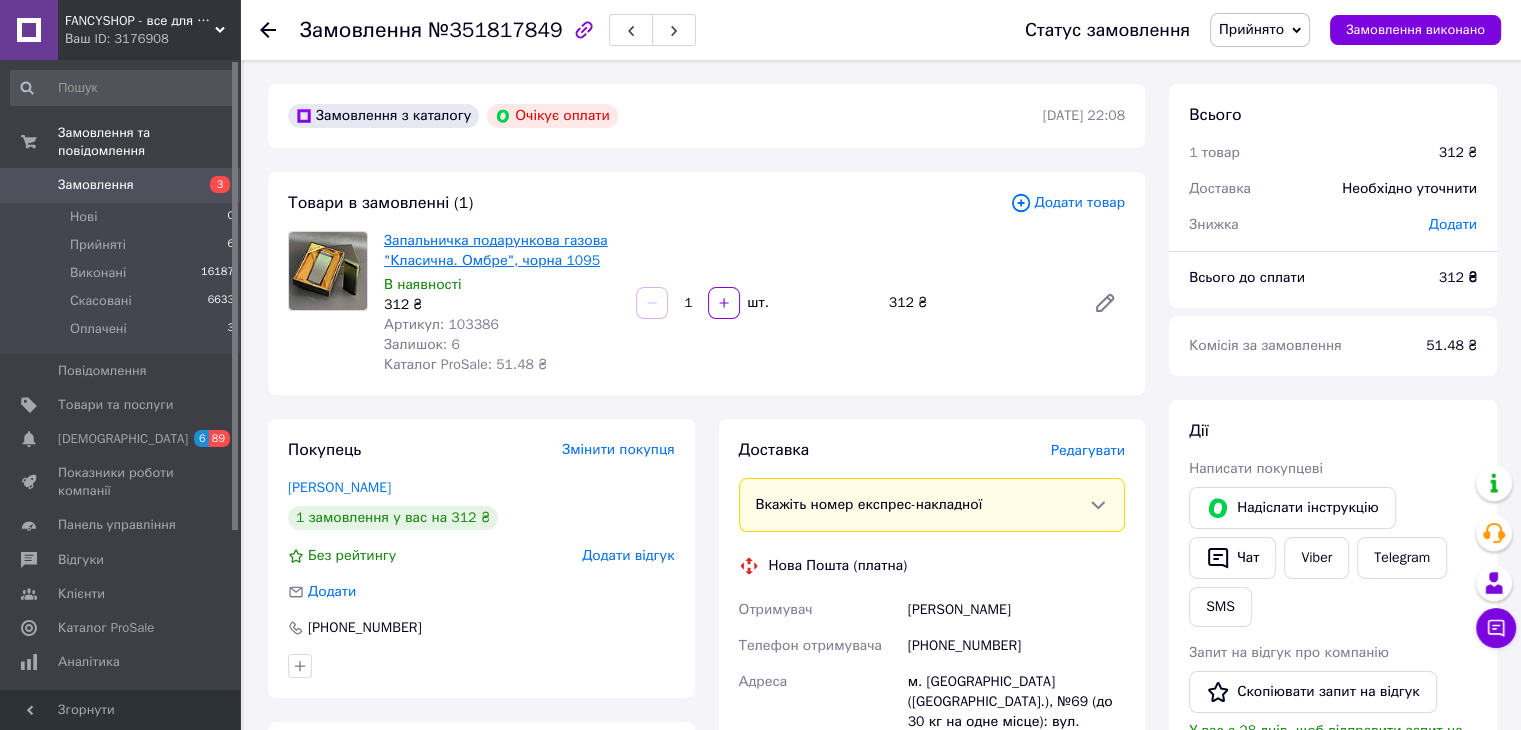 click on "Запальничка подарункова газова "Класична. Омбре", чорна 1095" at bounding box center (496, 250) 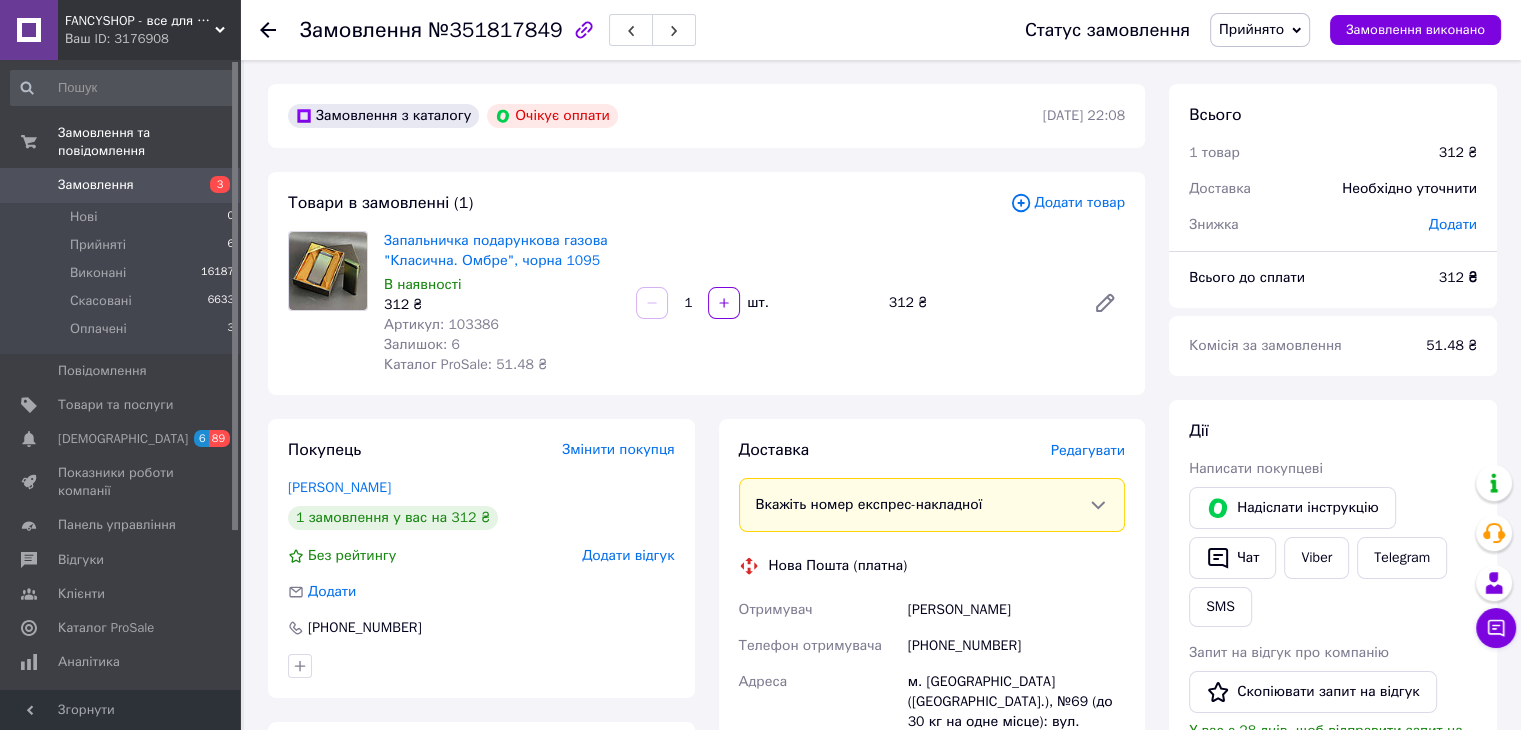 scroll, scrollTop: 300, scrollLeft: 0, axis: vertical 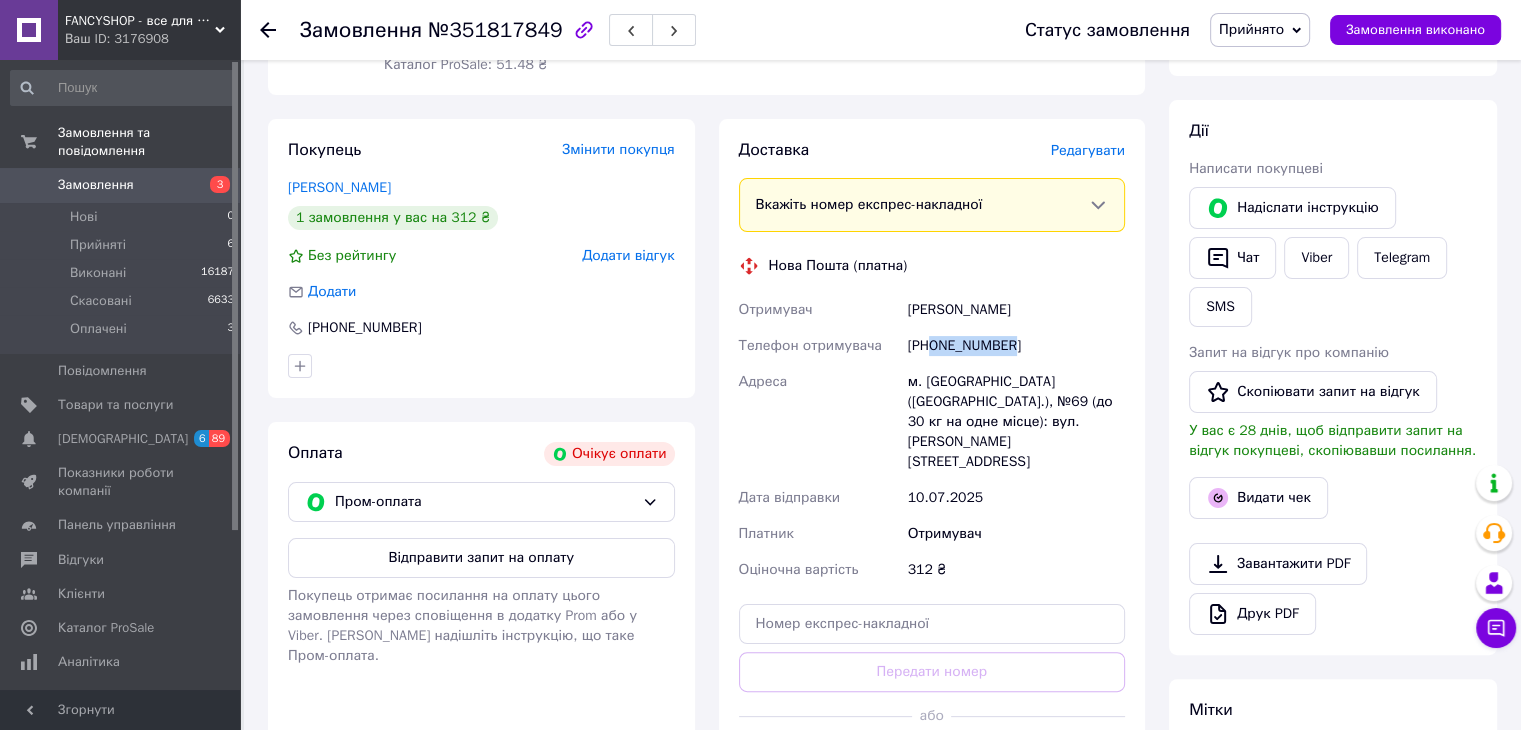 drag, startPoint x: 1028, startPoint y: 341, endPoint x: 933, endPoint y: 340, distance: 95.005264 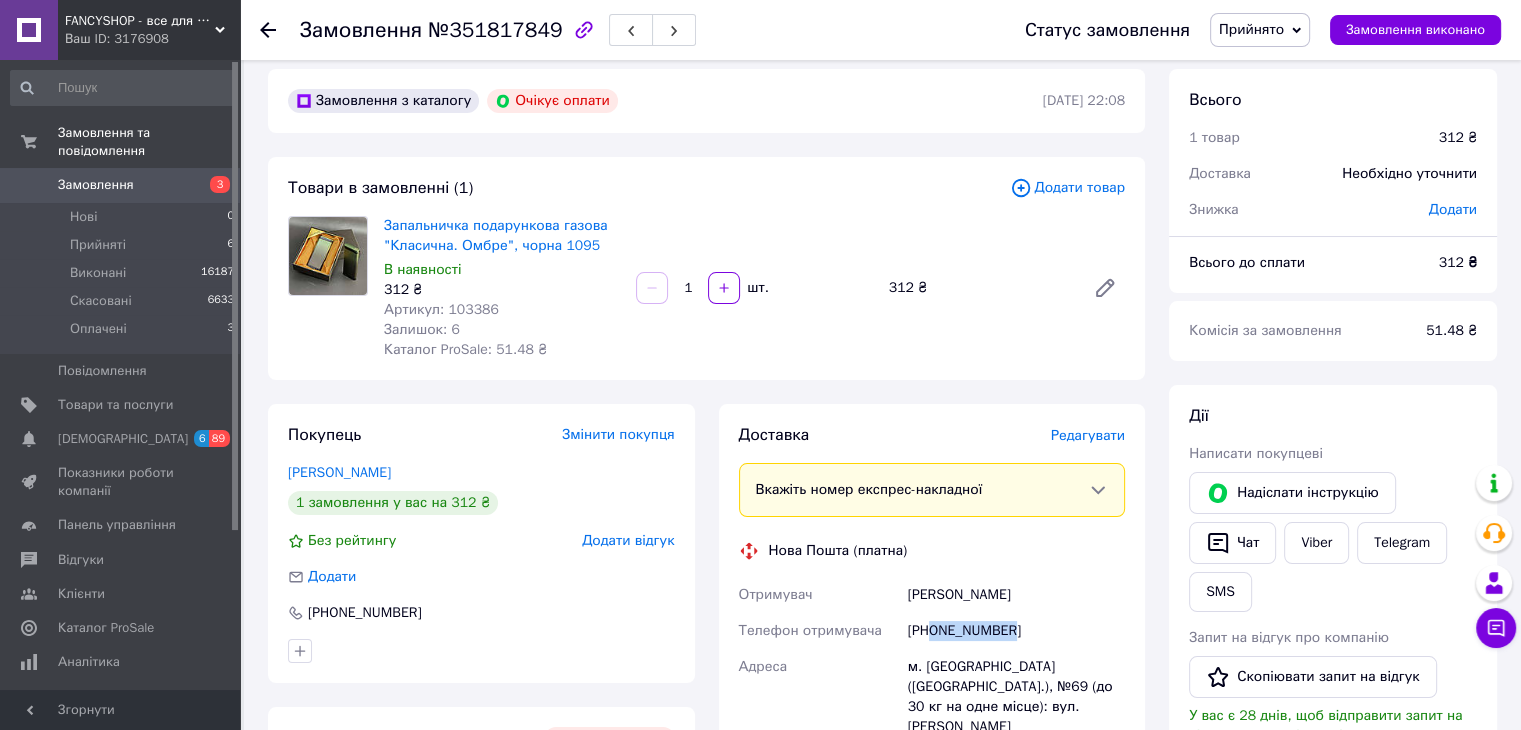 scroll, scrollTop: 0, scrollLeft: 0, axis: both 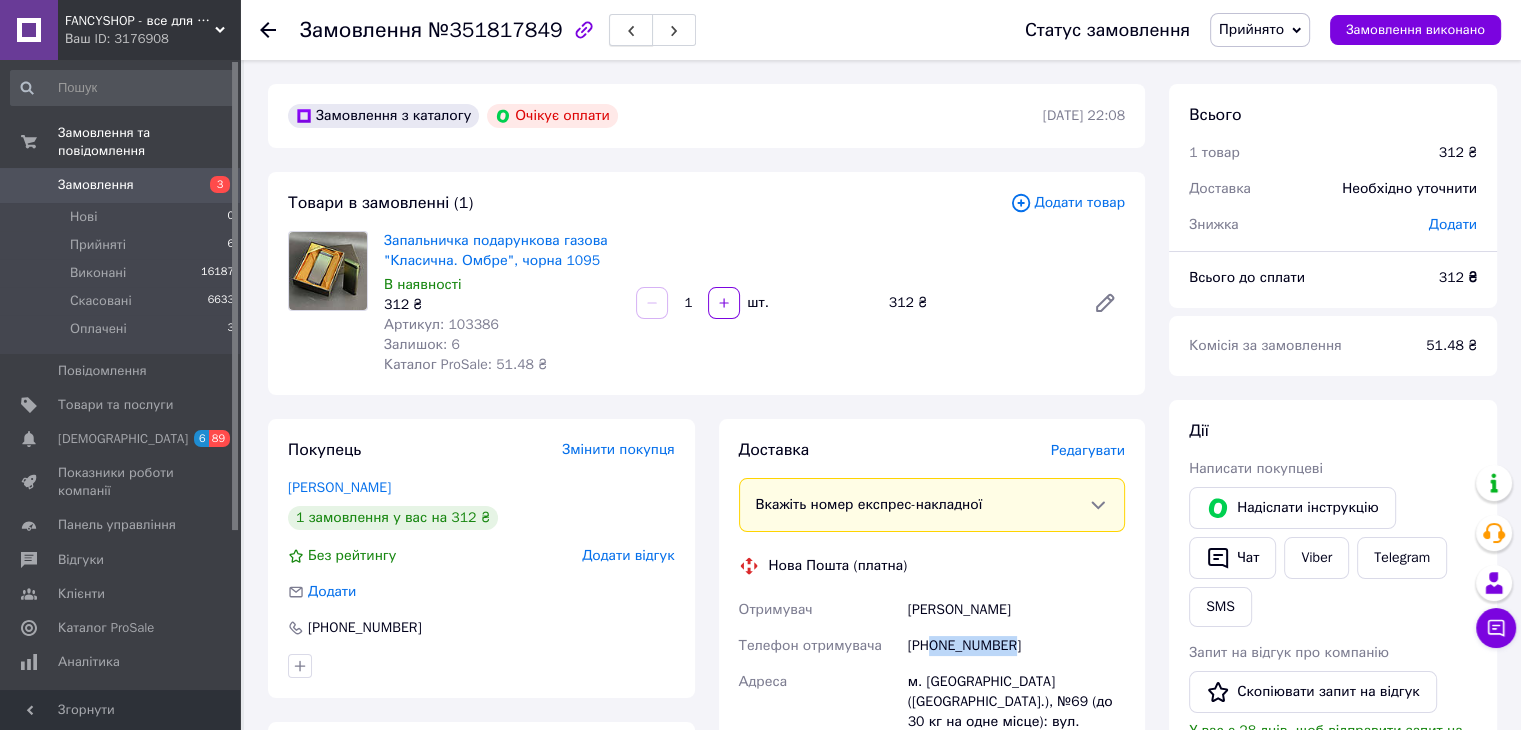 click 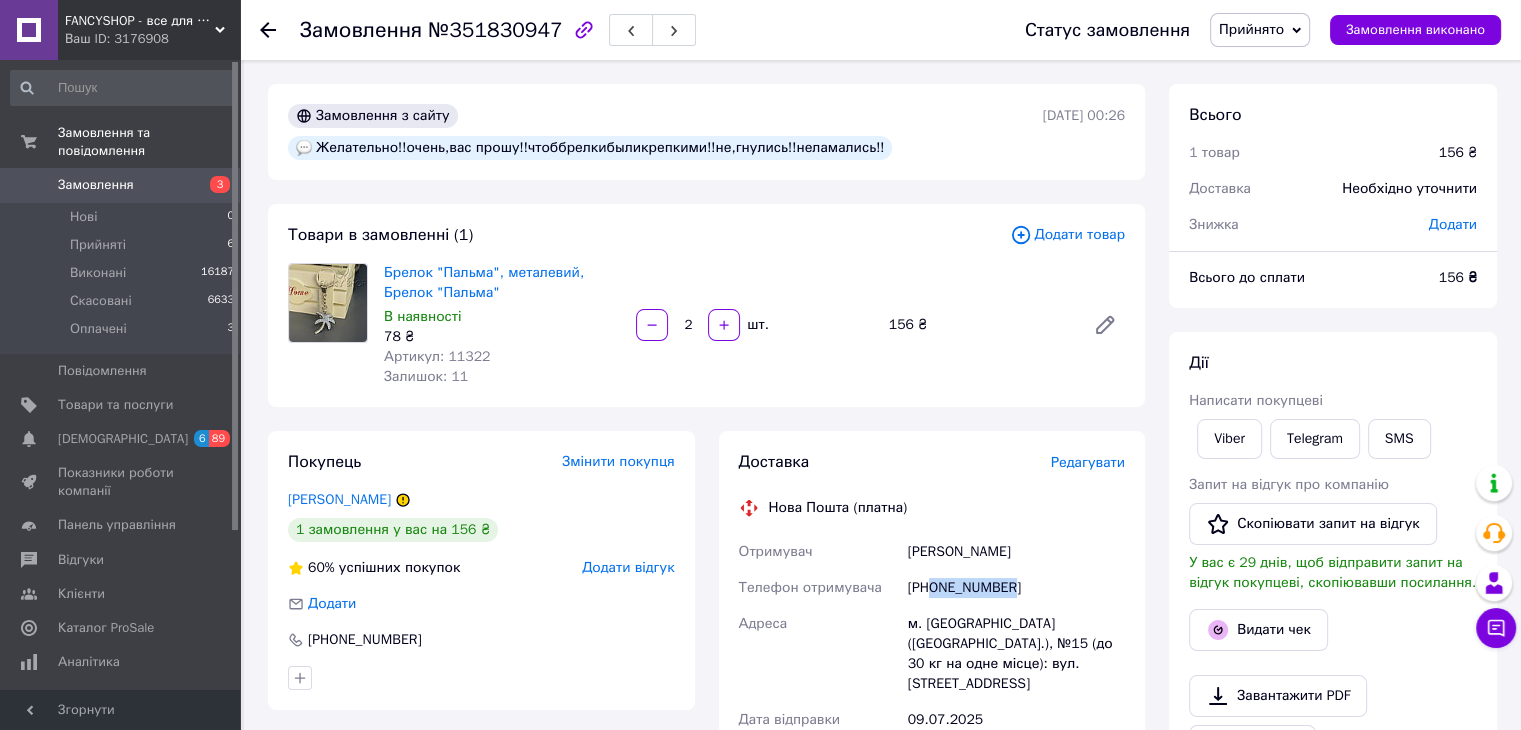 drag, startPoint x: 1012, startPoint y: 589, endPoint x: 932, endPoint y: 581, distance: 80.399 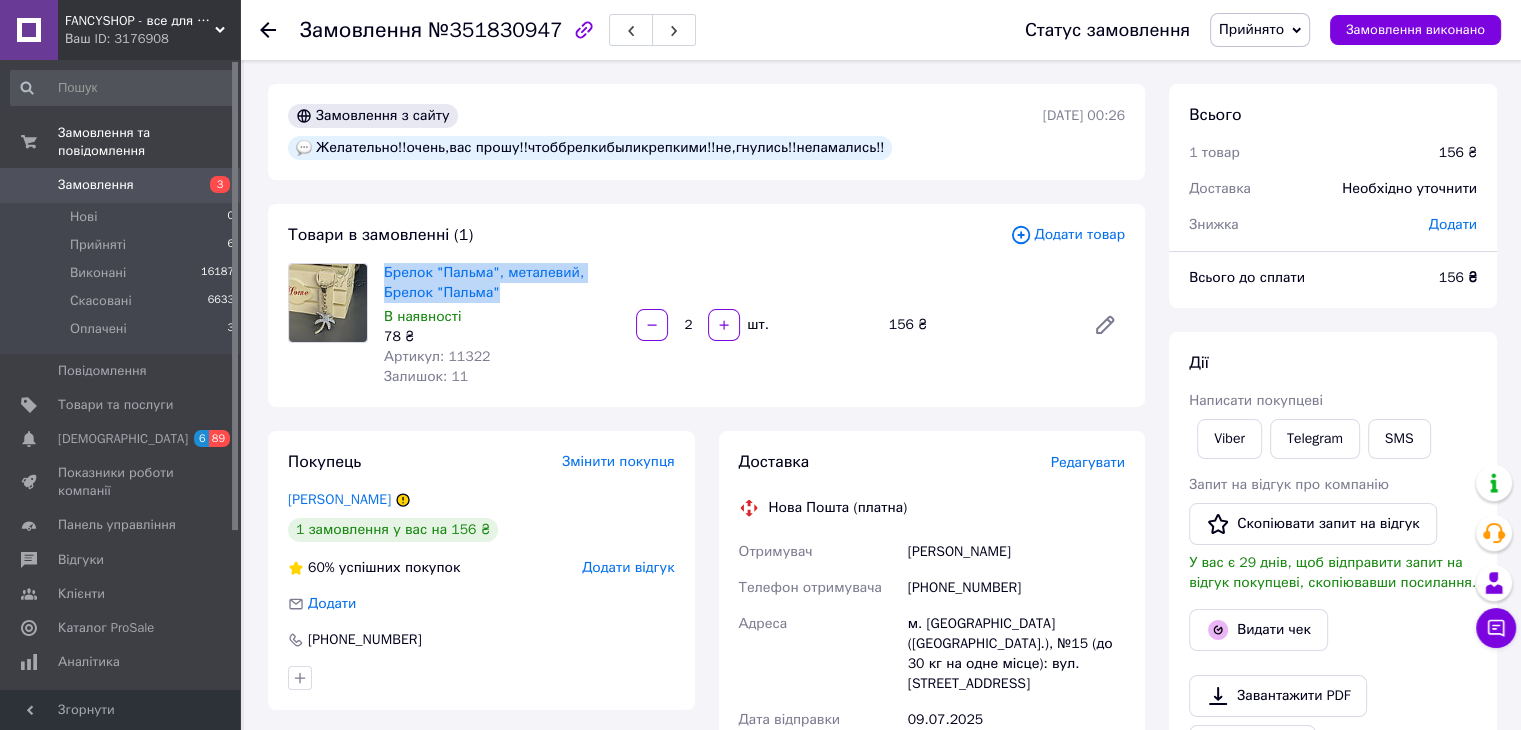 drag, startPoint x: 443, startPoint y: 293, endPoint x: 367, endPoint y: 255, distance: 84.97058 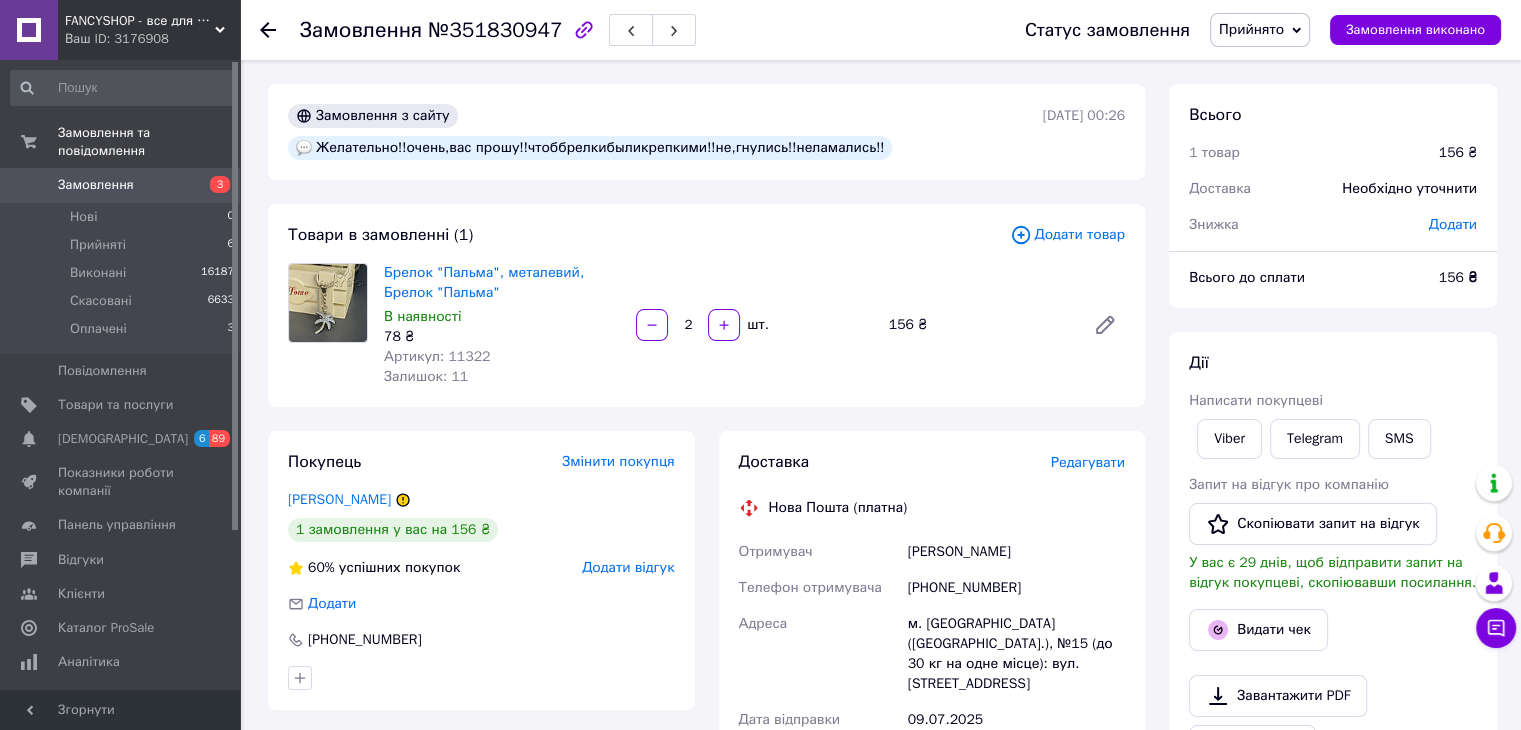 click on "Товари в замовленні (1) Додати товар Брелок "Пальма", металевий, Брелок "Пальма" В наявності 78 ₴ Артикул: 11322 Залишок: 11 2   шт. 156 ₴" at bounding box center (706, 305) 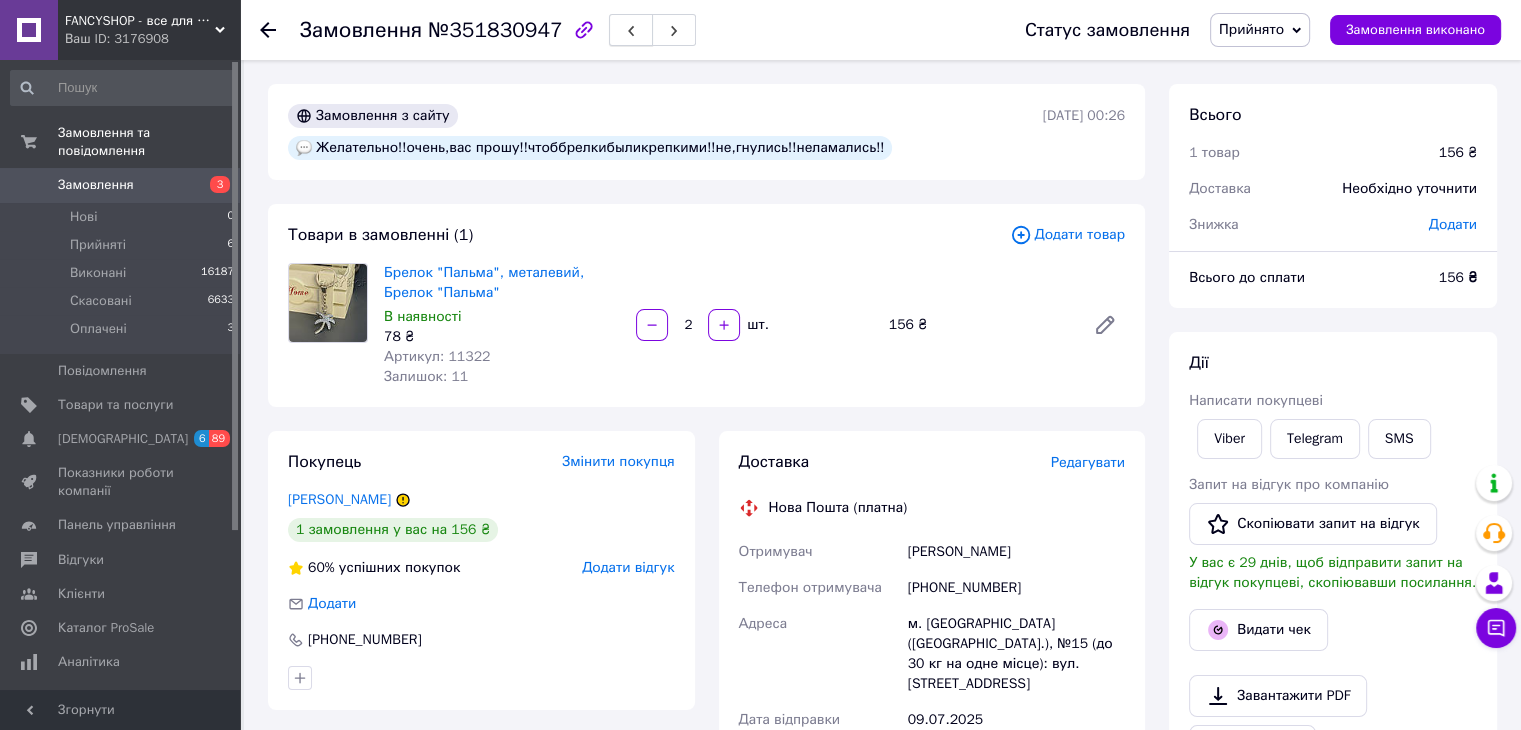 click 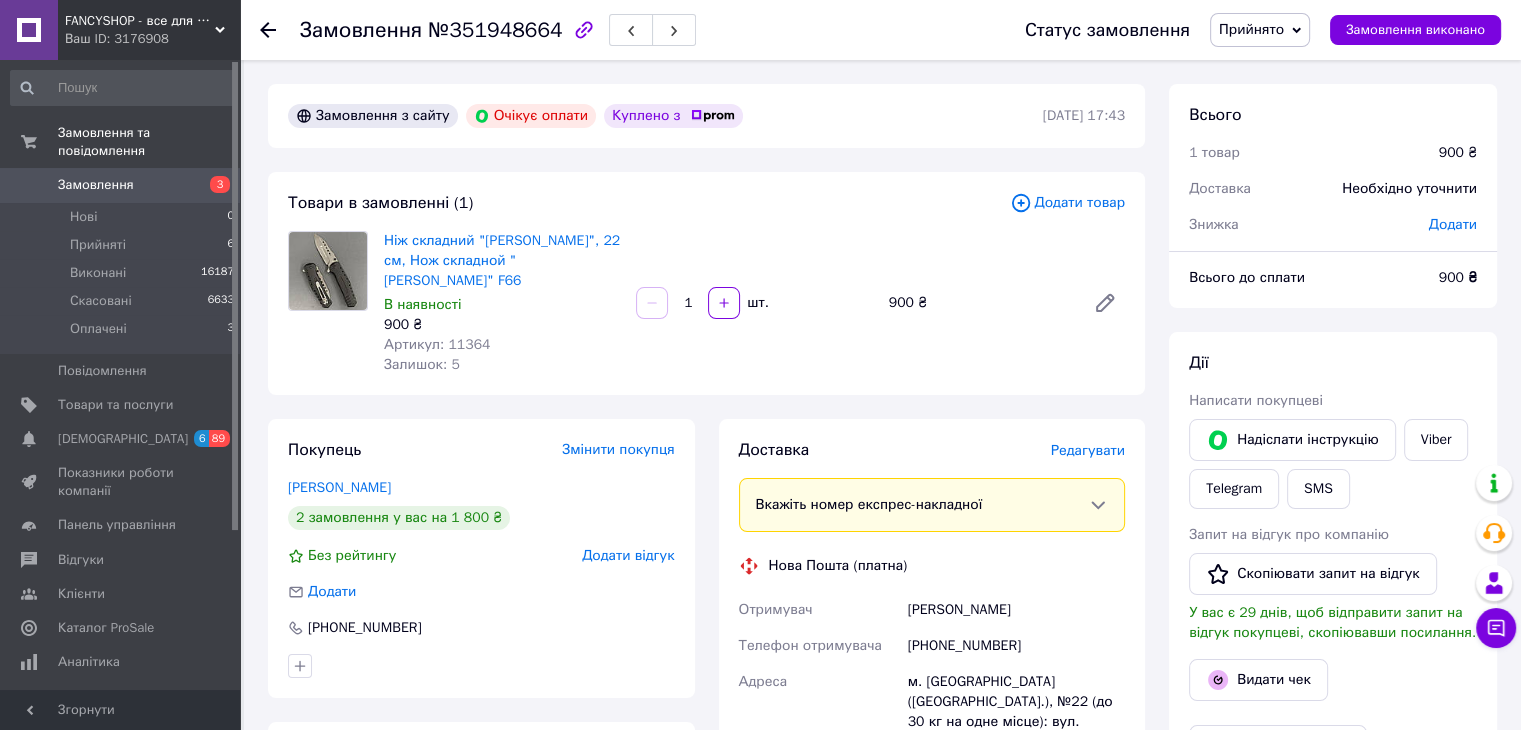 click on "[PERSON_NAME]" at bounding box center [339, 487] 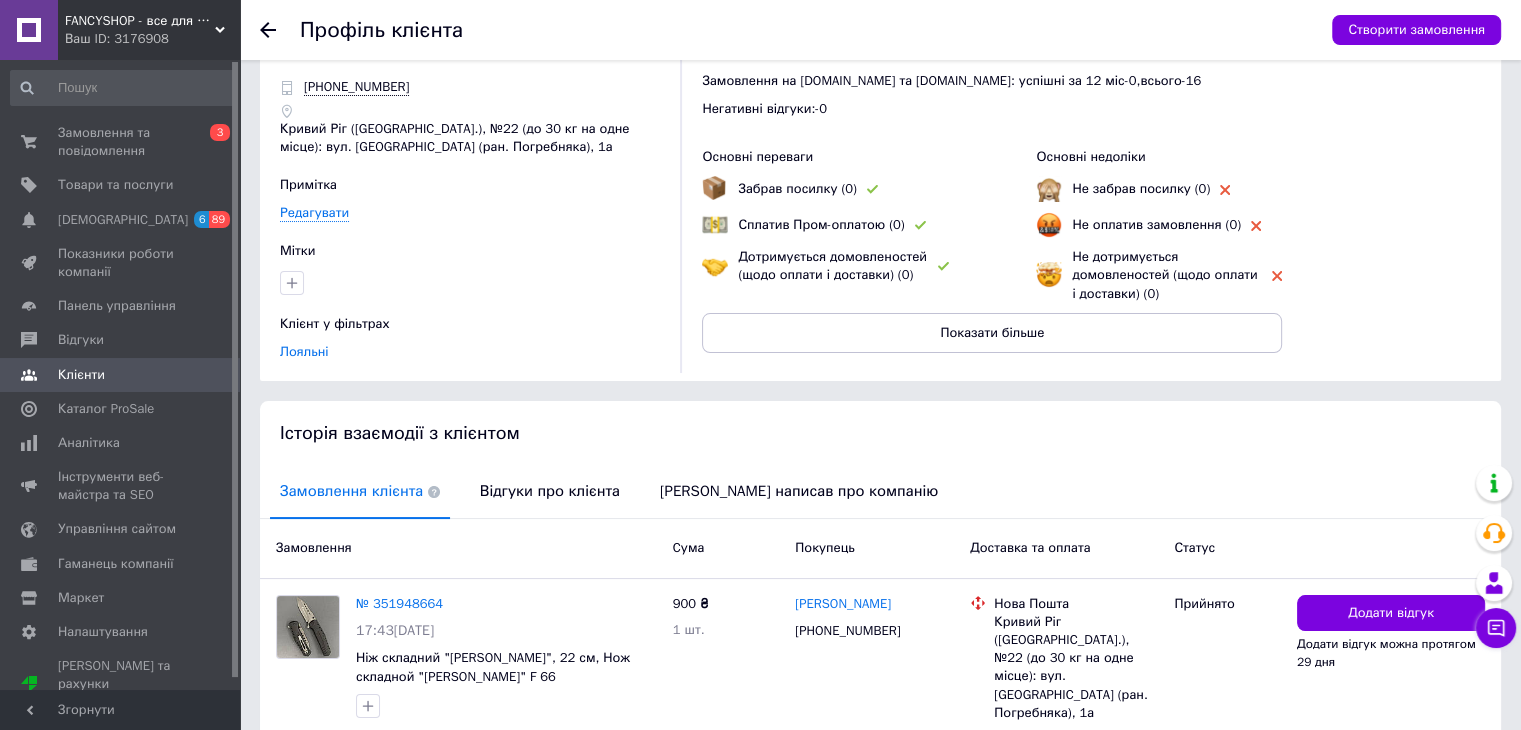 scroll, scrollTop: 379, scrollLeft: 0, axis: vertical 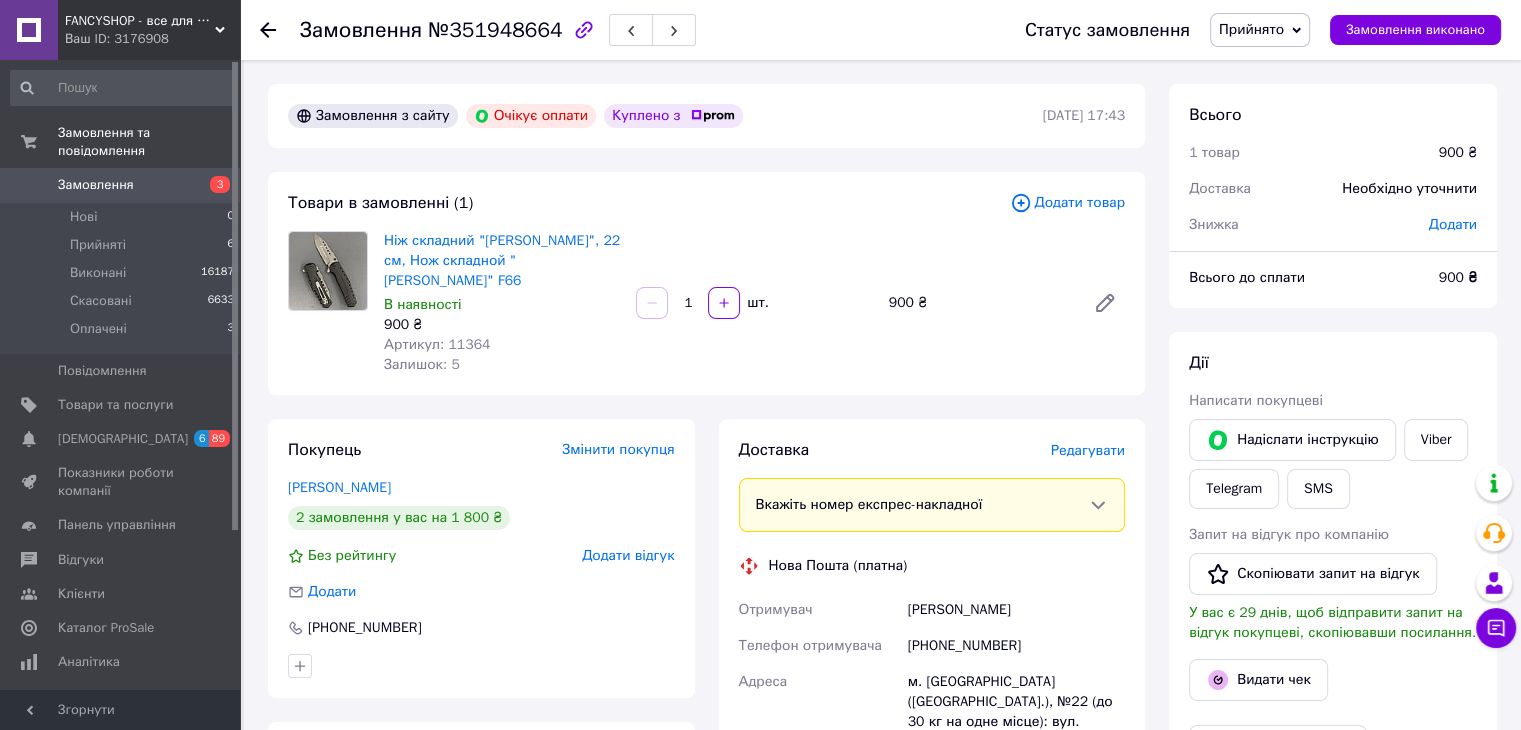 click on "Прийнято" at bounding box center (1251, 29) 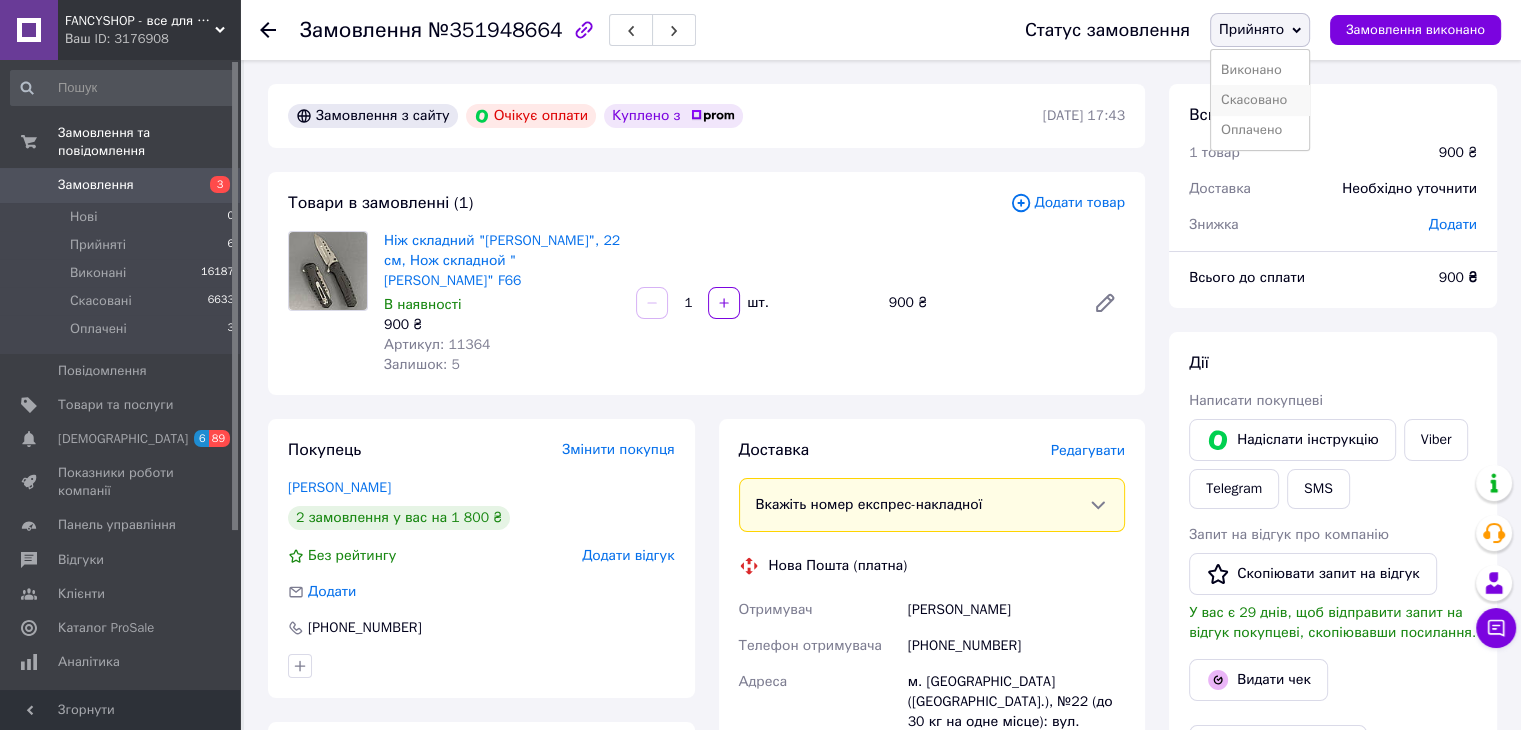 click on "Скасовано" at bounding box center (1260, 100) 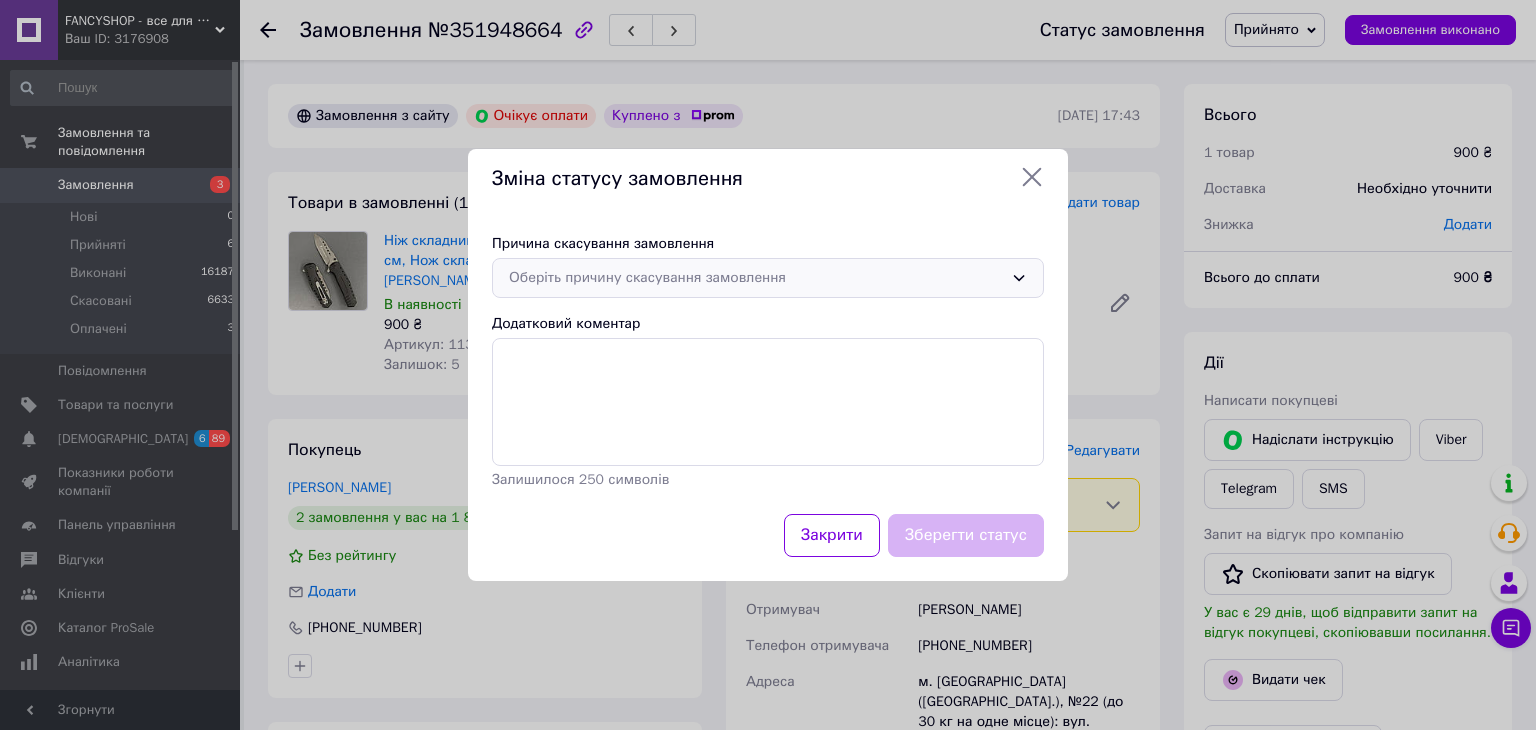 click on "Оберіть причину скасування замовлення" at bounding box center (756, 278) 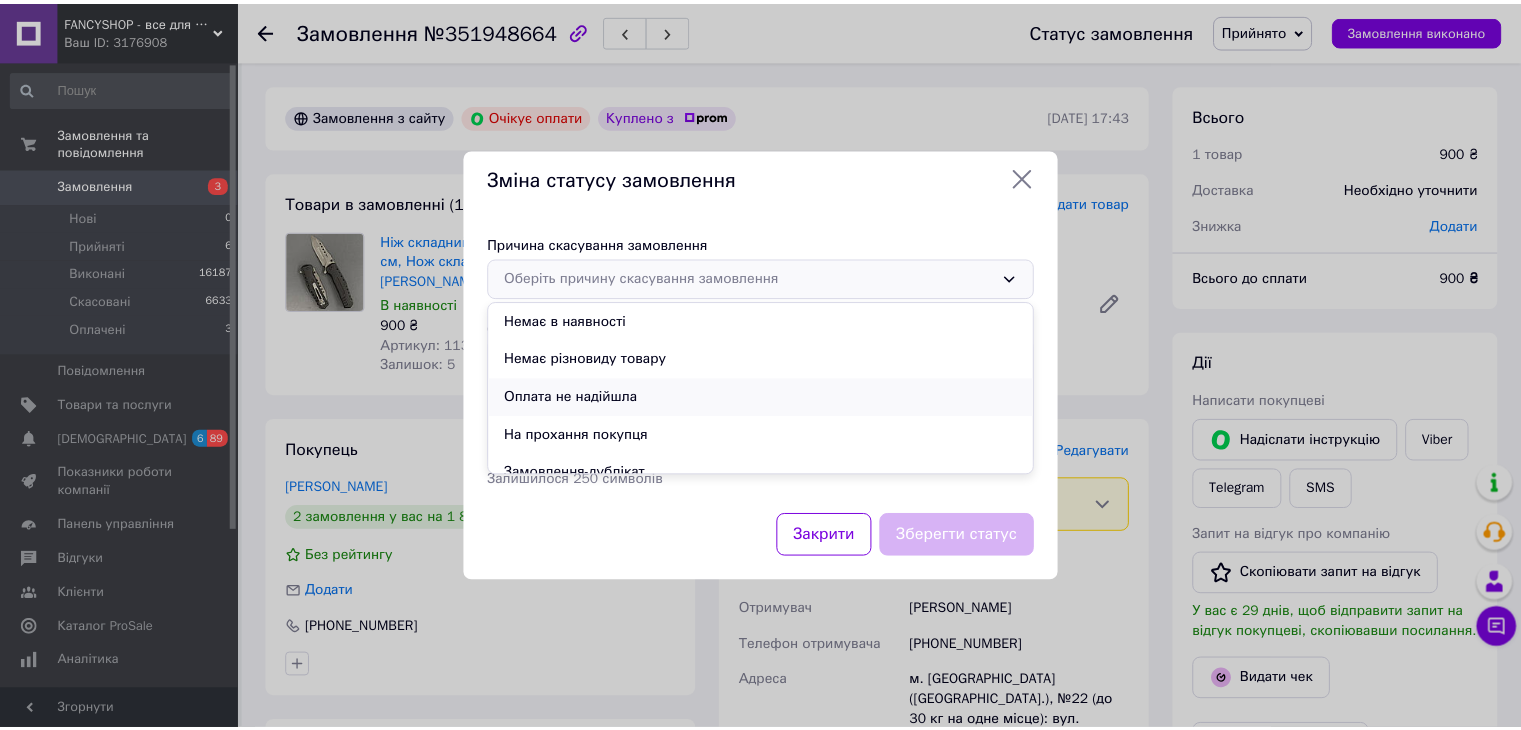 scroll, scrollTop: 93, scrollLeft: 0, axis: vertical 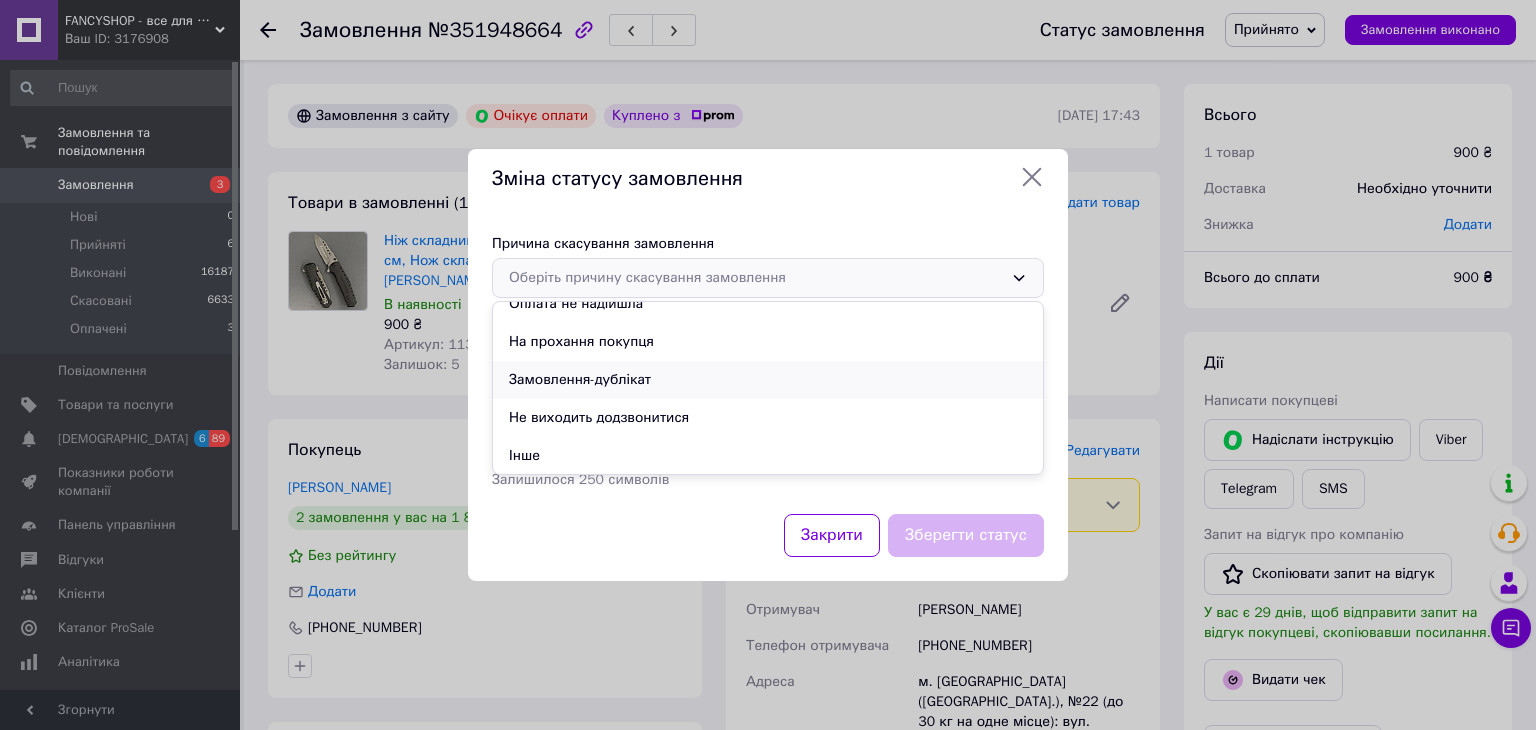 click on "Замовлення-дублікат" at bounding box center [768, 380] 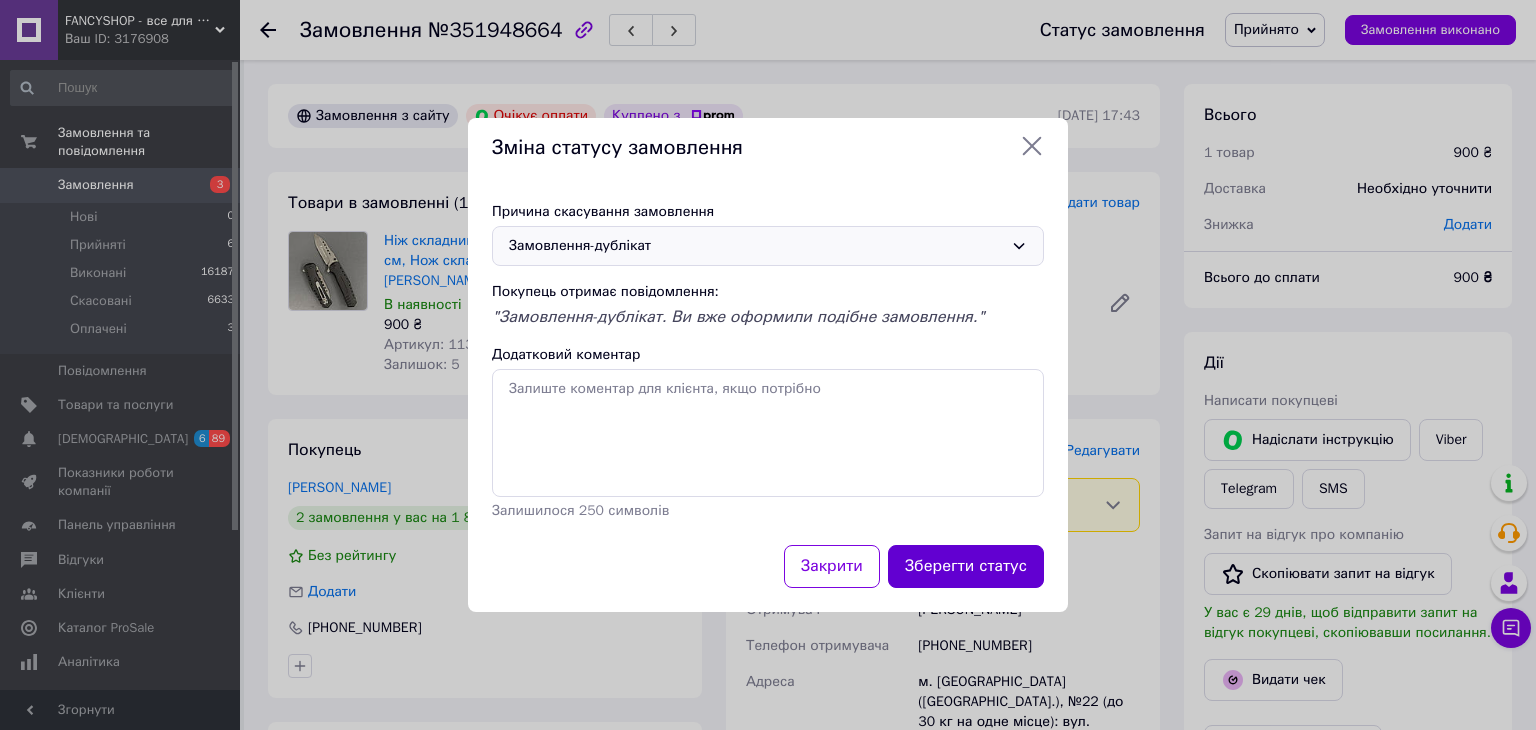 click on "Зберегти статус" at bounding box center (966, 566) 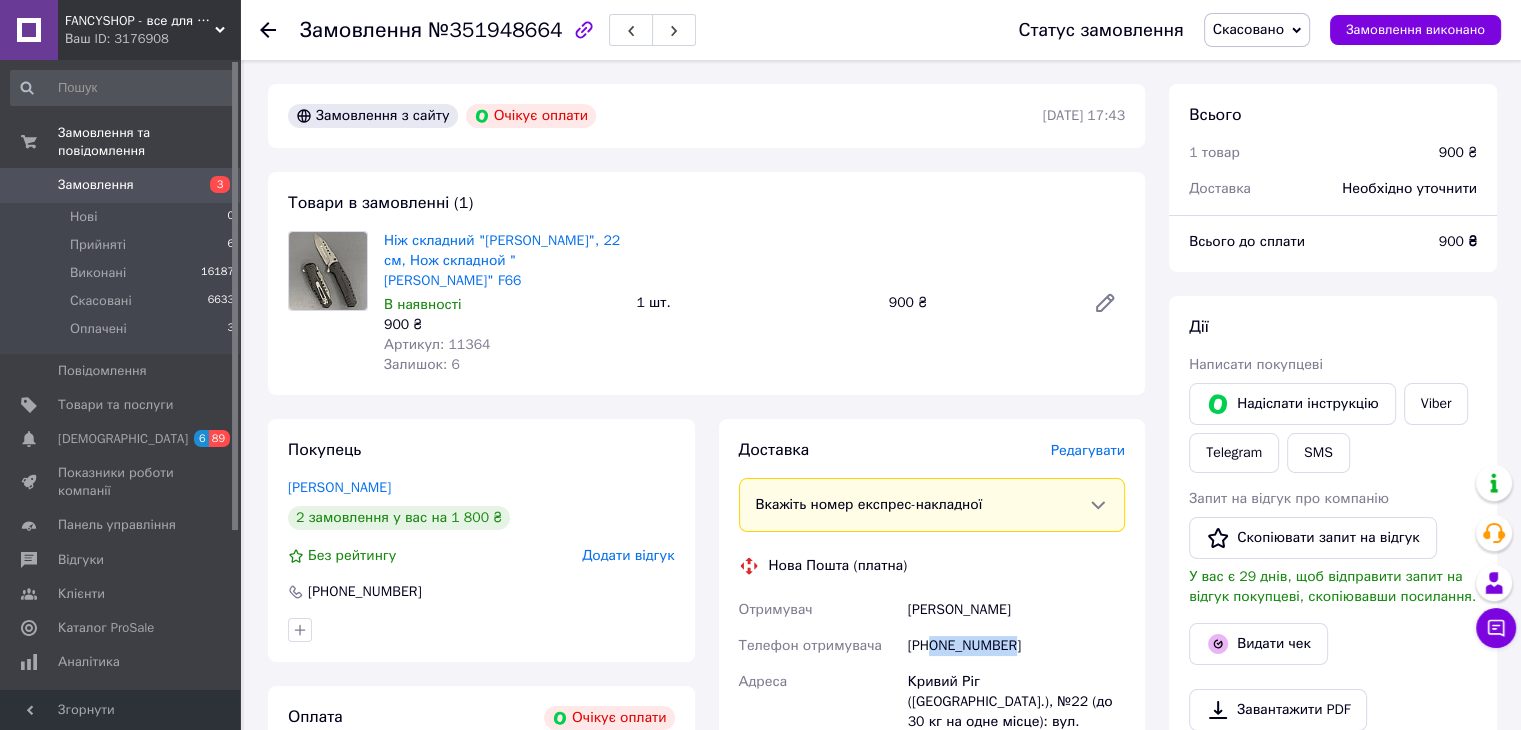 drag, startPoint x: 1027, startPoint y: 621, endPoint x: 930, endPoint y: 634, distance: 97.867256 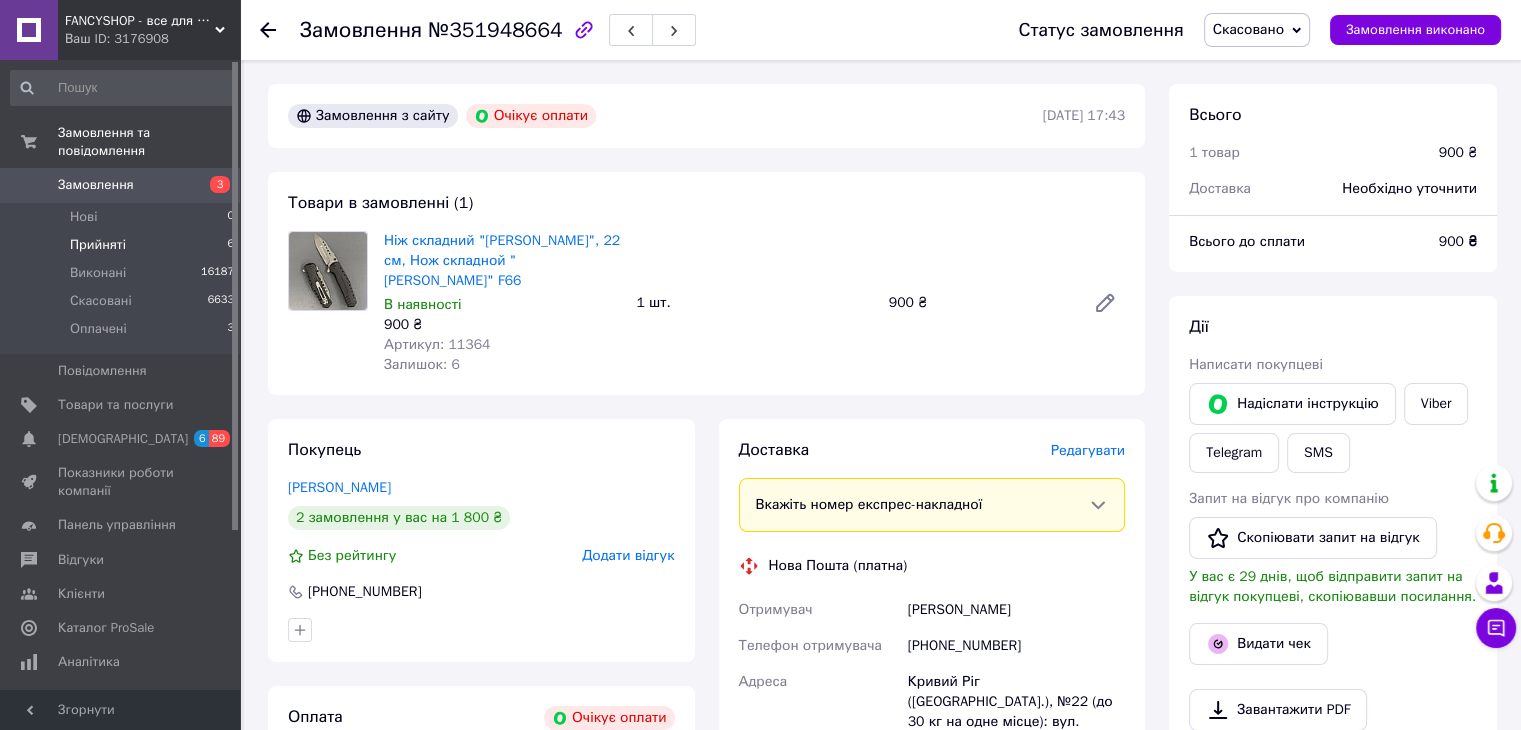 click on "Прийняті 6" at bounding box center (123, 245) 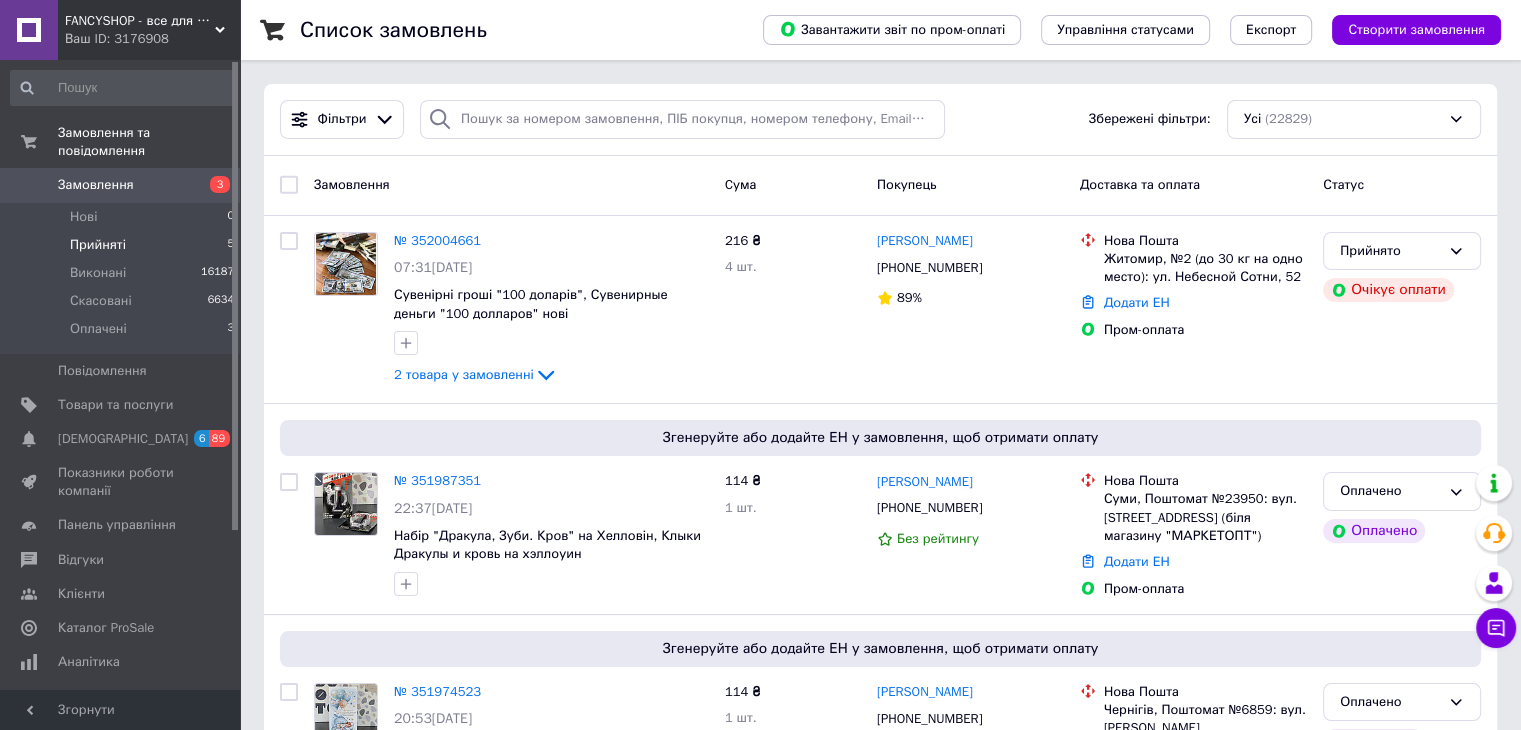 click on "Прийняті" at bounding box center [98, 245] 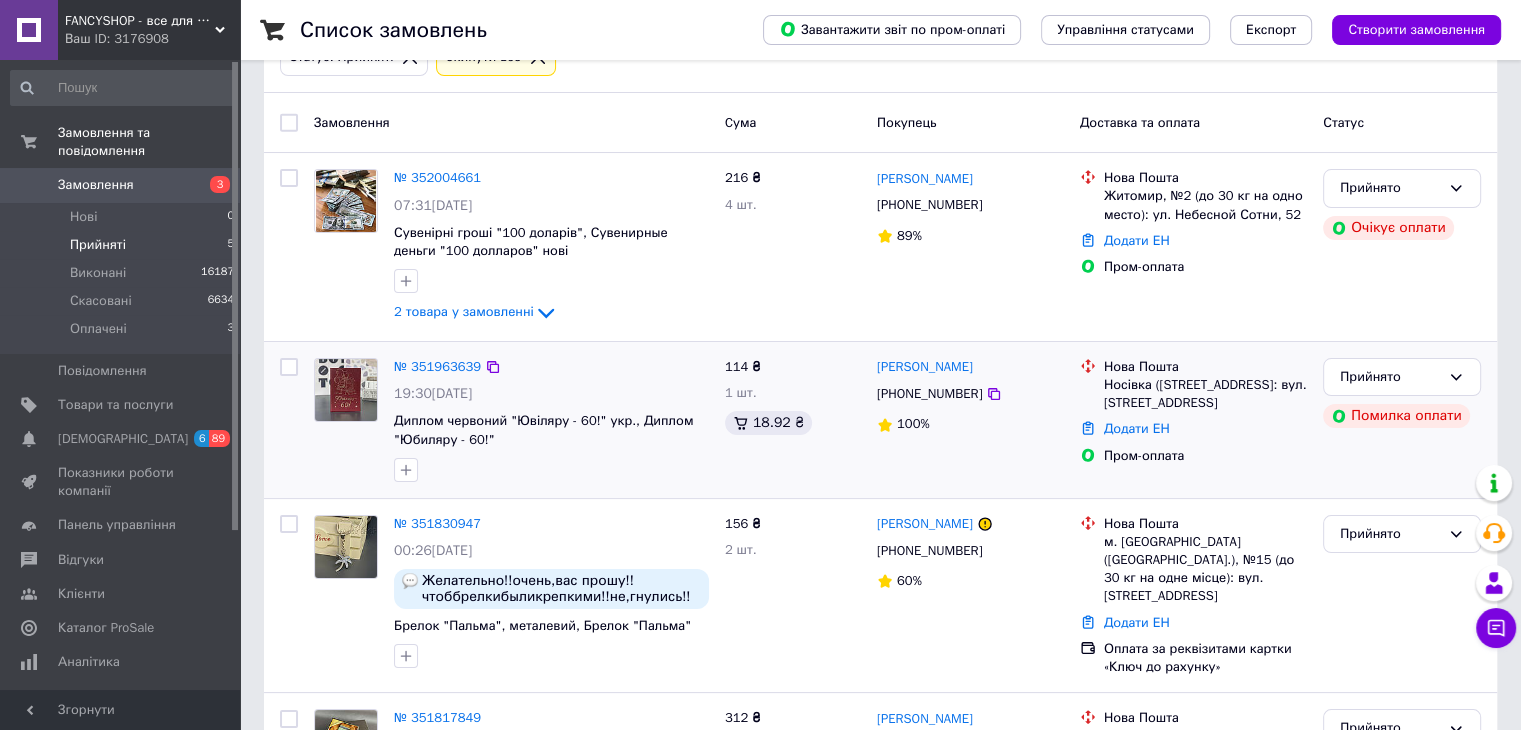 scroll, scrollTop: 100, scrollLeft: 0, axis: vertical 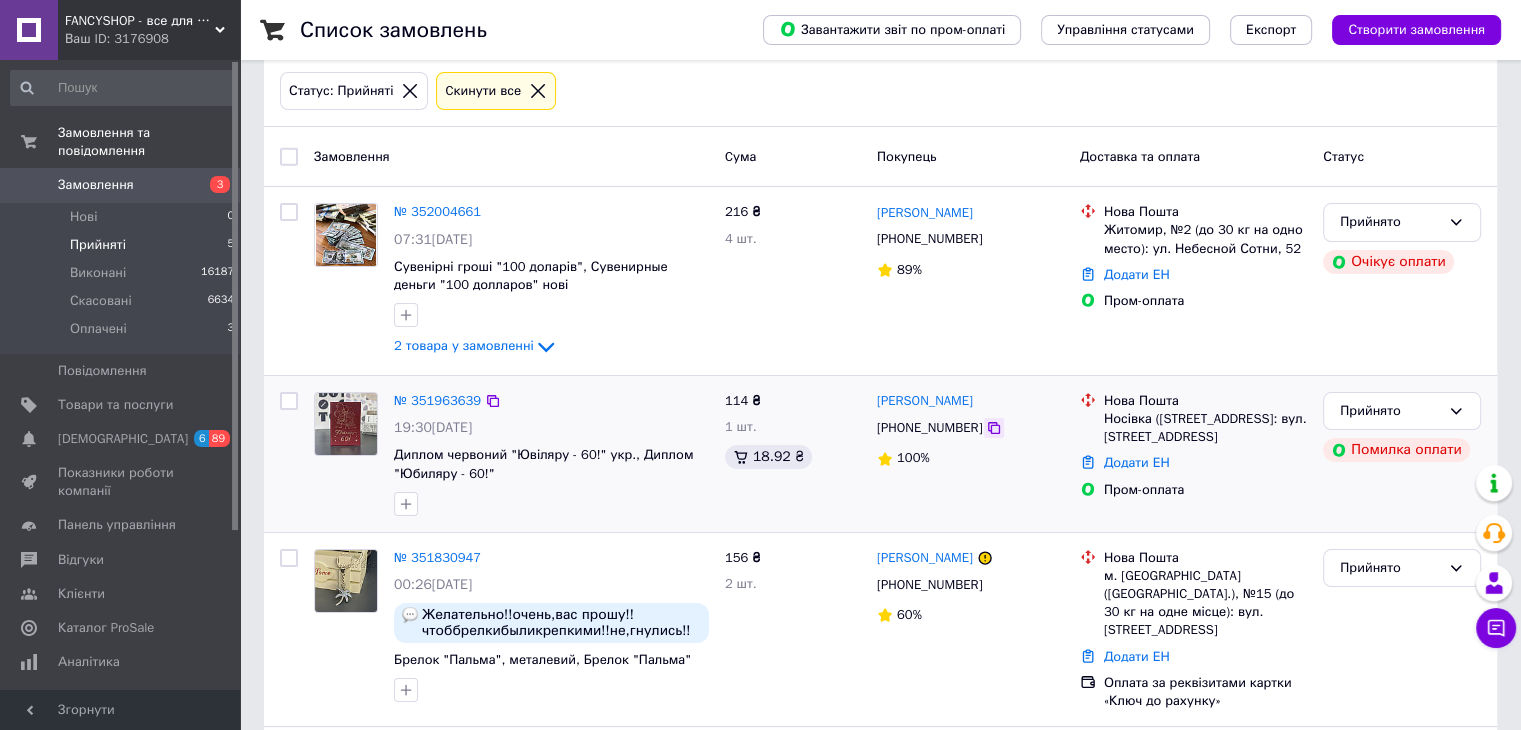 click 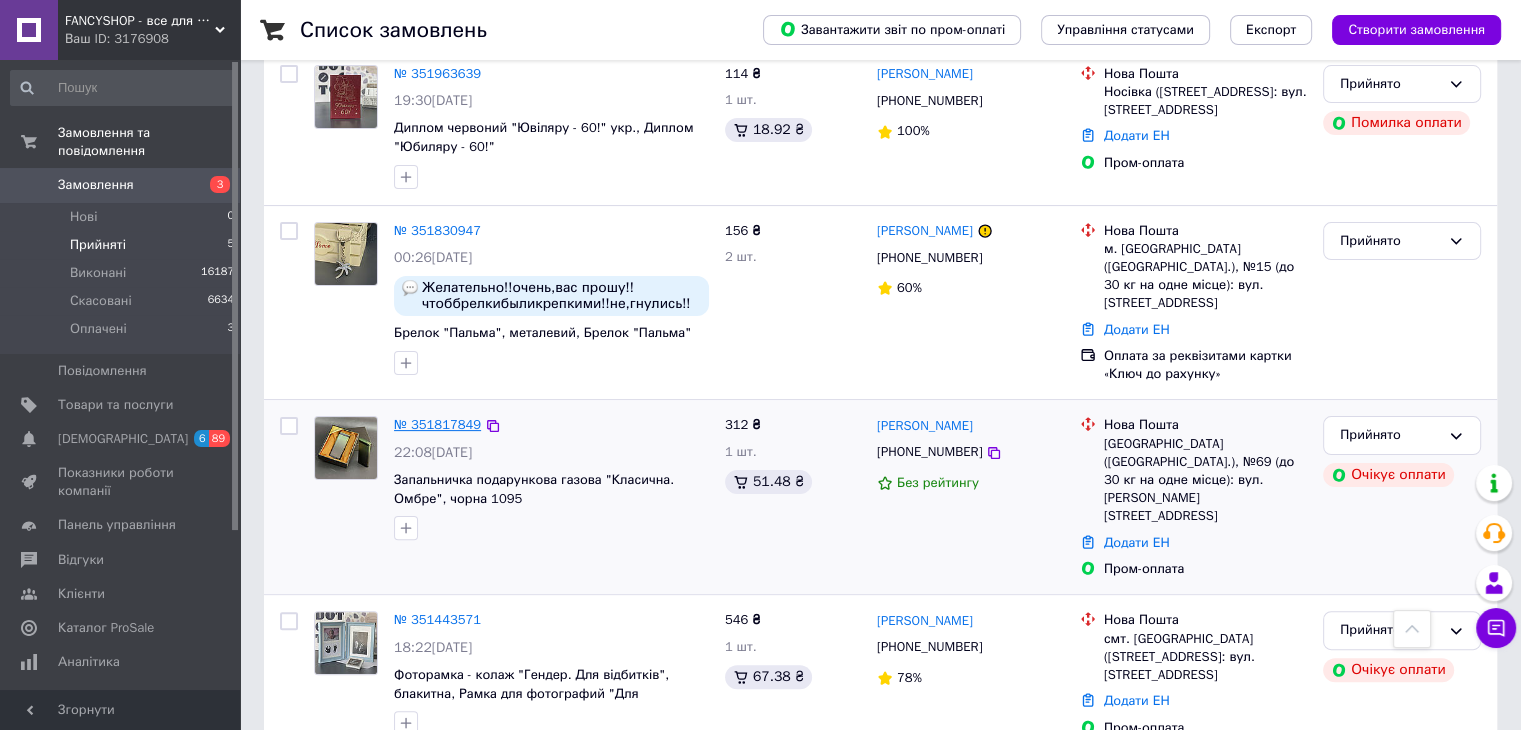 click on "№ 351817849" at bounding box center (437, 424) 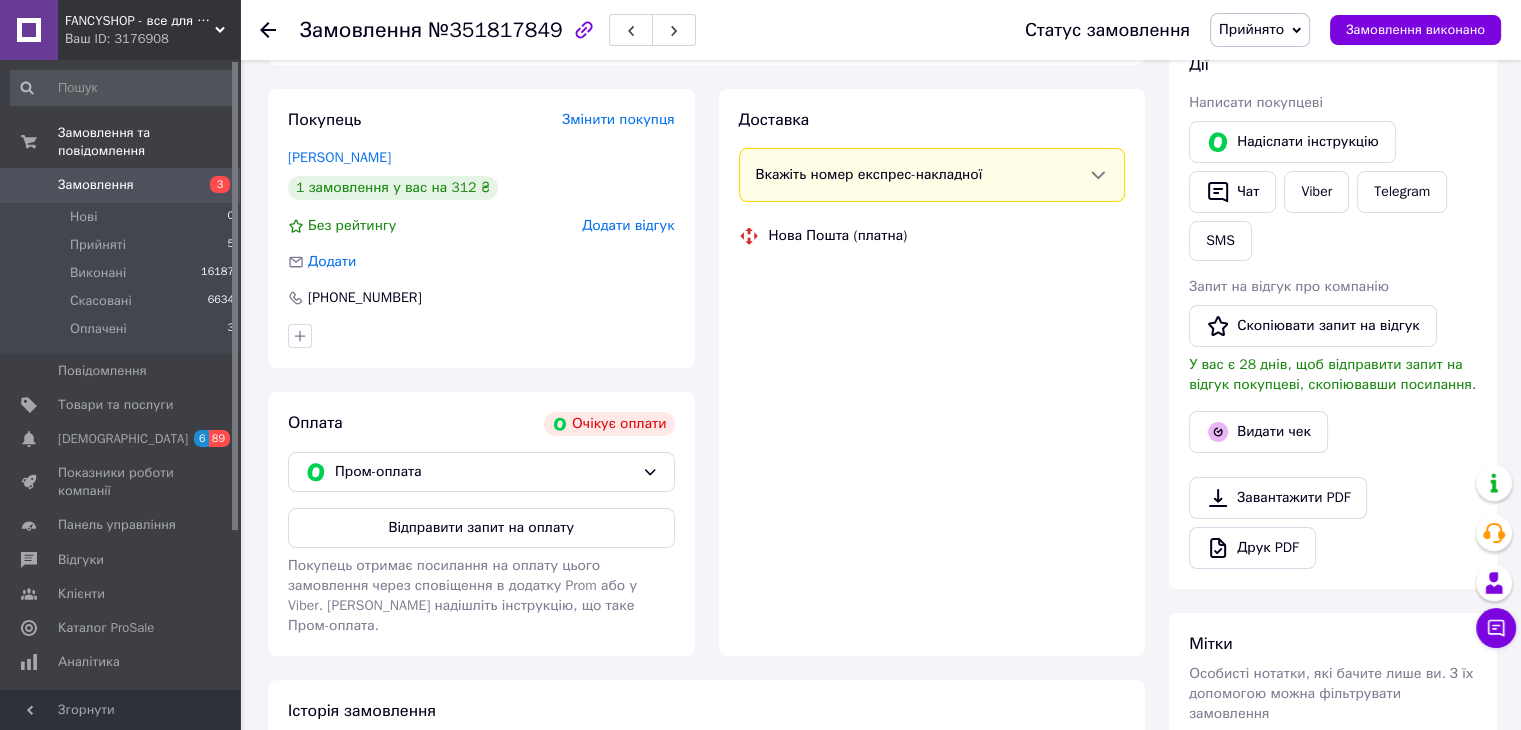 scroll, scrollTop: 0, scrollLeft: 0, axis: both 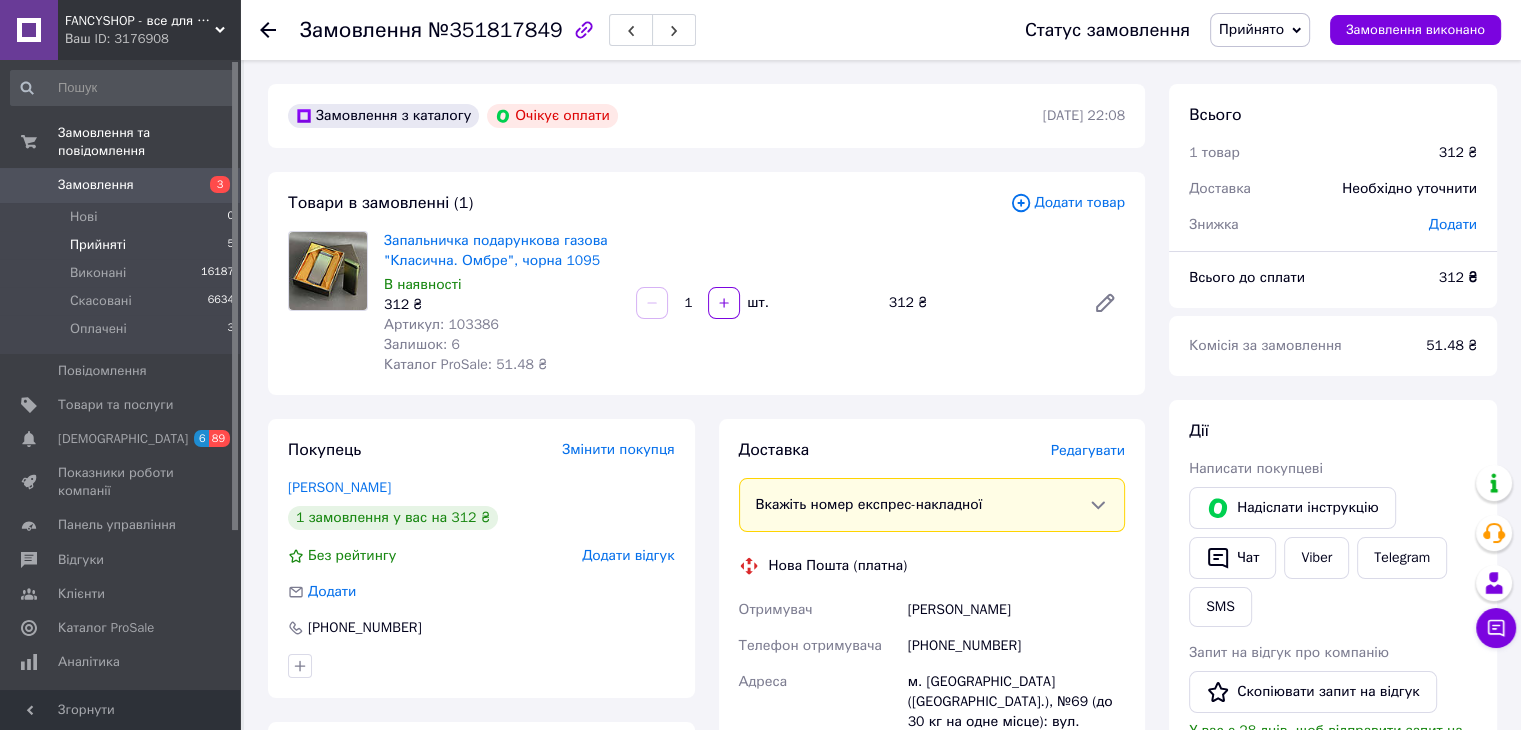 click on "Прийняті" at bounding box center (98, 245) 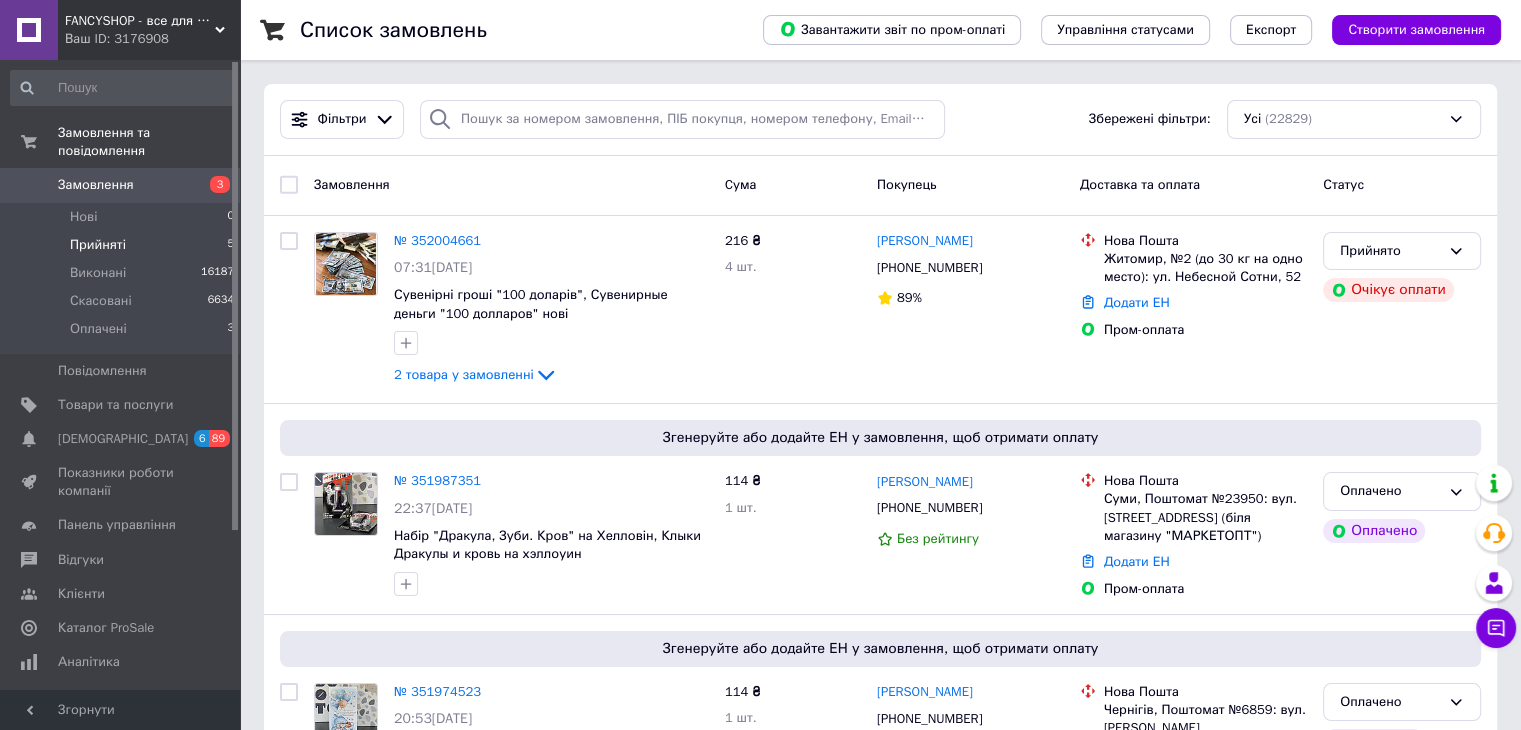click on "Прийняті" at bounding box center [98, 245] 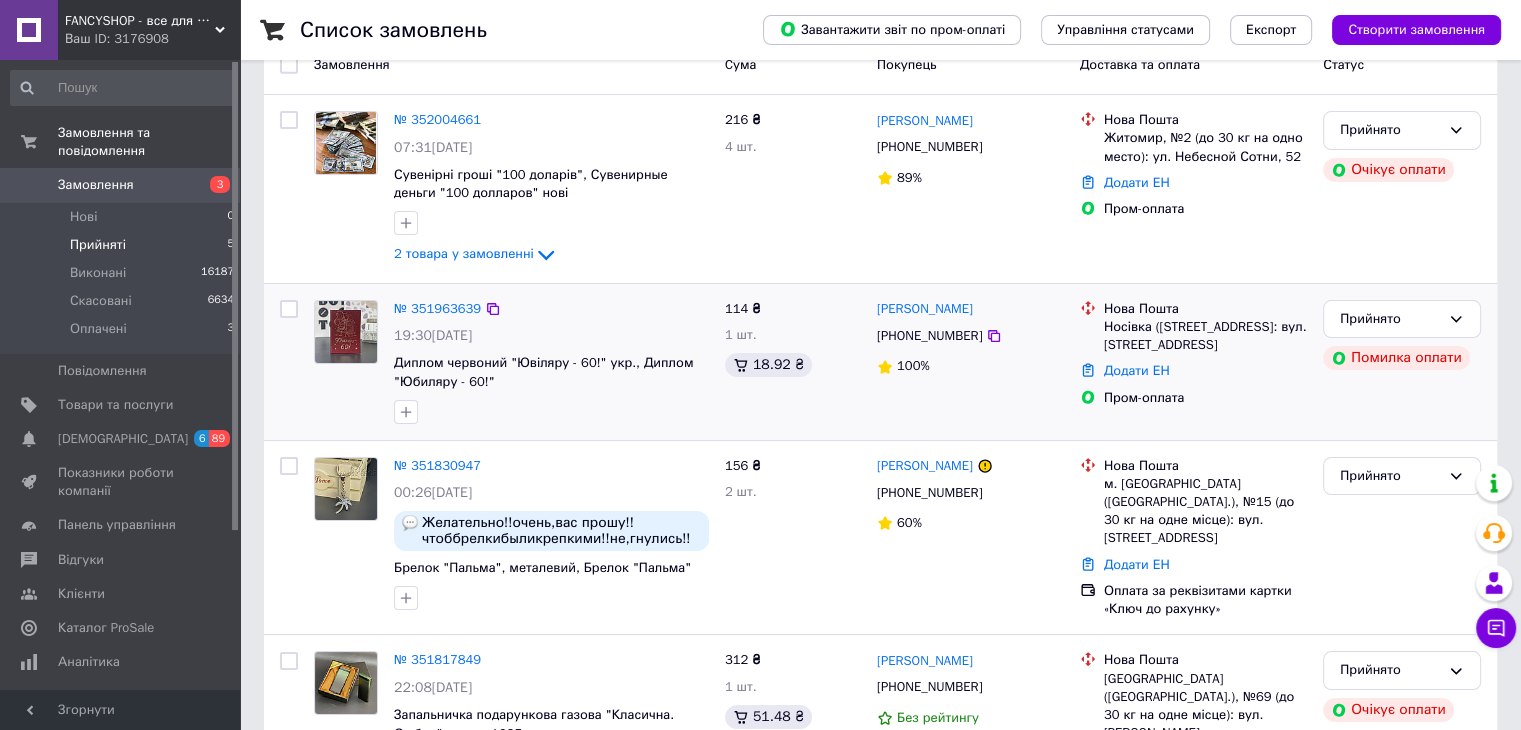 scroll, scrollTop: 200, scrollLeft: 0, axis: vertical 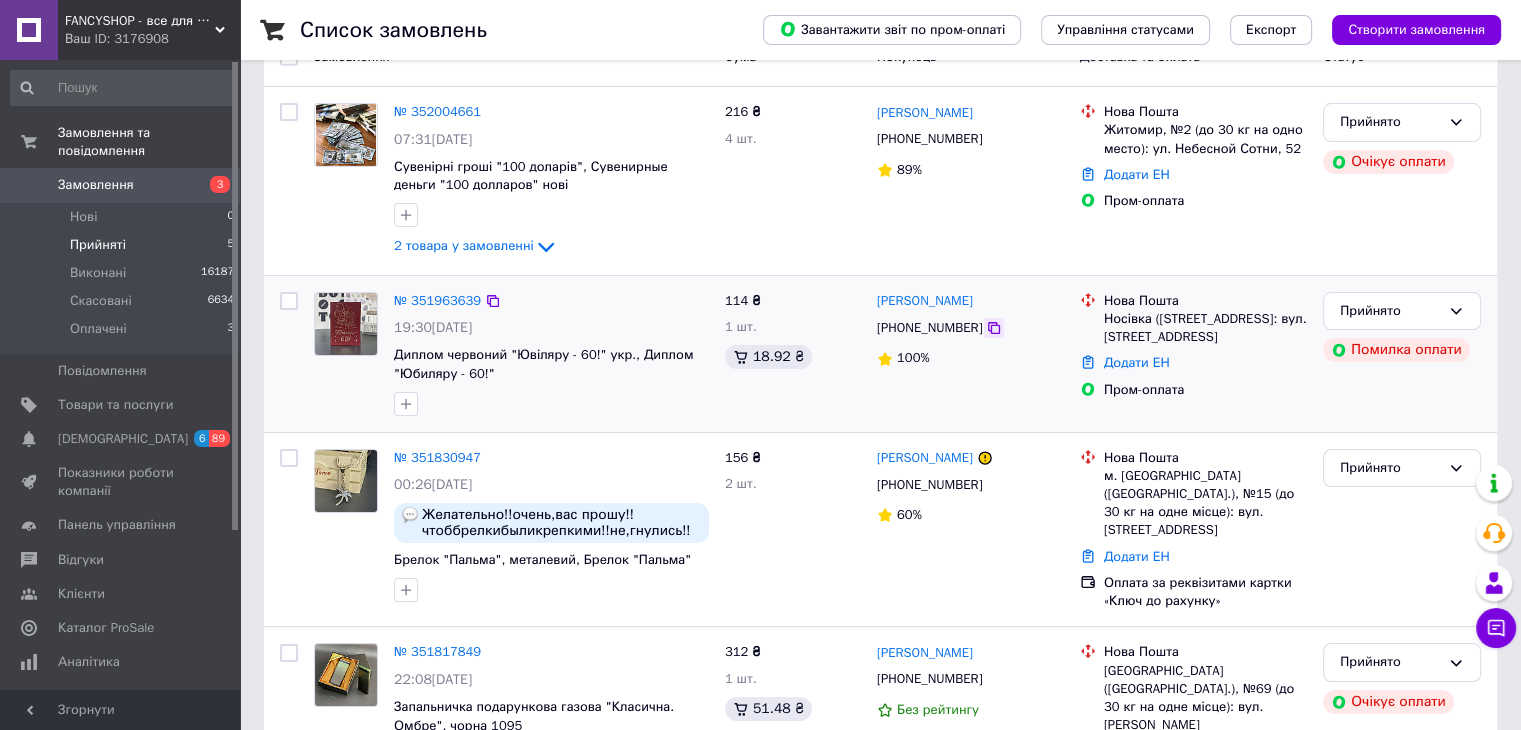click 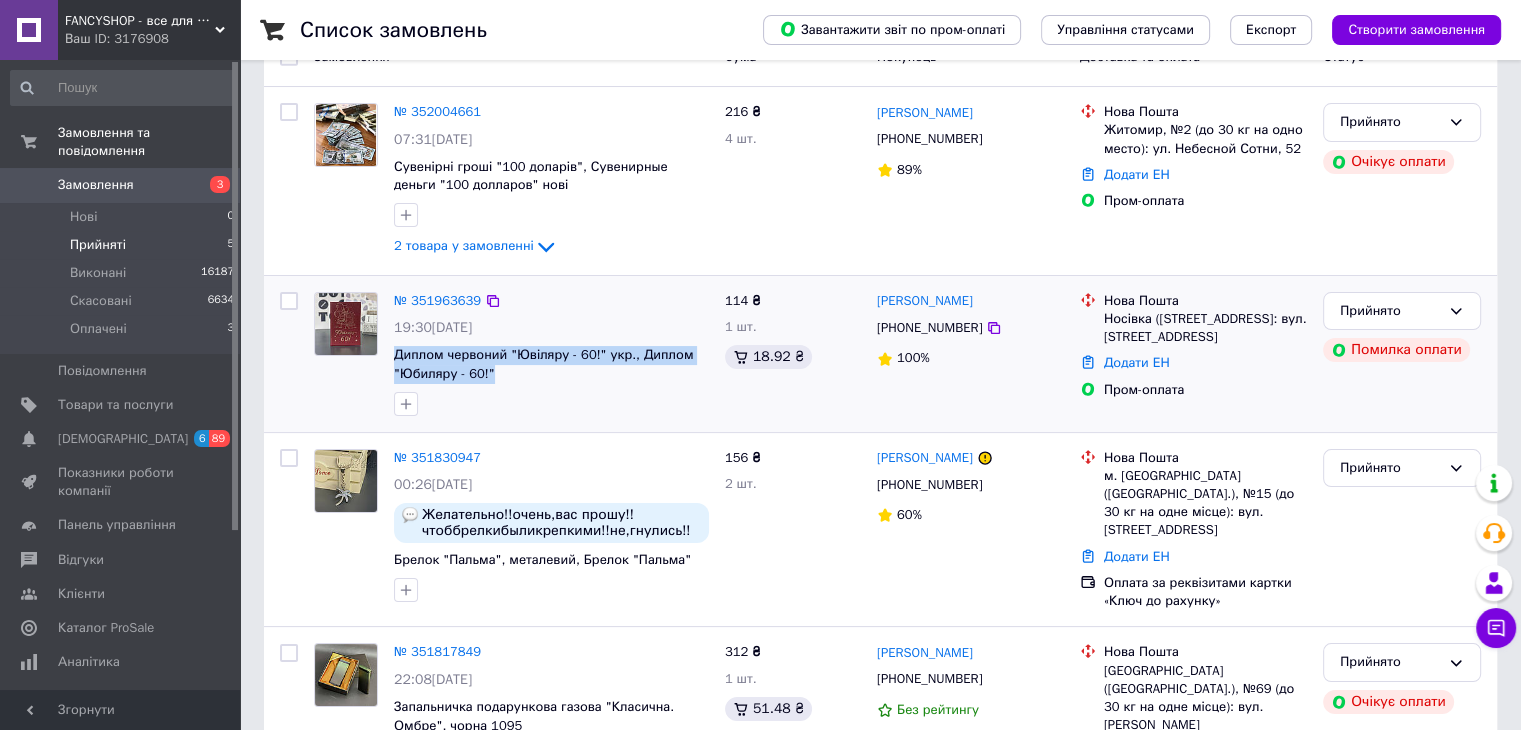 drag, startPoint x: 485, startPoint y: 370, endPoint x: 390, endPoint y: 347, distance: 97.74457 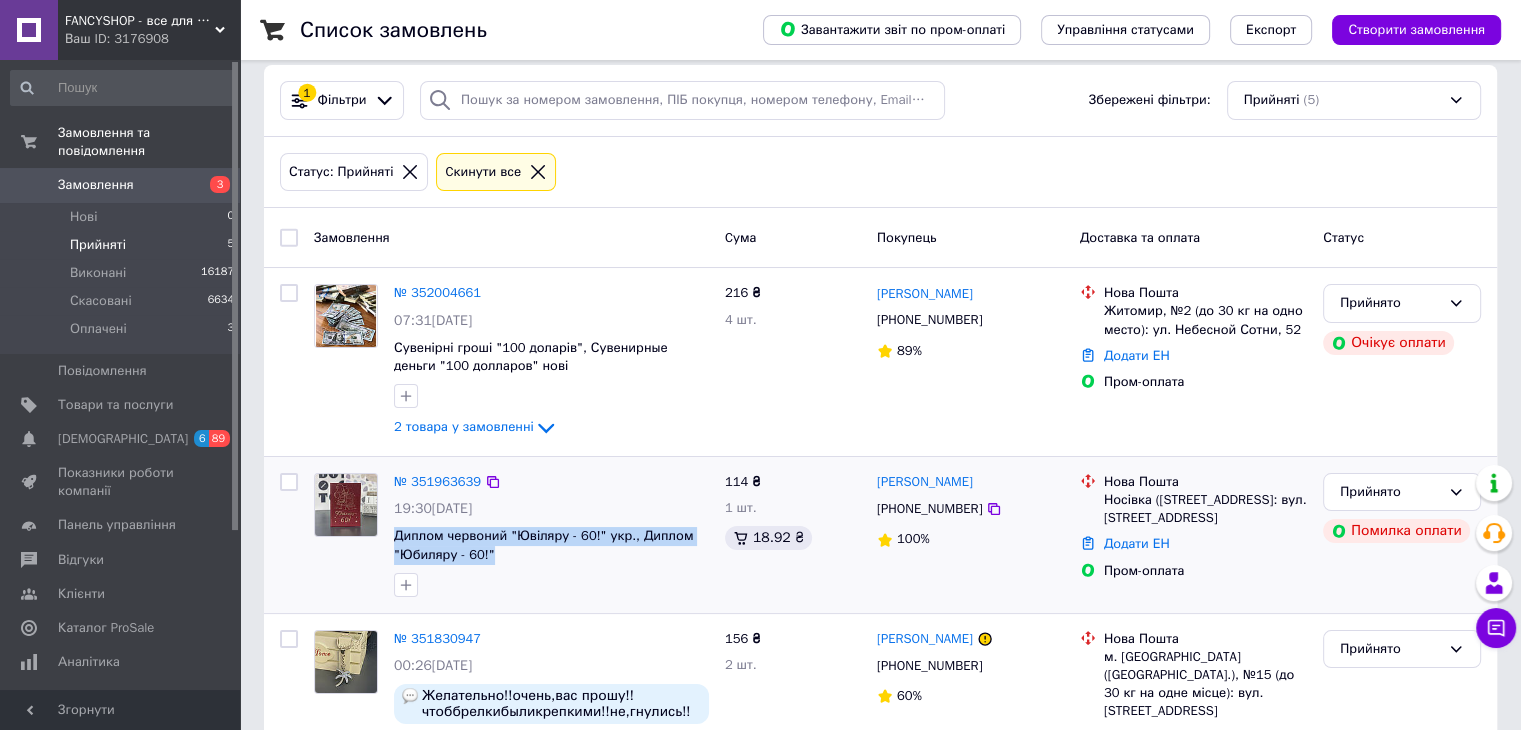 scroll, scrollTop: 0, scrollLeft: 0, axis: both 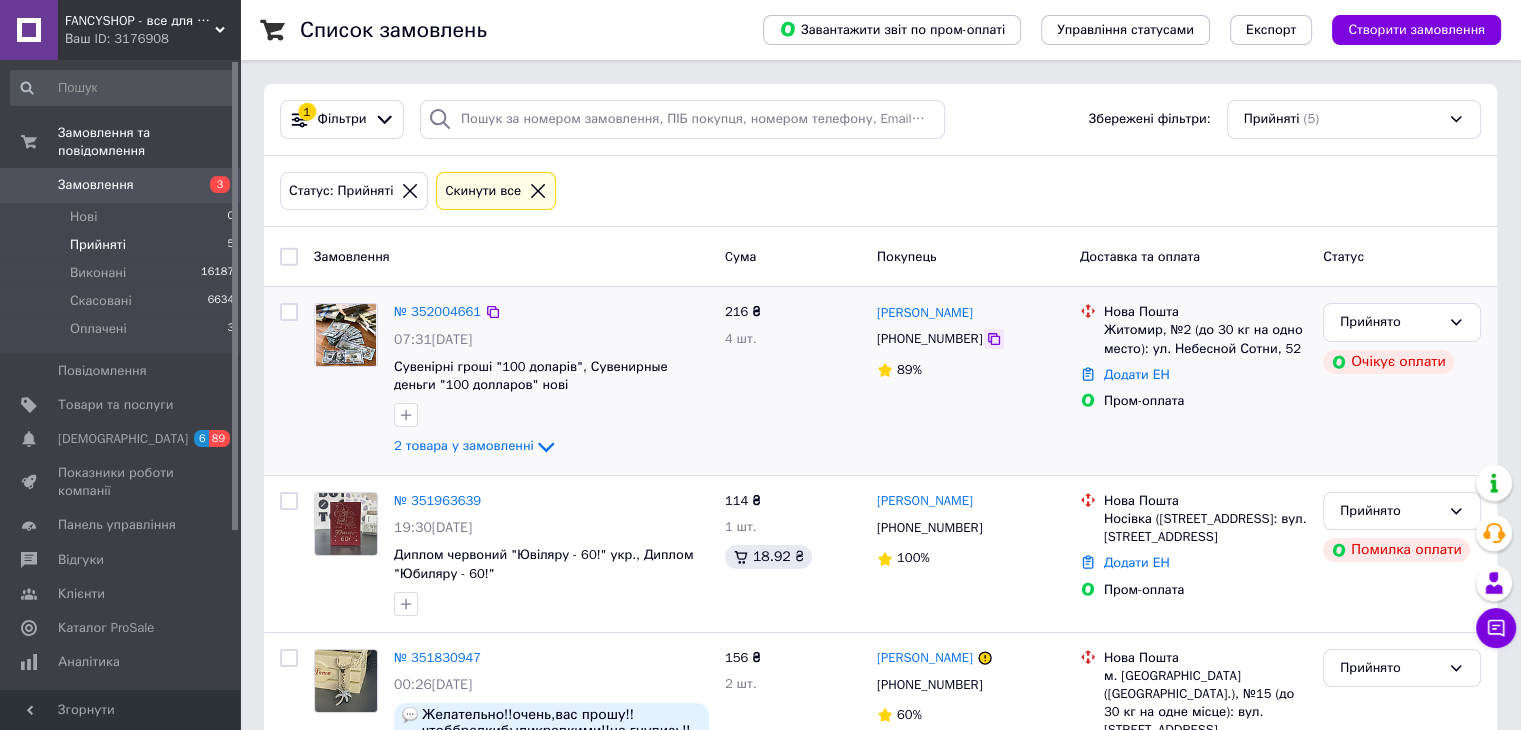 click 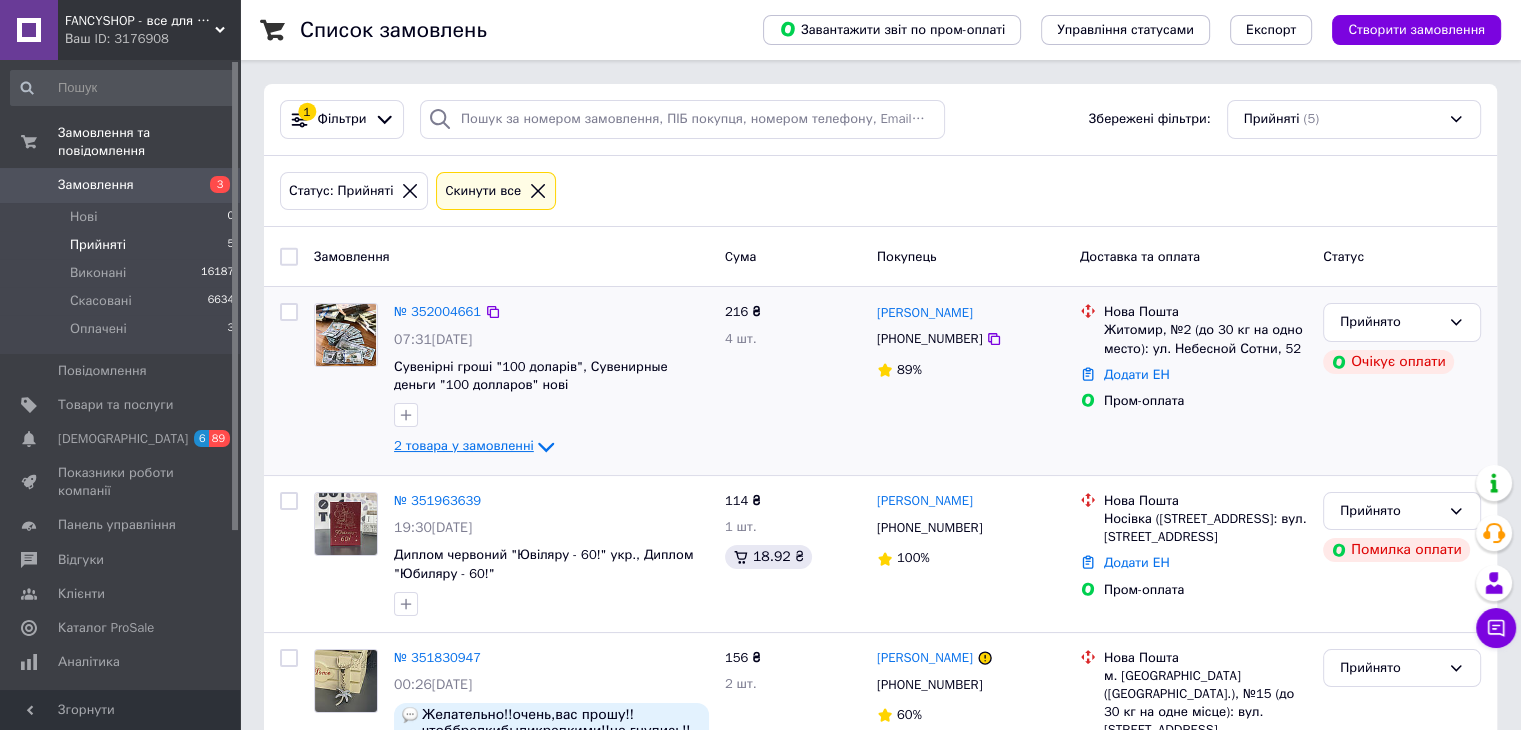 click on "2 товара у замовленні" at bounding box center (464, 446) 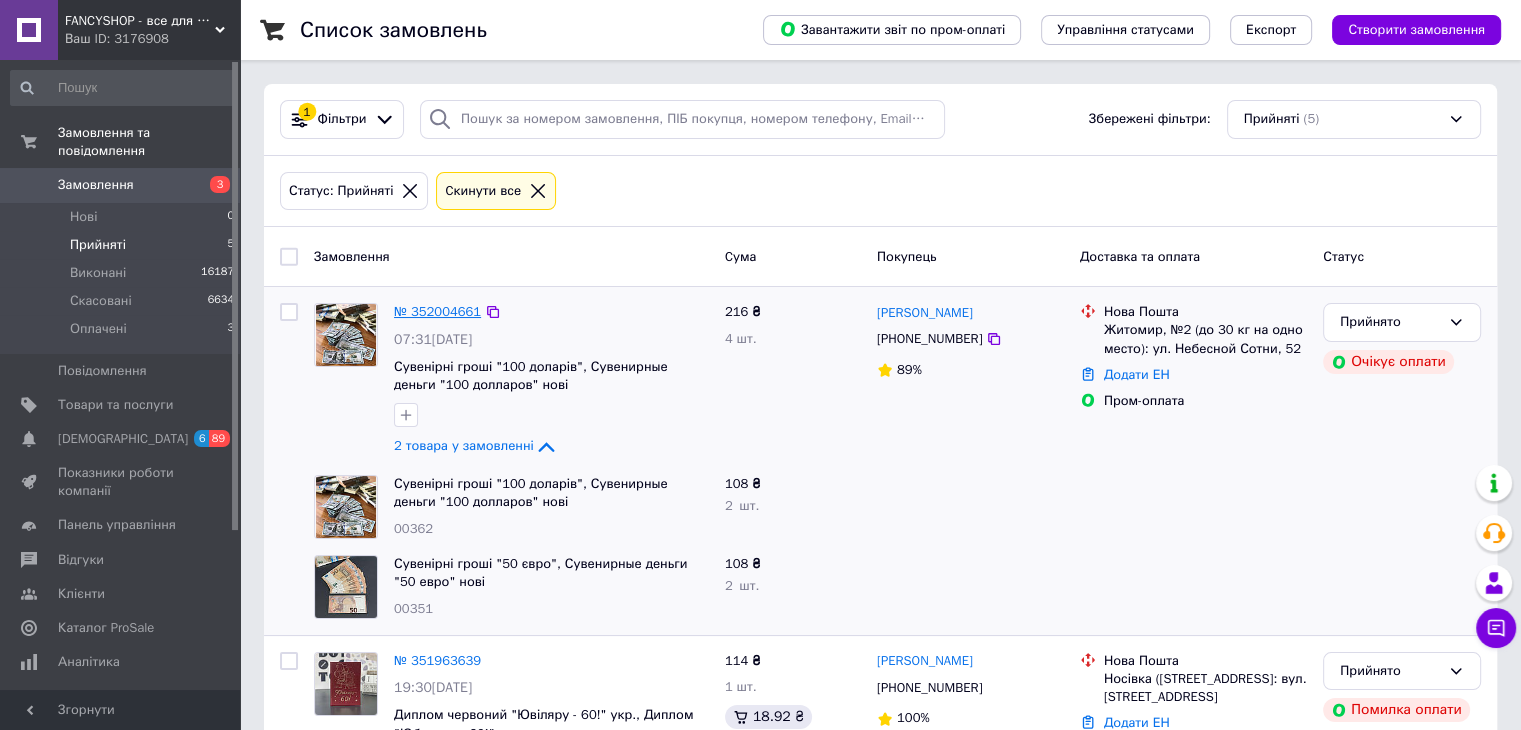 click on "№ 352004661" at bounding box center [437, 311] 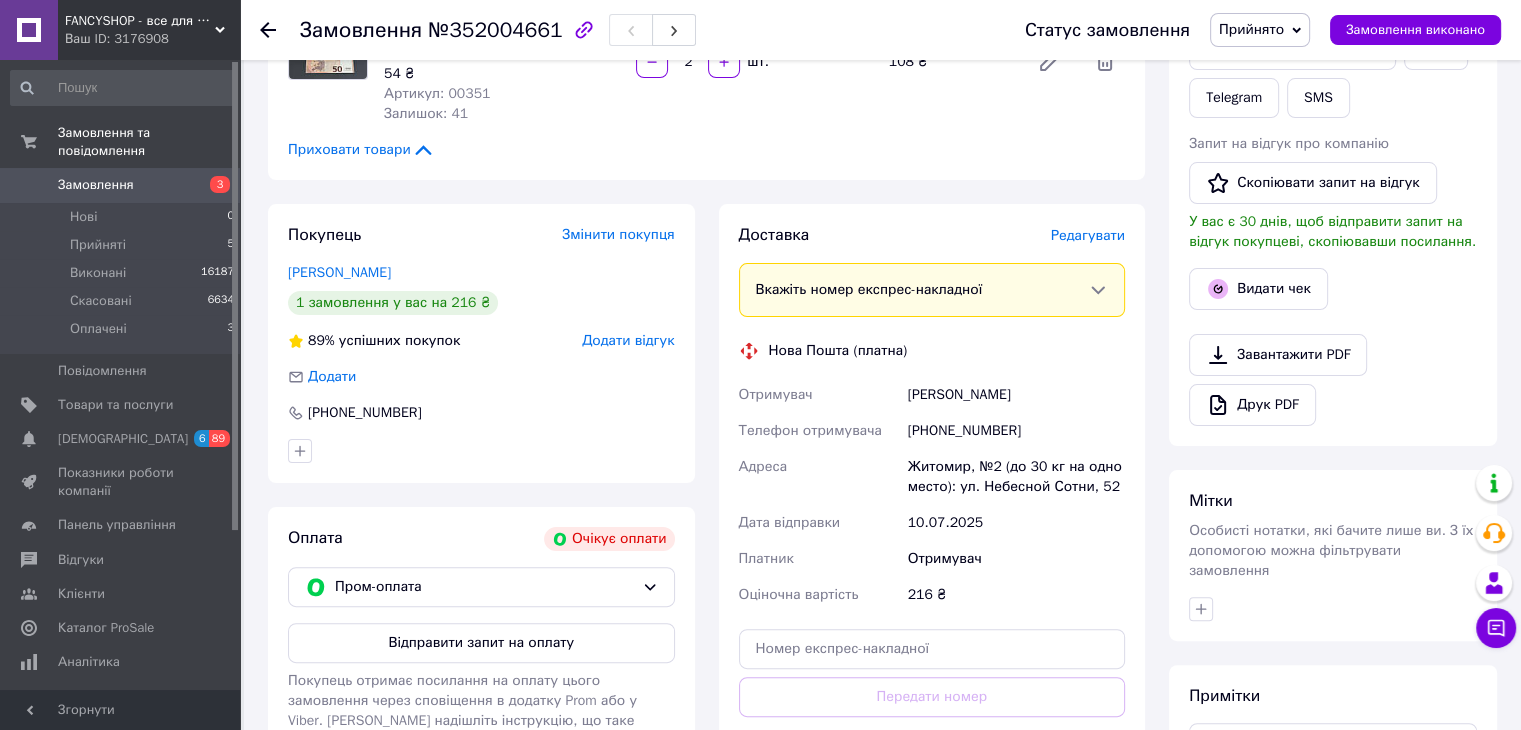 scroll, scrollTop: 400, scrollLeft: 0, axis: vertical 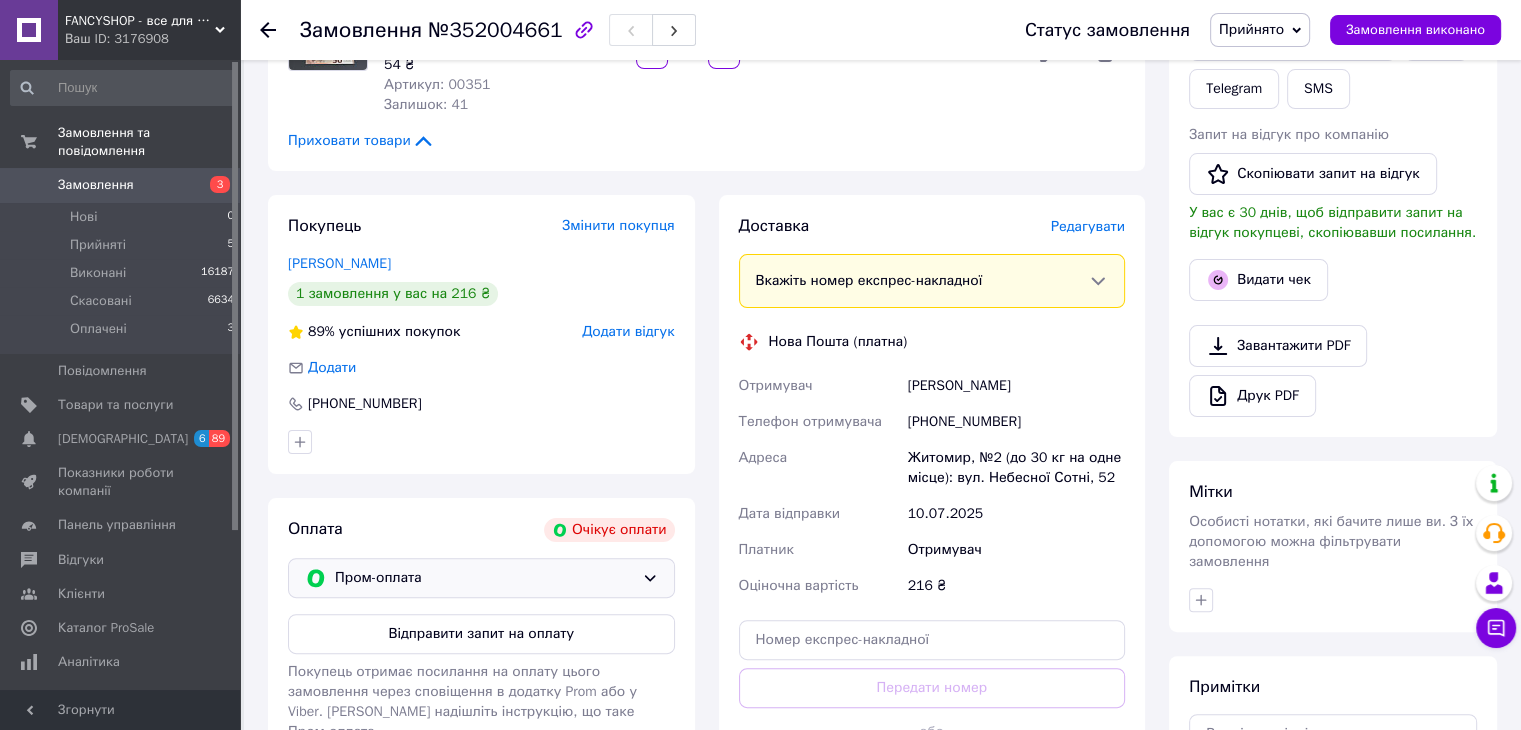 click on "Пром-оплата" at bounding box center [481, 578] 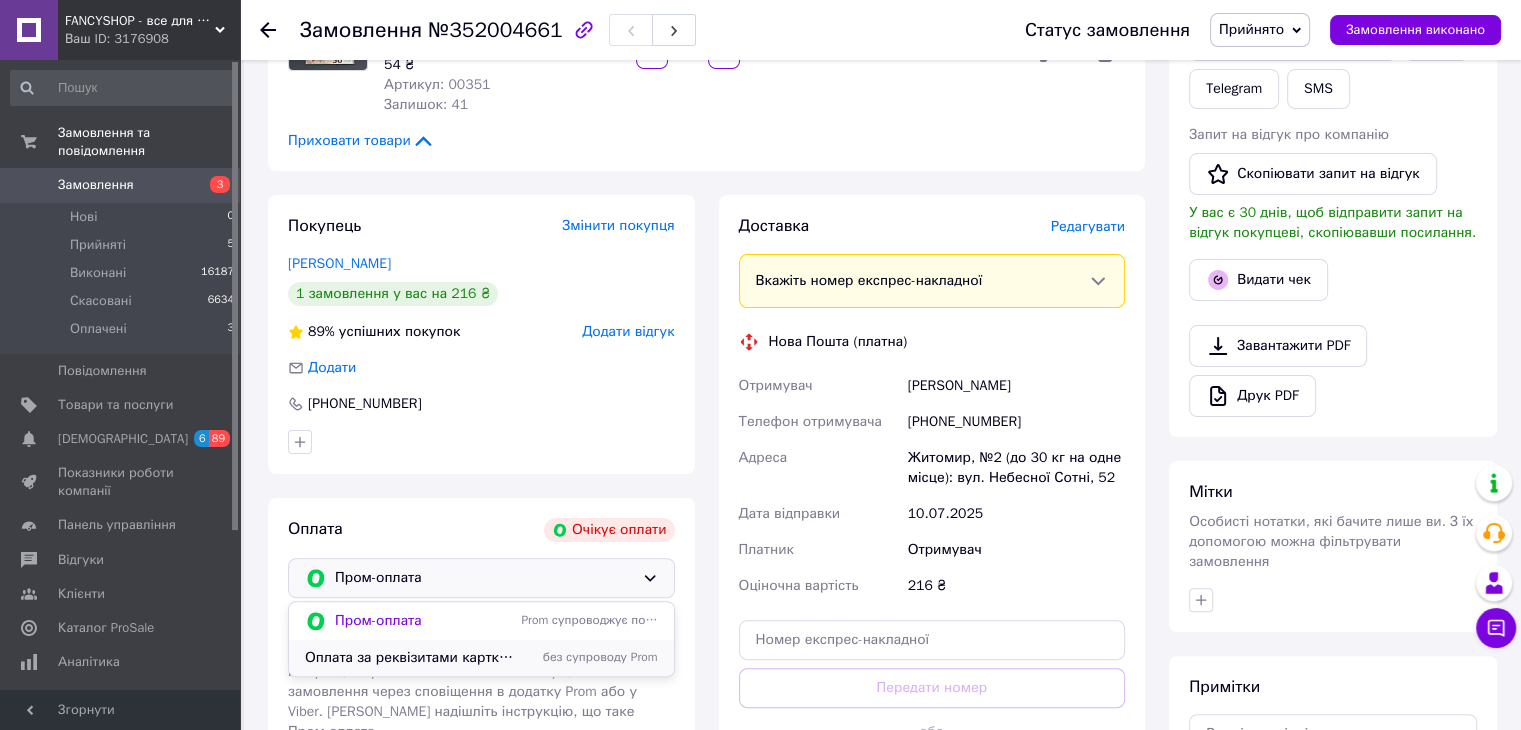click on "Оплата за реквізитами картки «Ключ до рахунку»" at bounding box center [409, 658] 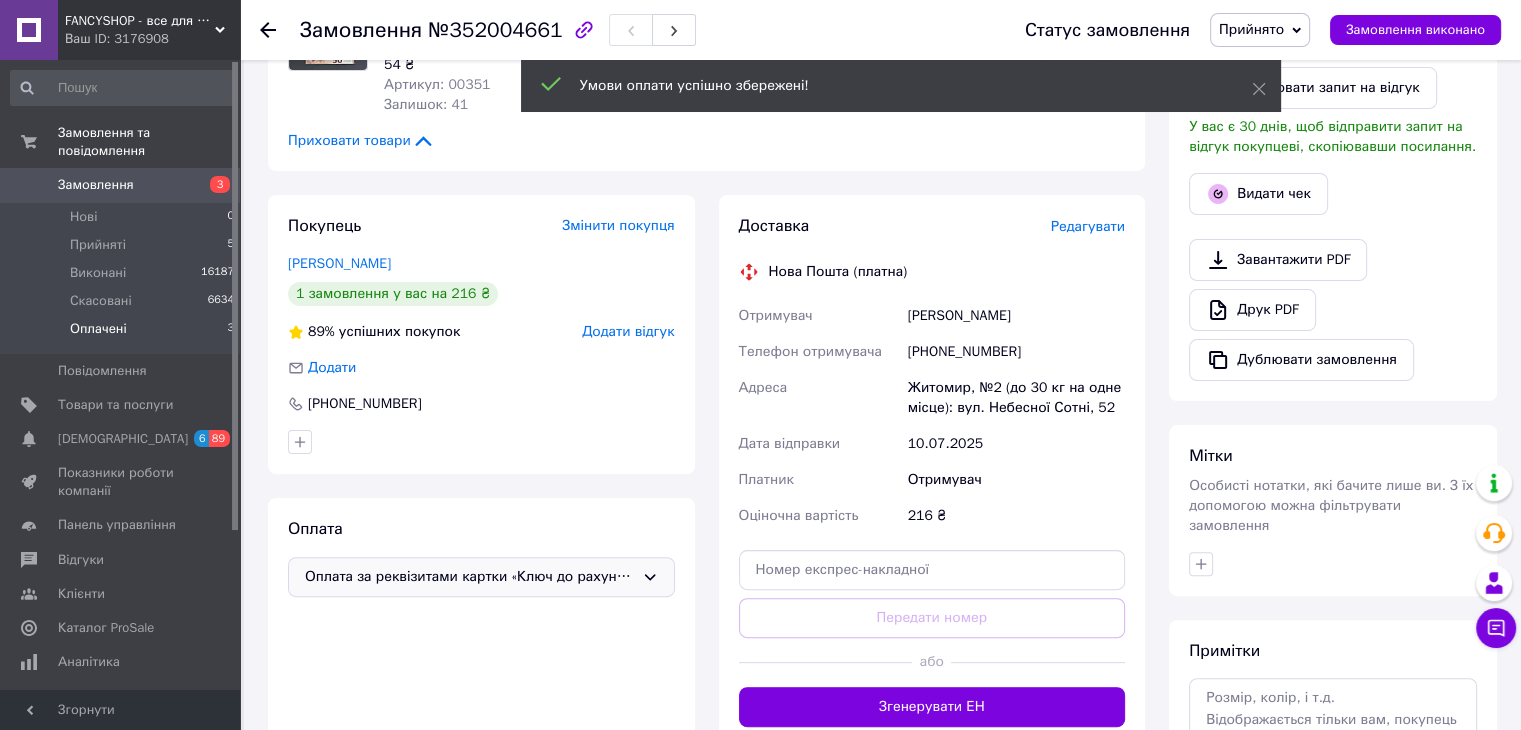 click on "Оплачені 3" at bounding box center [123, 334] 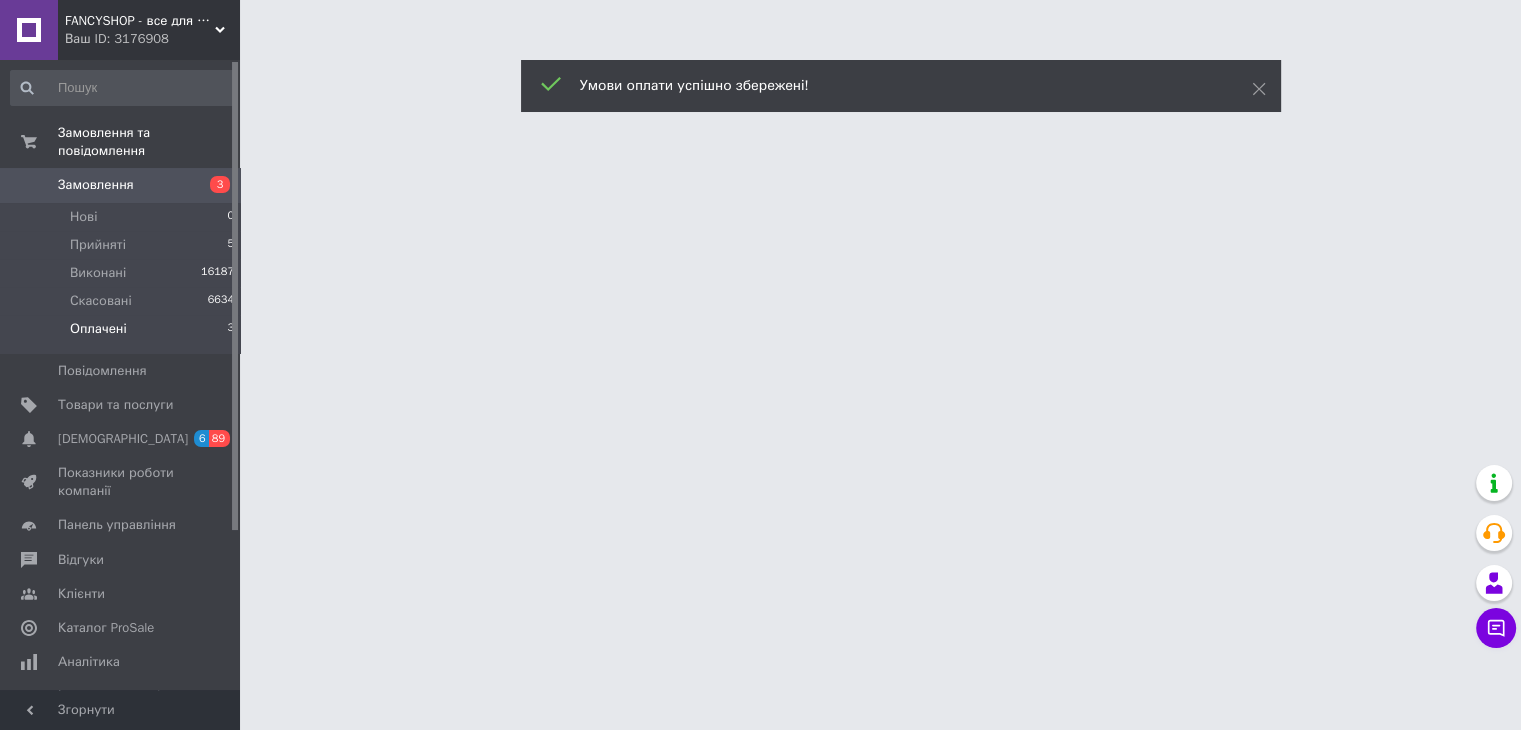 scroll, scrollTop: 0, scrollLeft: 0, axis: both 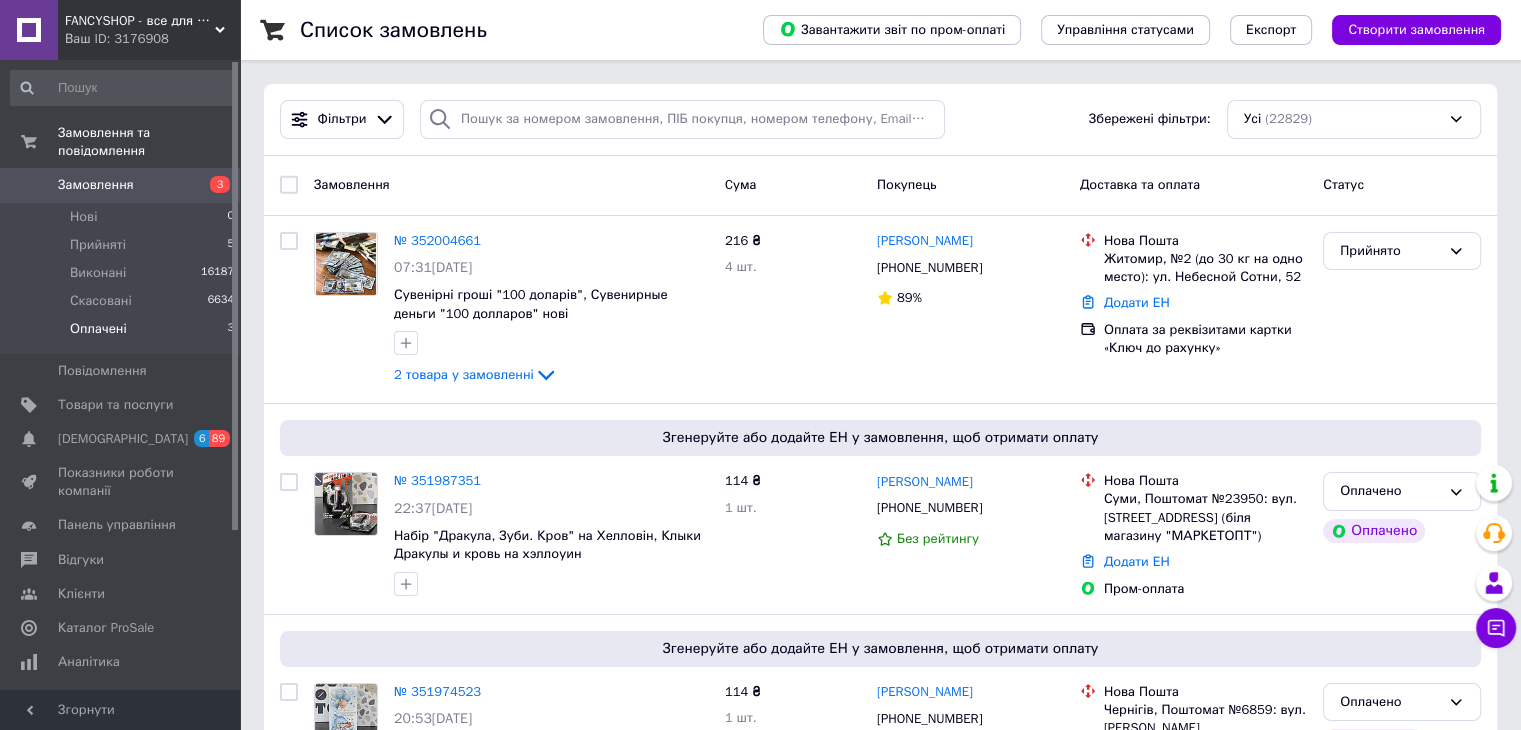 click on "Оплачені 3" at bounding box center [123, 334] 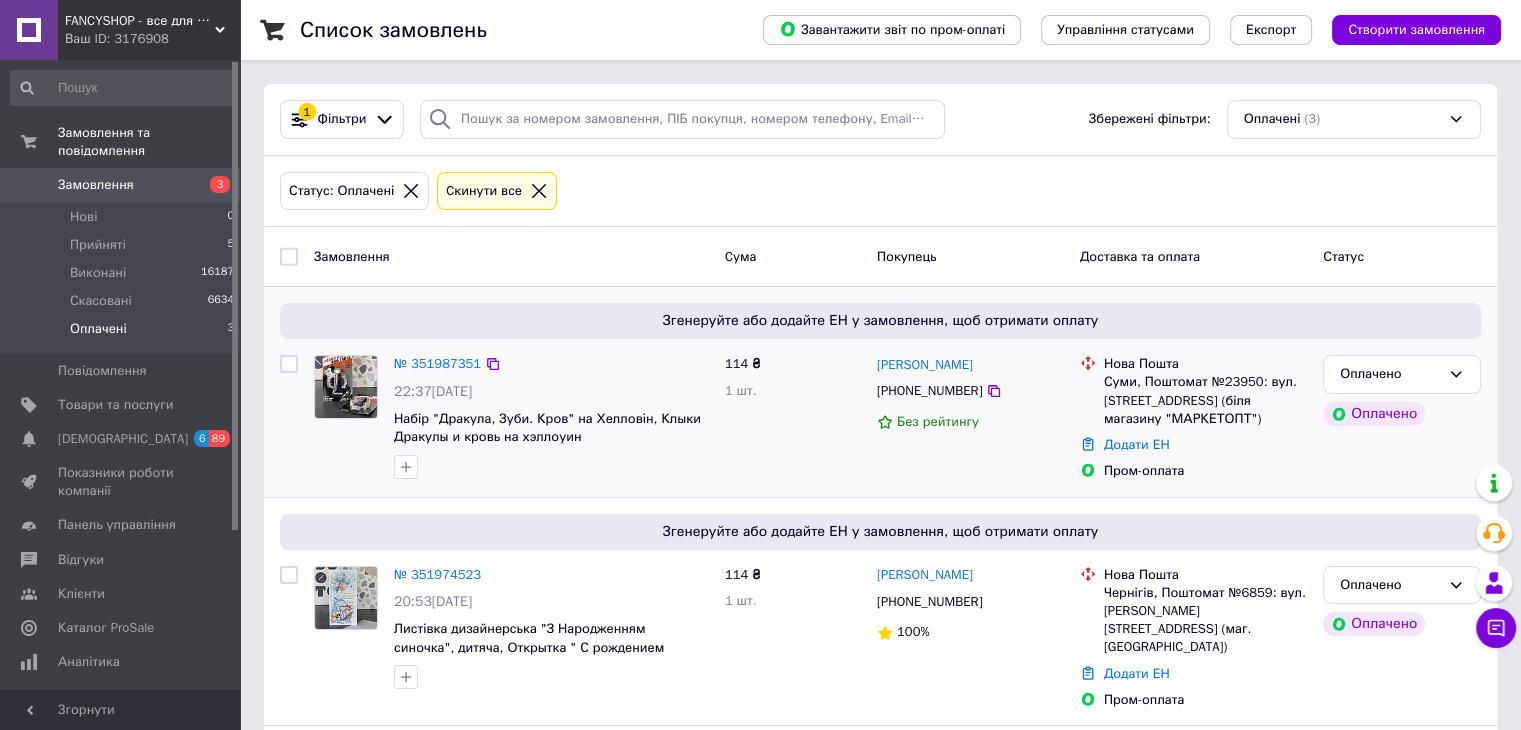 scroll, scrollTop: 227, scrollLeft: 0, axis: vertical 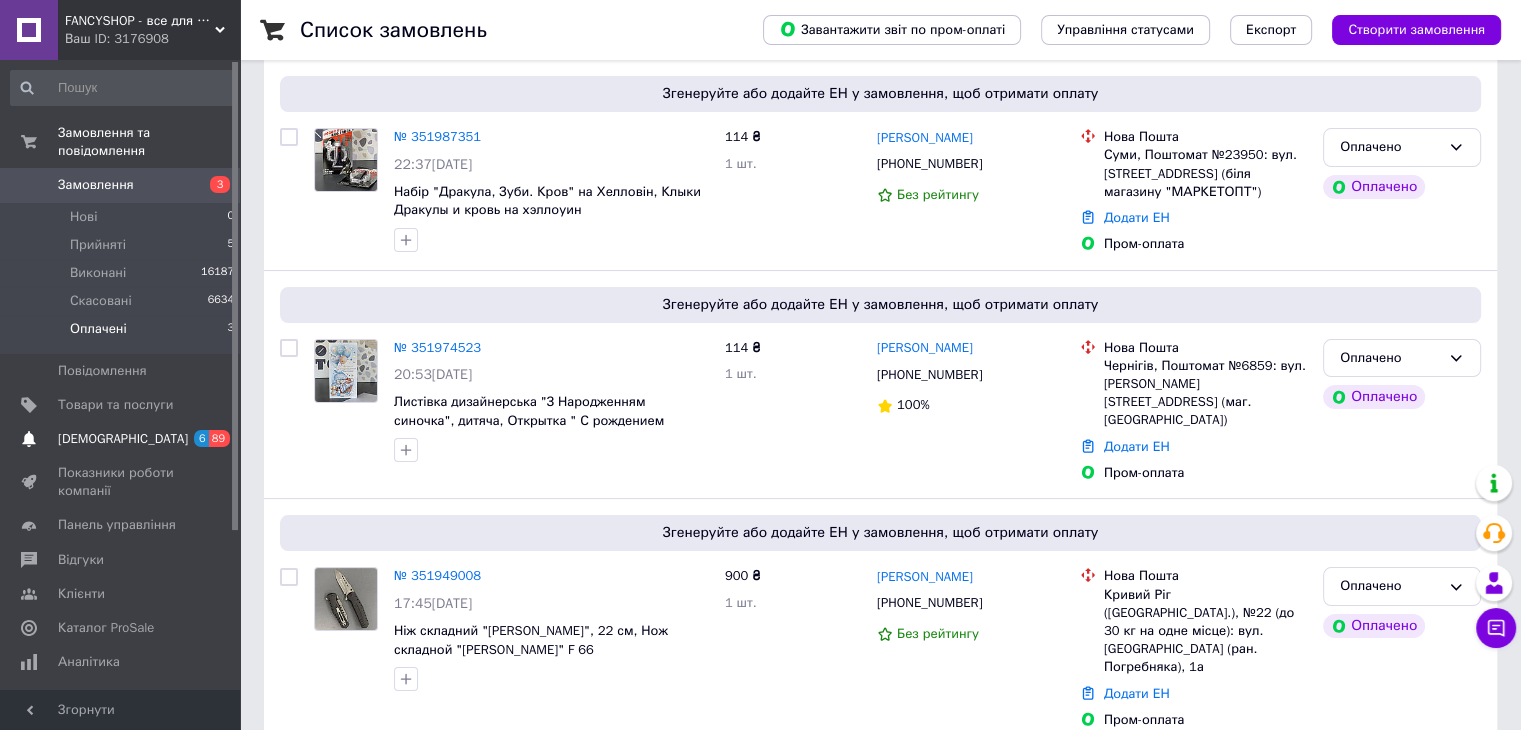 click on "[DEMOGRAPHIC_DATA]" at bounding box center (123, 439) 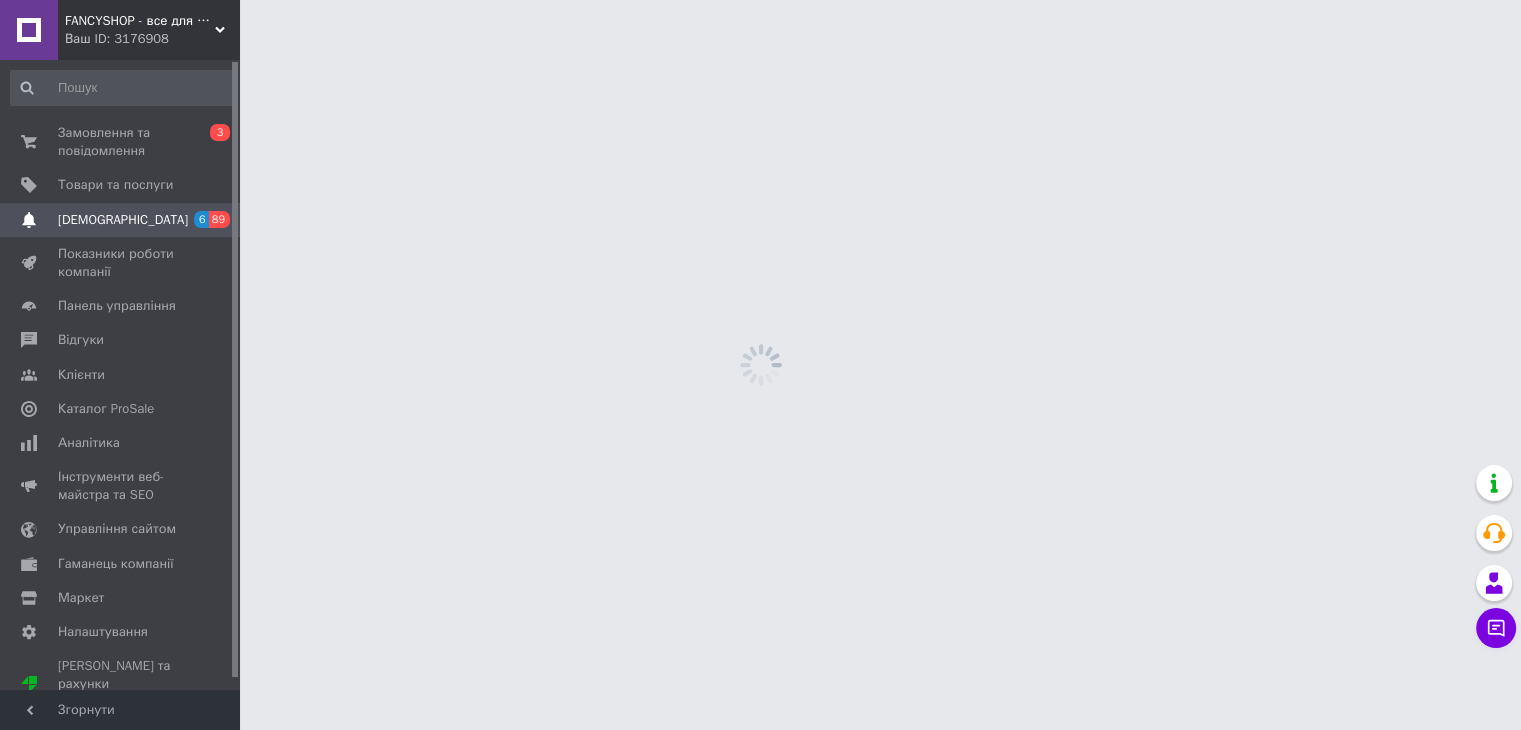scroll, scrollTop: 0, scrollLeft: 0, axis: both 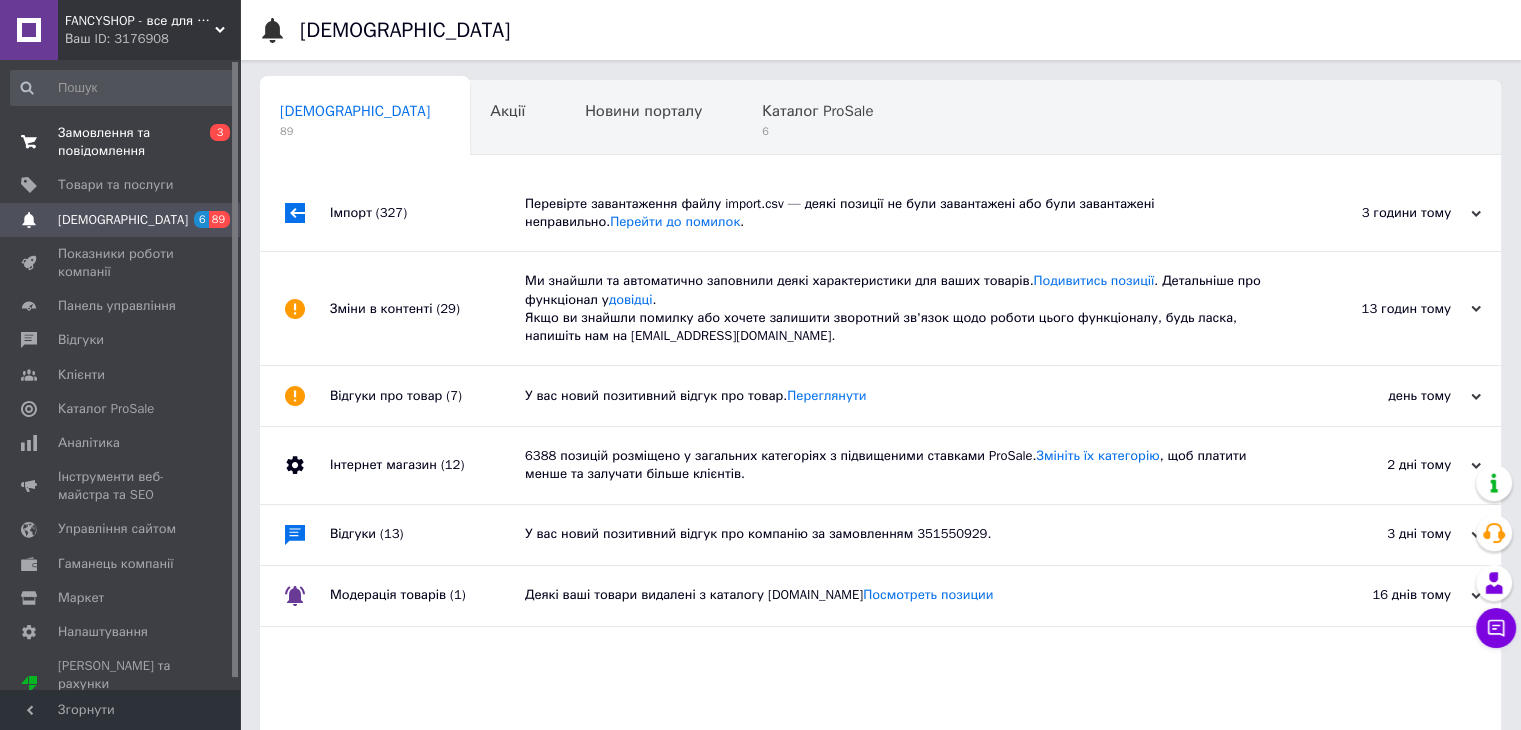 click on "Замовлення та повідомлення" at bounding box center (121, 142) 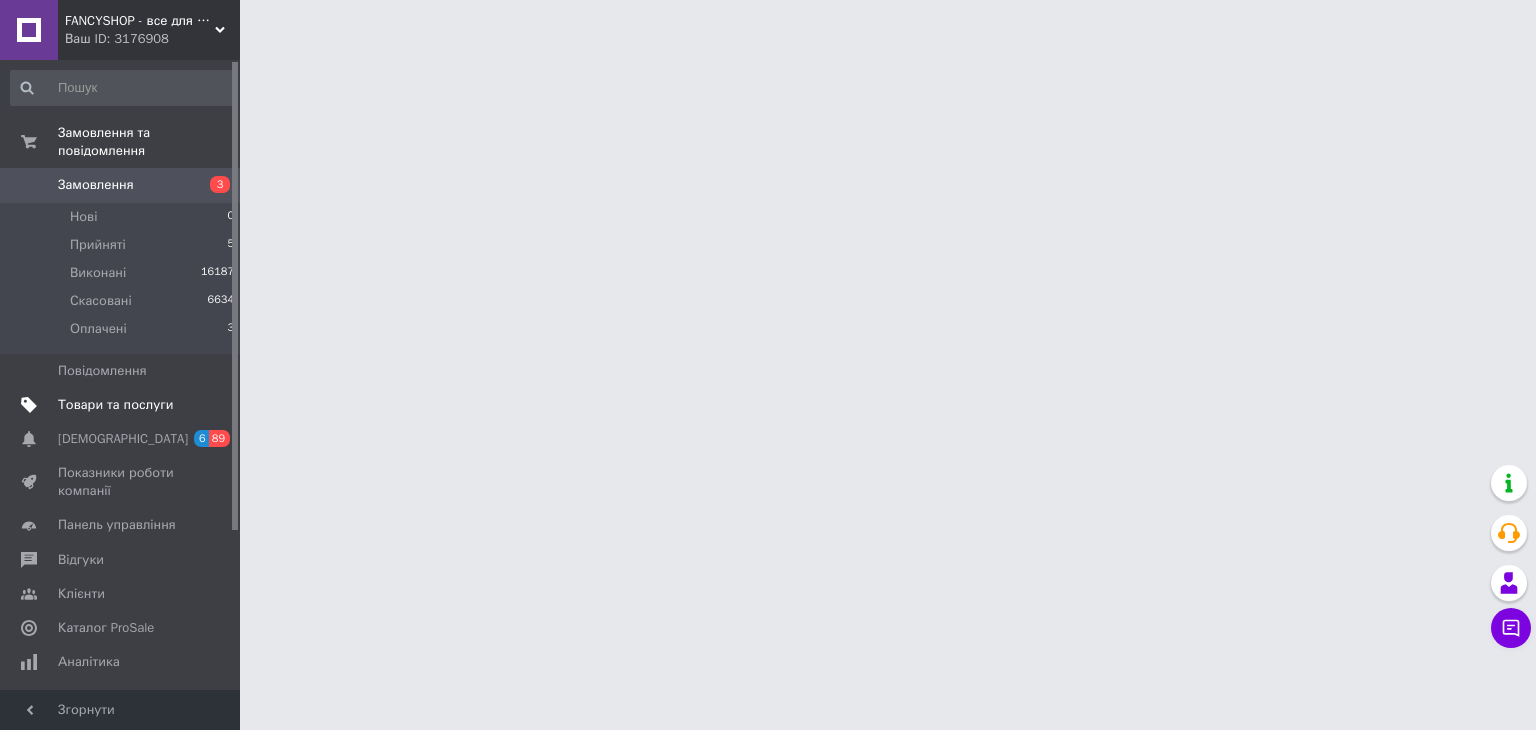 click on "Товари та послуги" at bounding box center [115, 405] 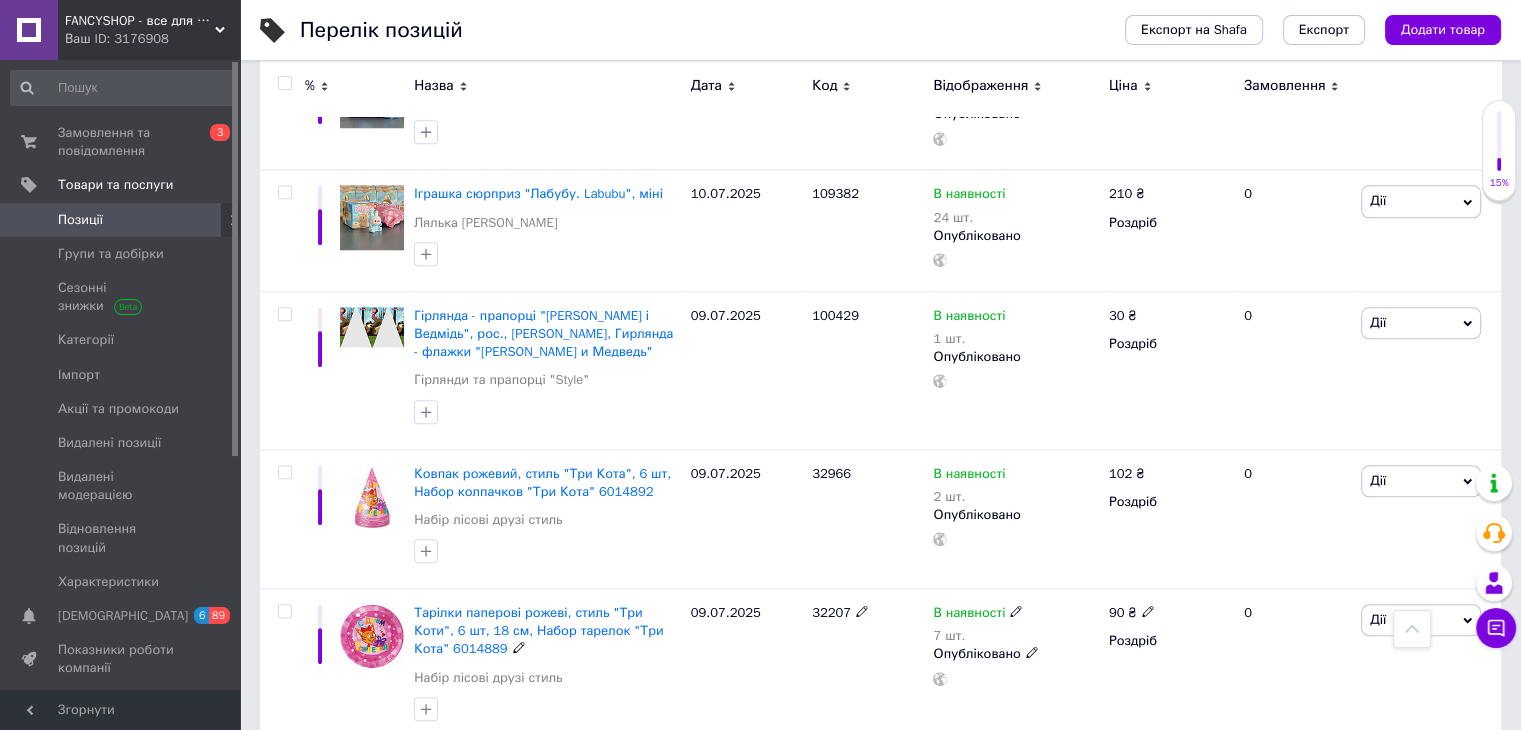 scroll, scrollTop: 2000, scrollLeft: 0, axis: vertical 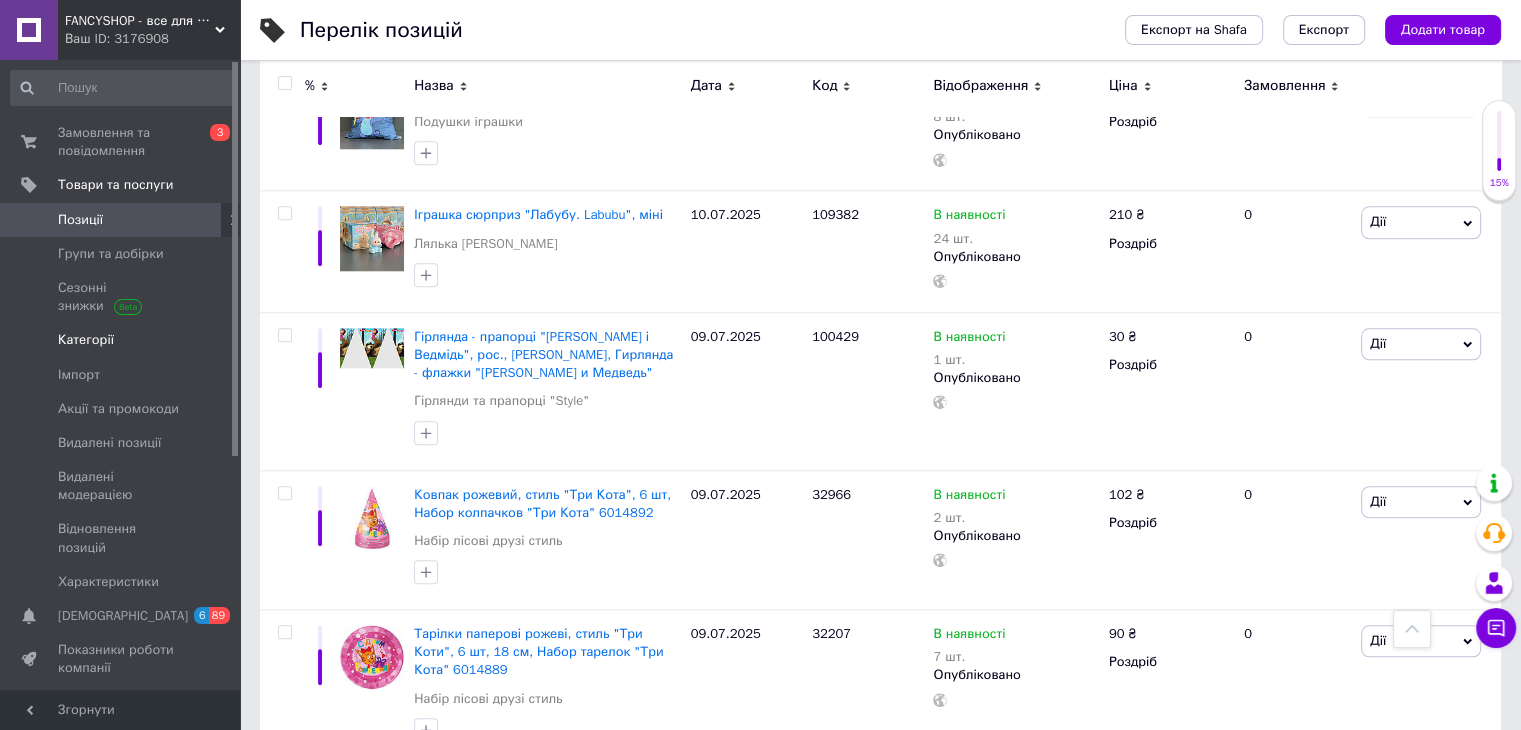 click on "Категорії" at bounding box center (86, 340) 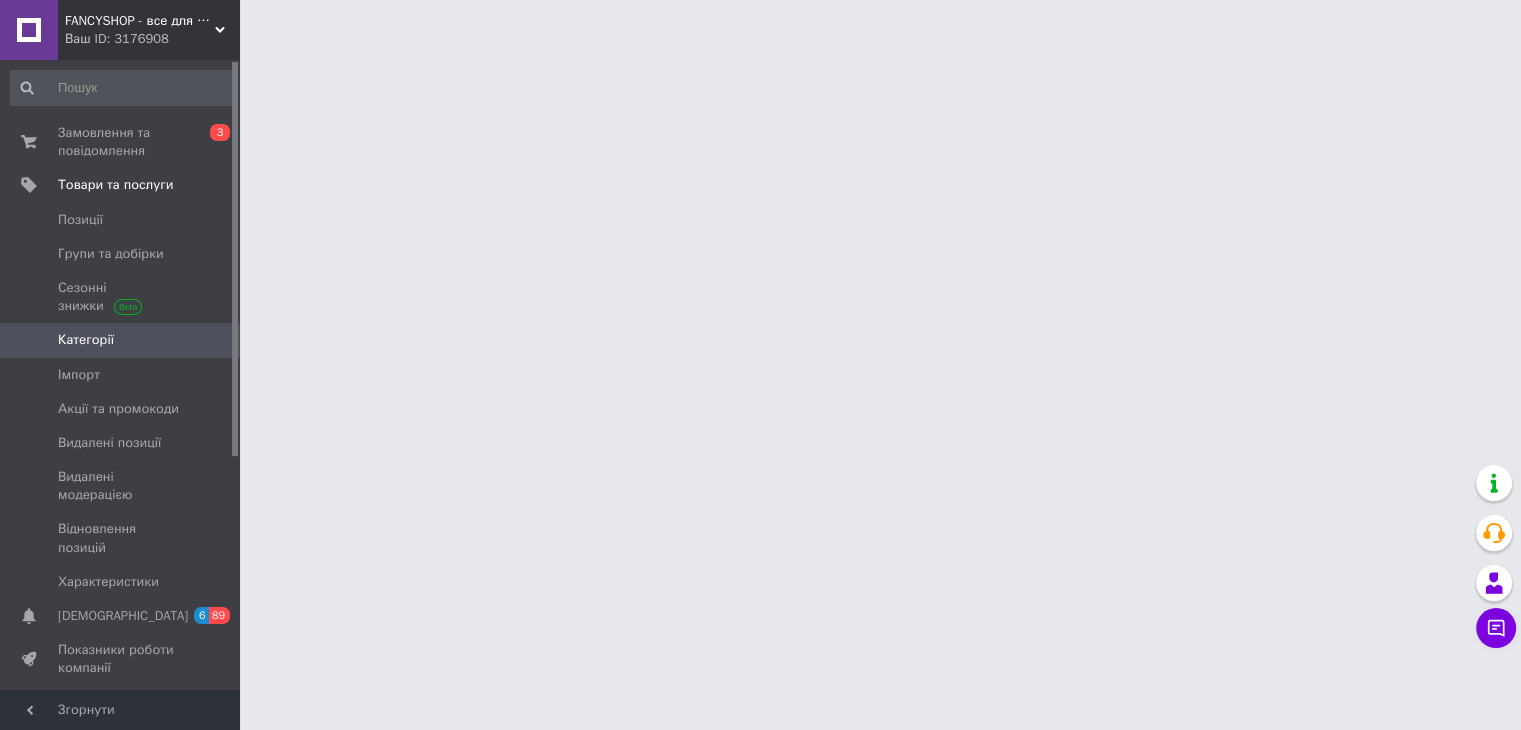 scroll, scrollTop: 0, scrollLeft: 0, axis: both 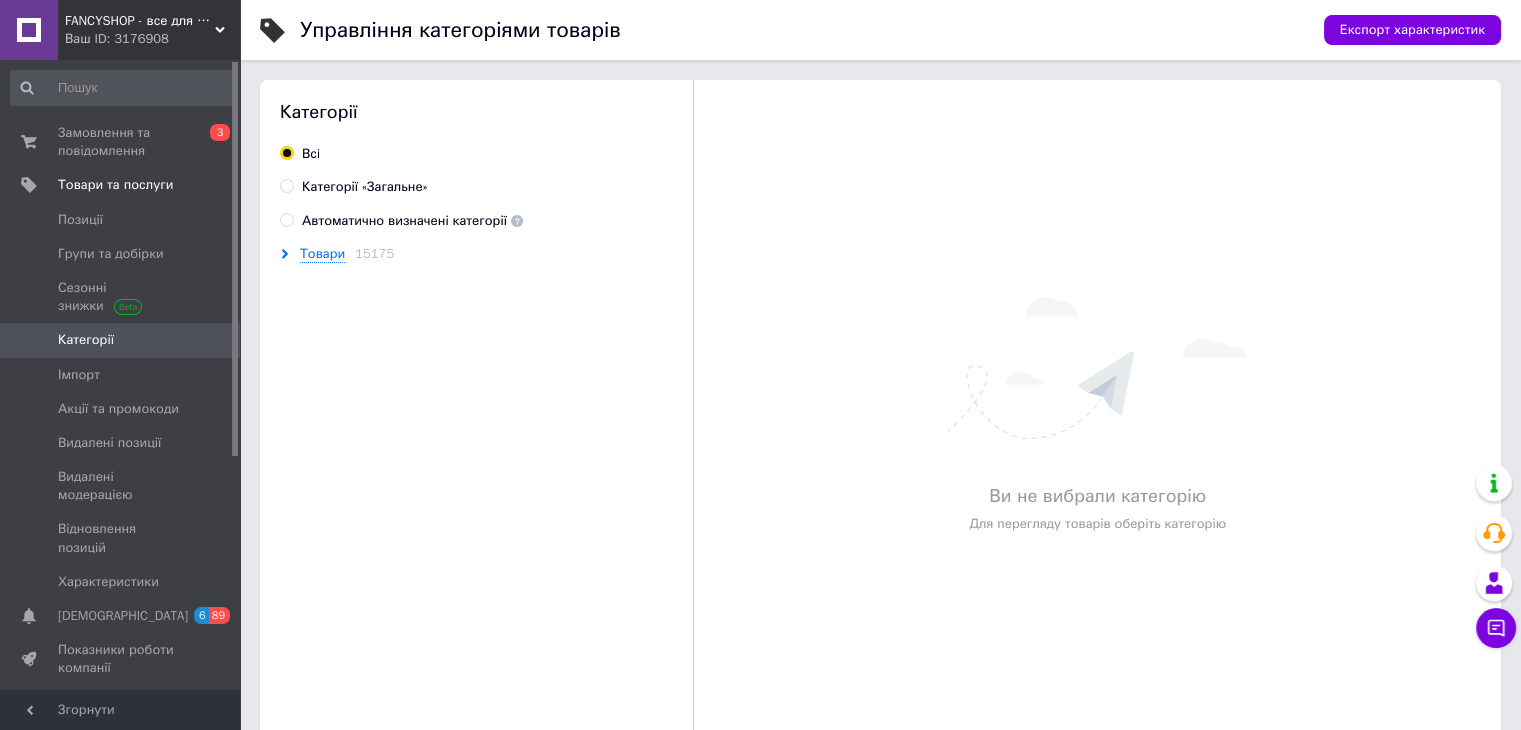 click on "Категорії «Загальне»" at bounding box center [365, 187] 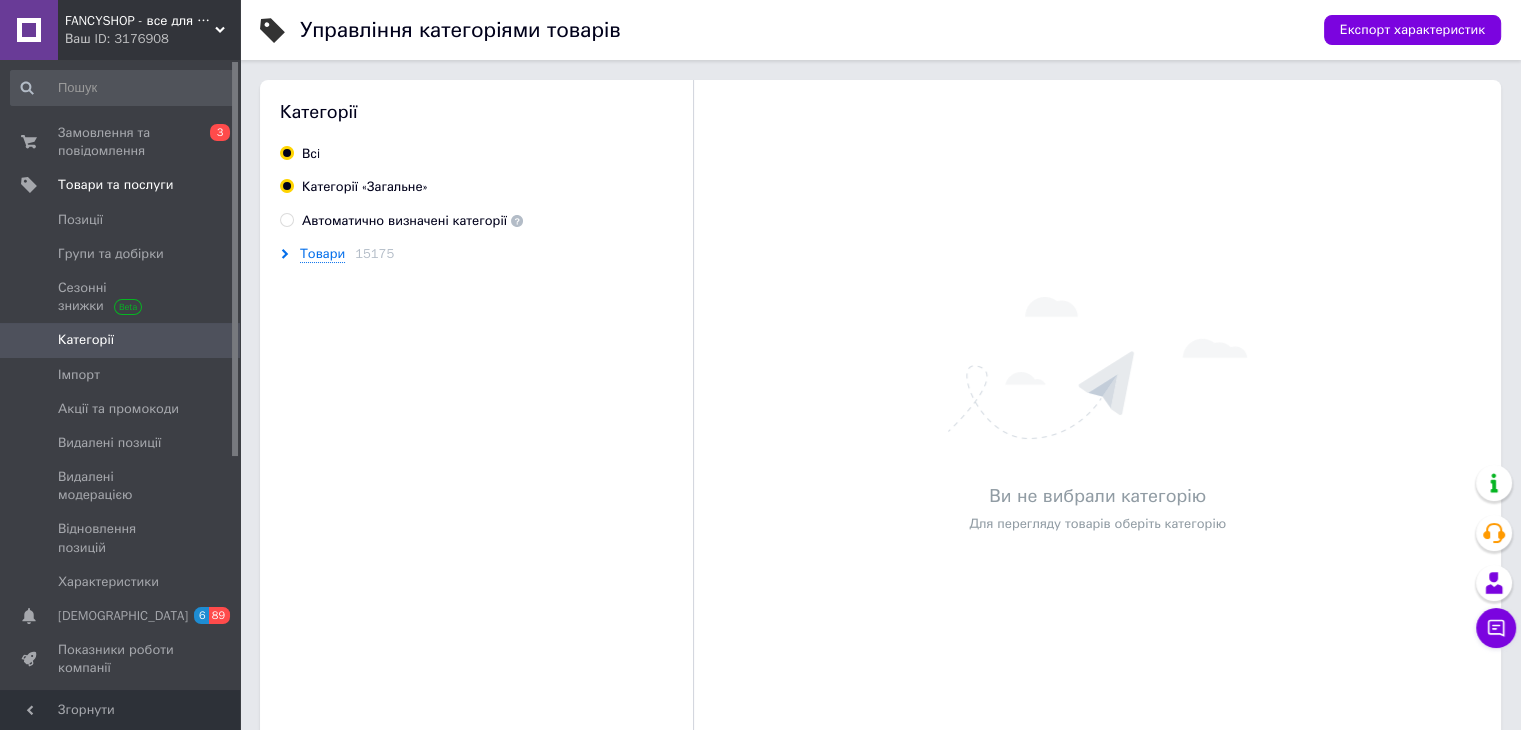 radio on "true" 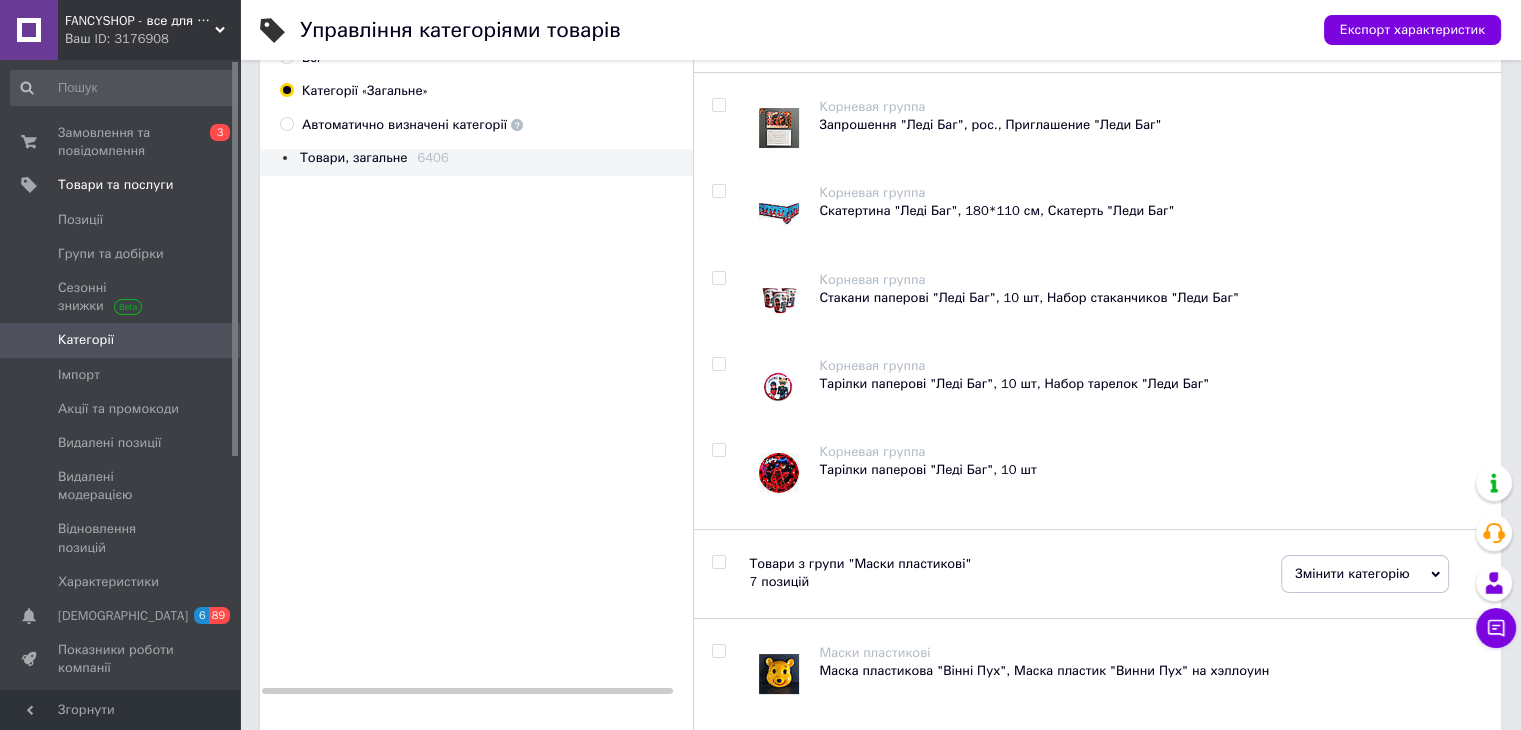 scroll, scrollTop: 300, scrollLeft: 0, axis: vertical 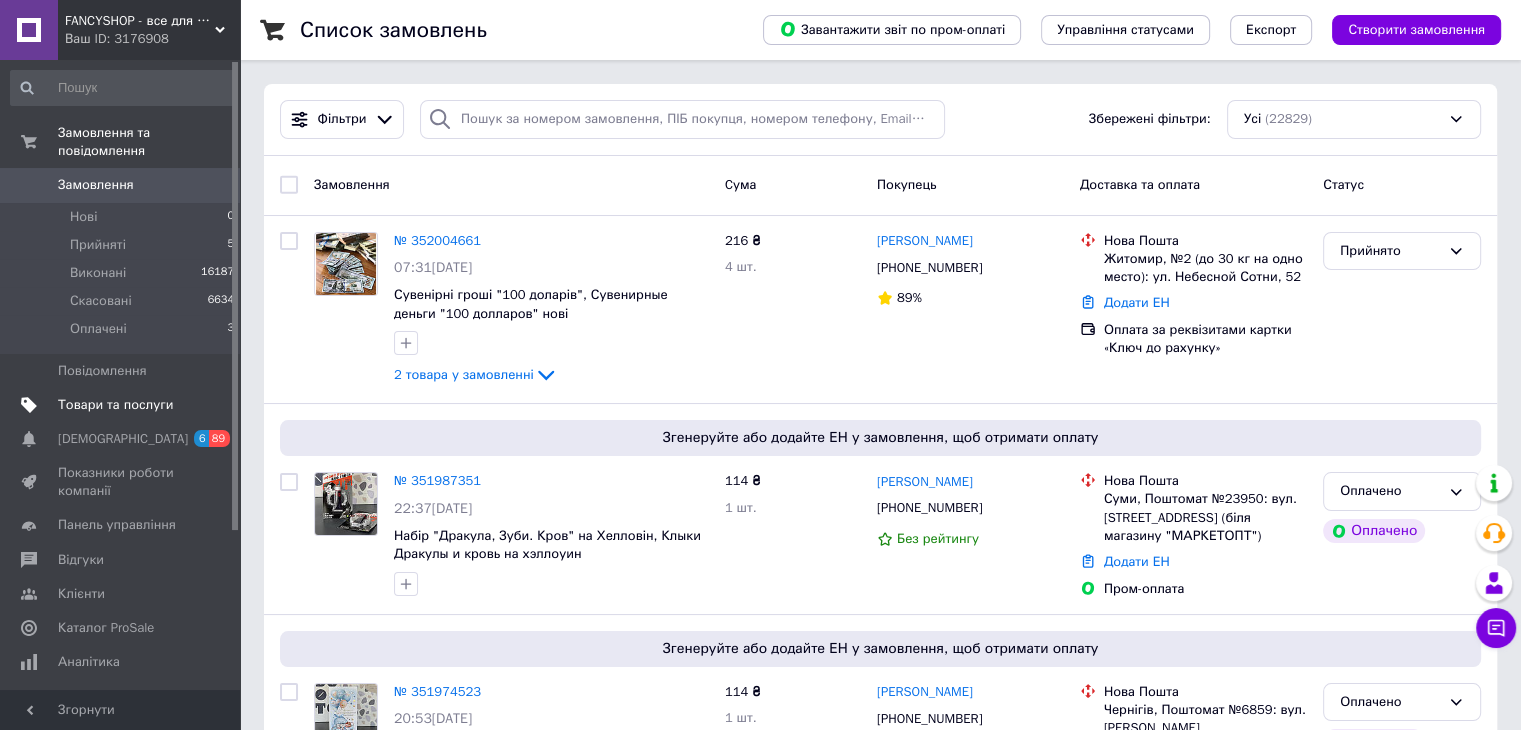 click on "Товари та послуги" at bounding box center [115, 405] 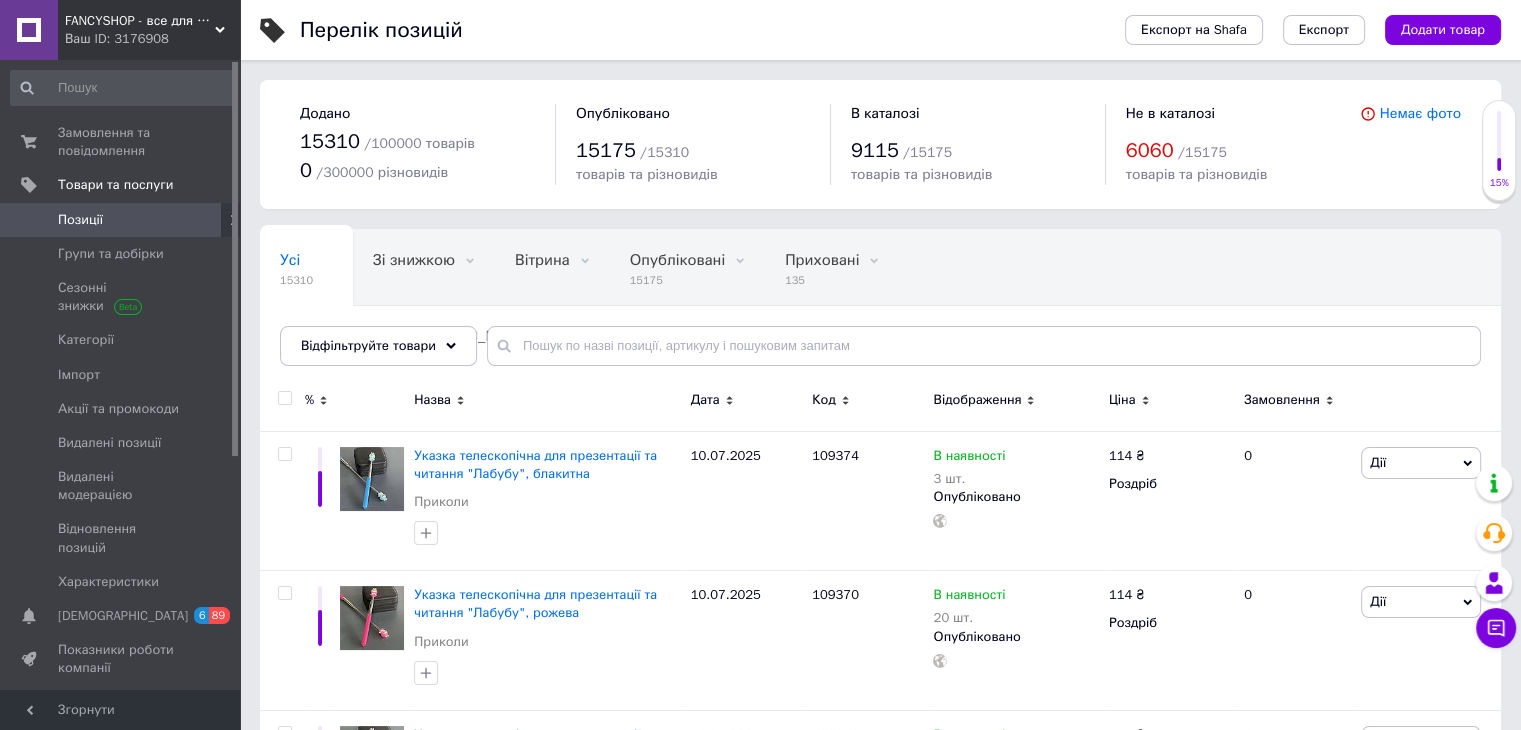 scroll, scrollTop: 100, scrollLeft: 0, axis: vertical 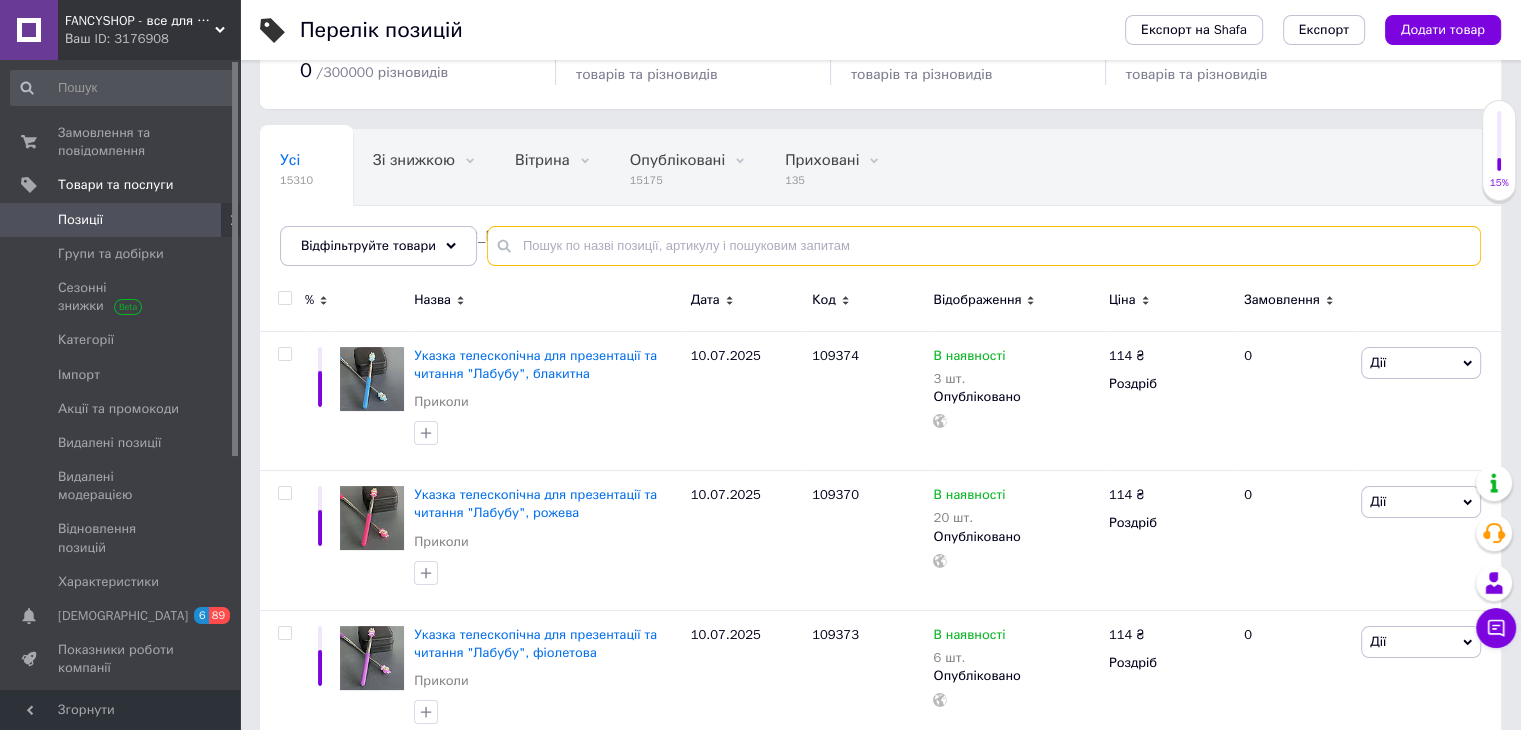 click at bounding box center (984, 246) 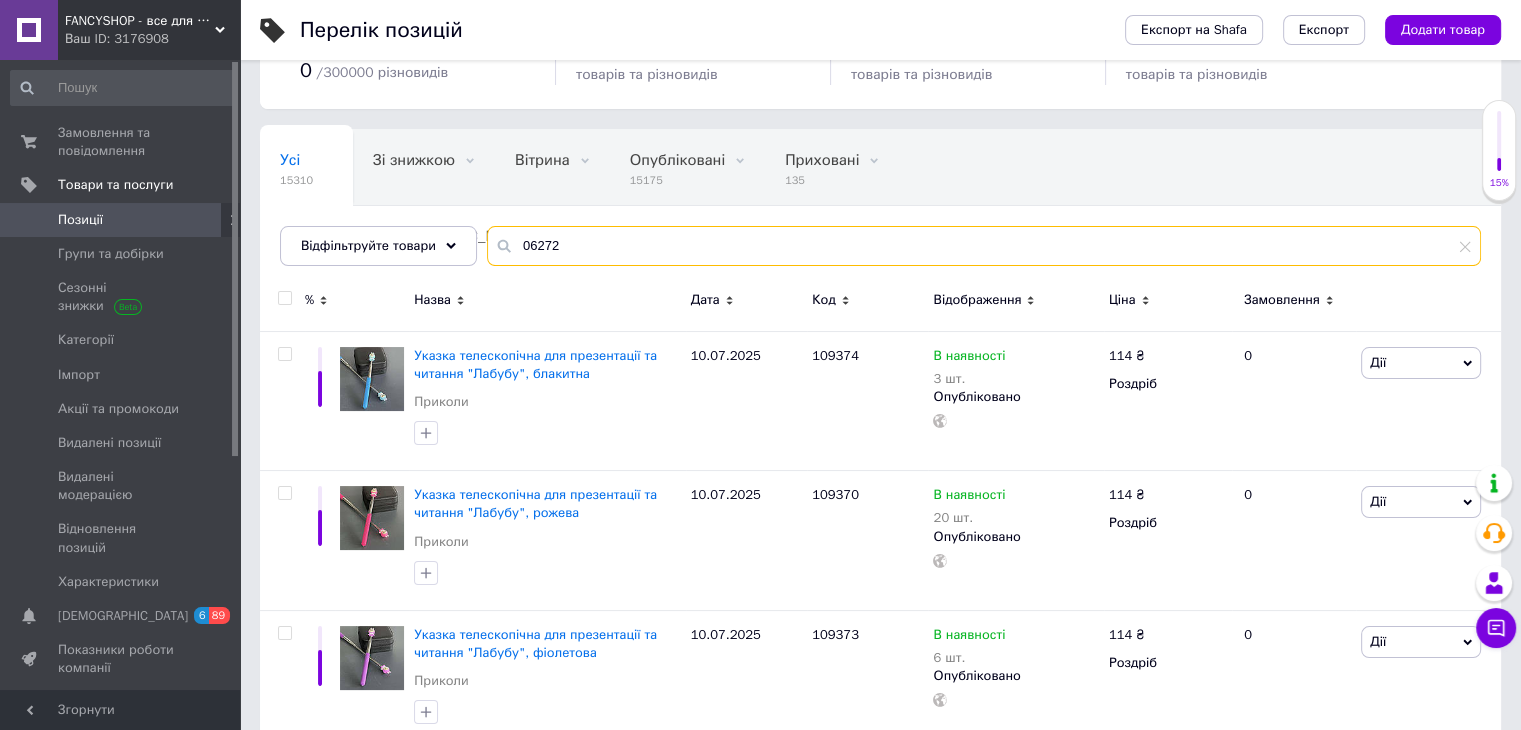 type on "06272" 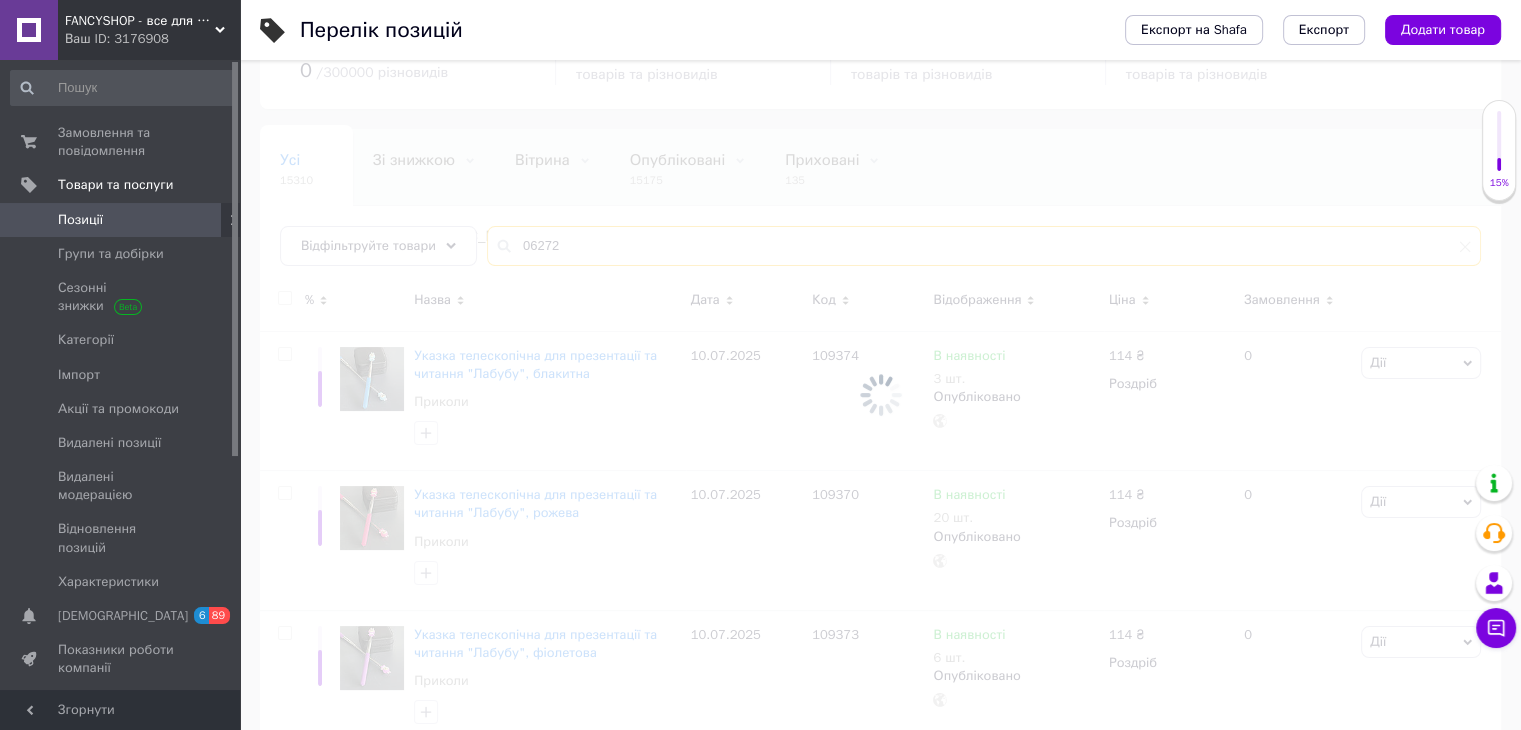 scroll, scrollTop: 0, scrollLeft: 0, axis: both 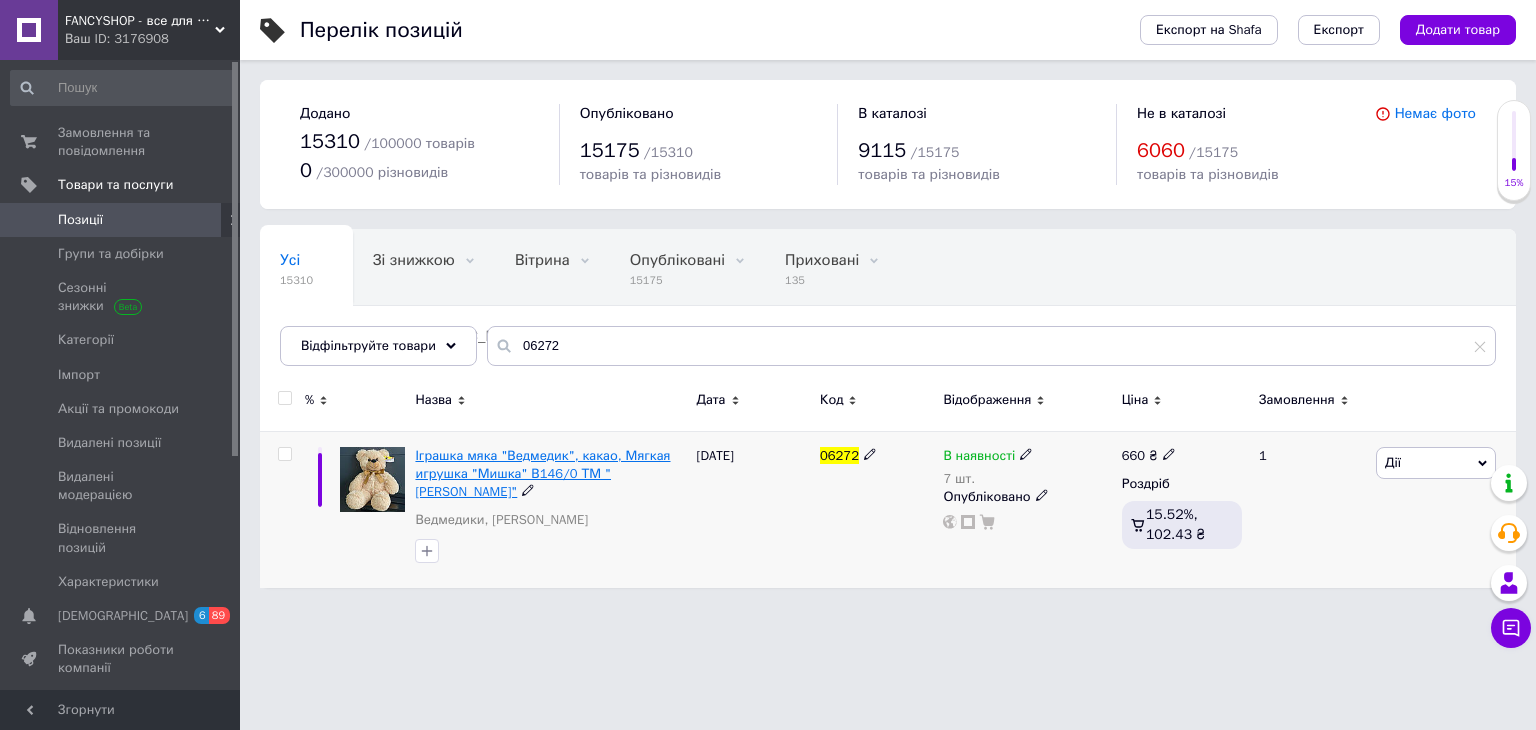 click on "Іграшка мяка "Ведмедик", какао, Мягкая игрушка "Мишка" В146/0 ТМ "Масяня"" at bounding box center [542, 473] 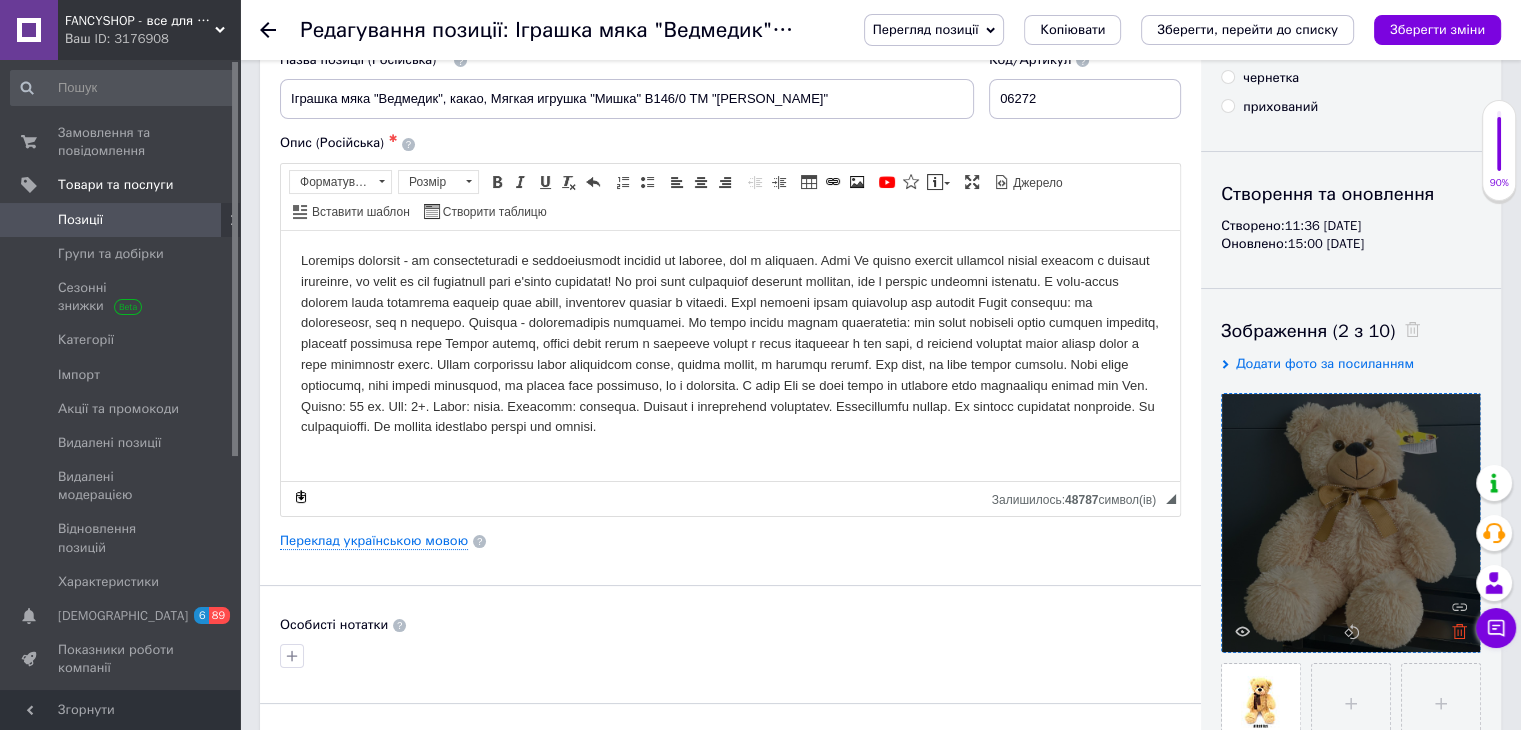 scroll, scrollTop: 200, scrollLeft: 0, axis: vertical 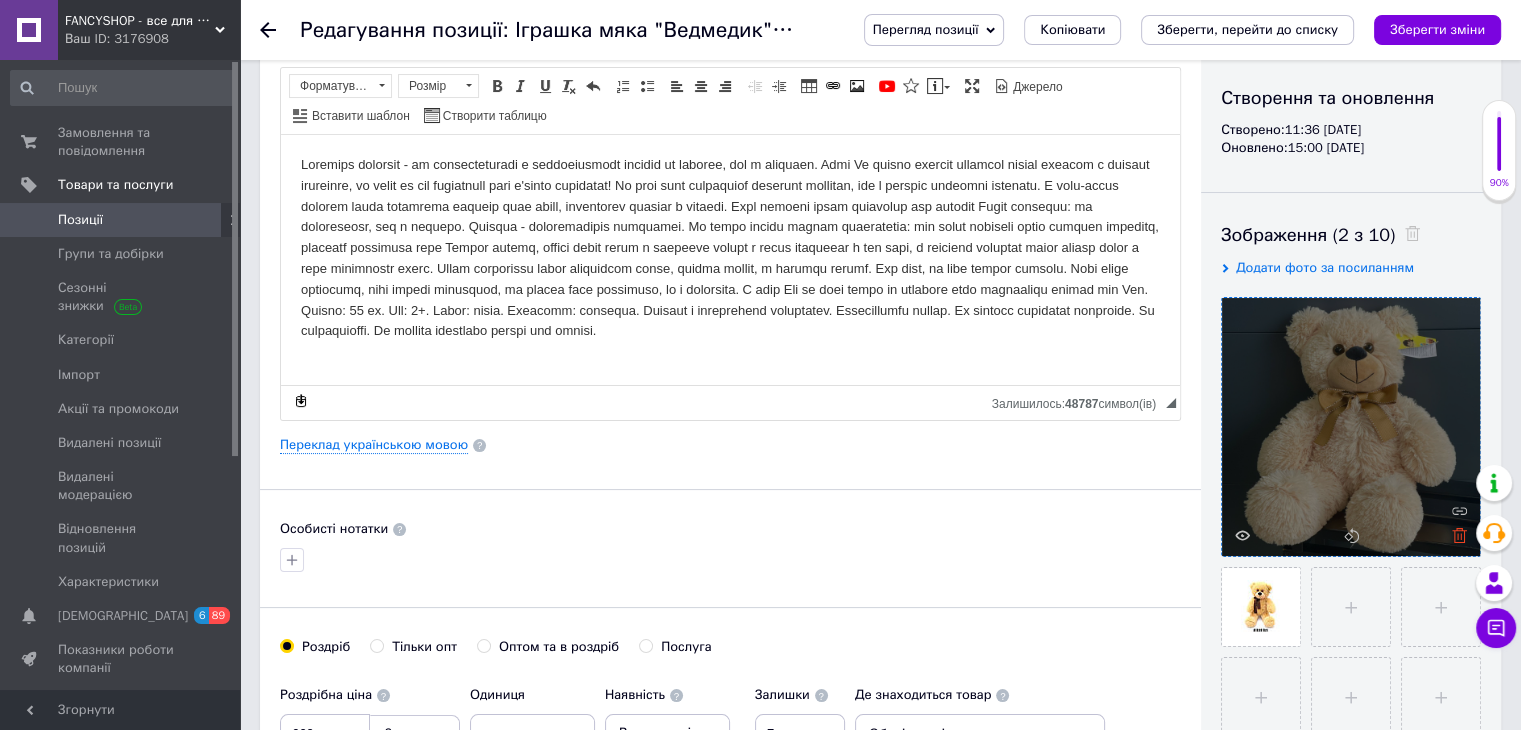 click 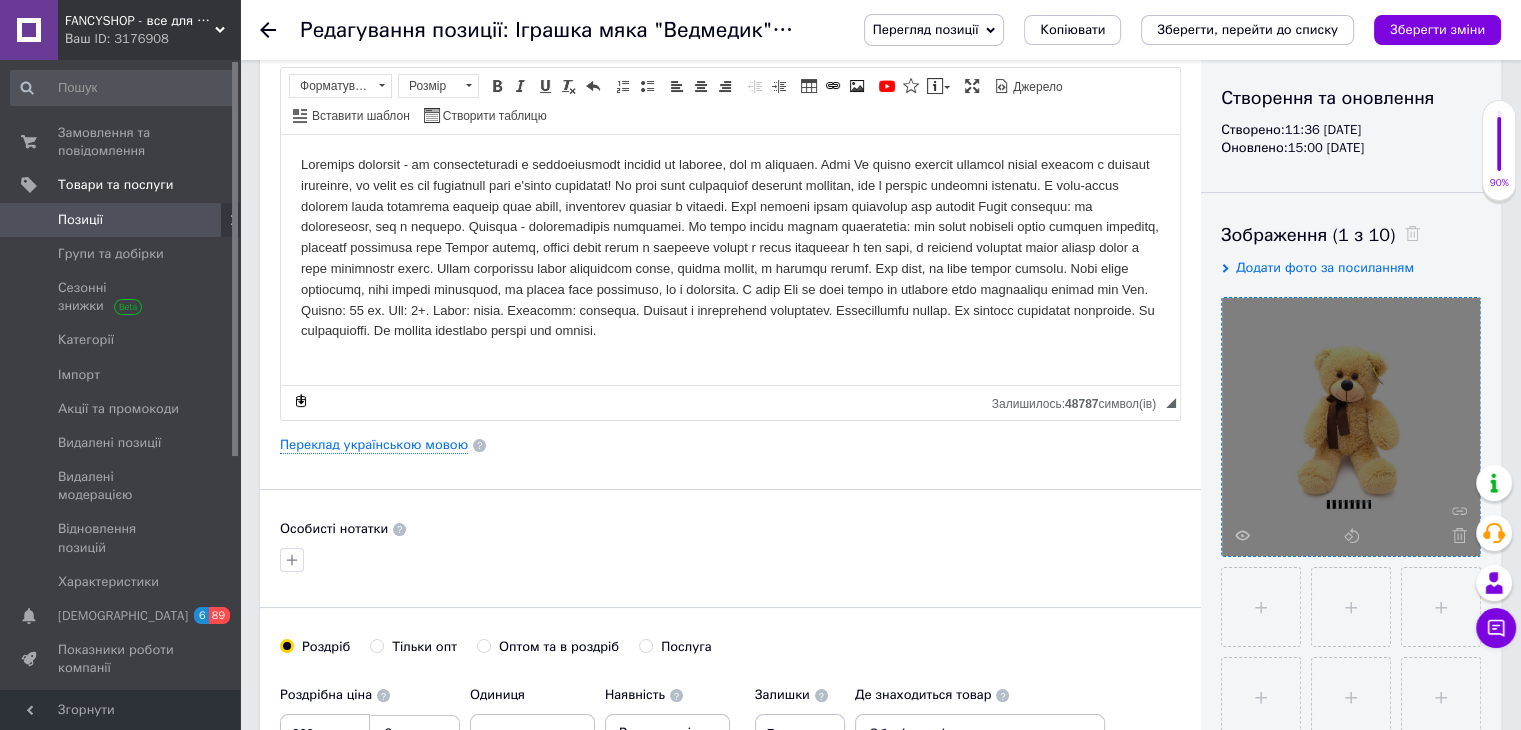 click at bounding box center (1351, 427) 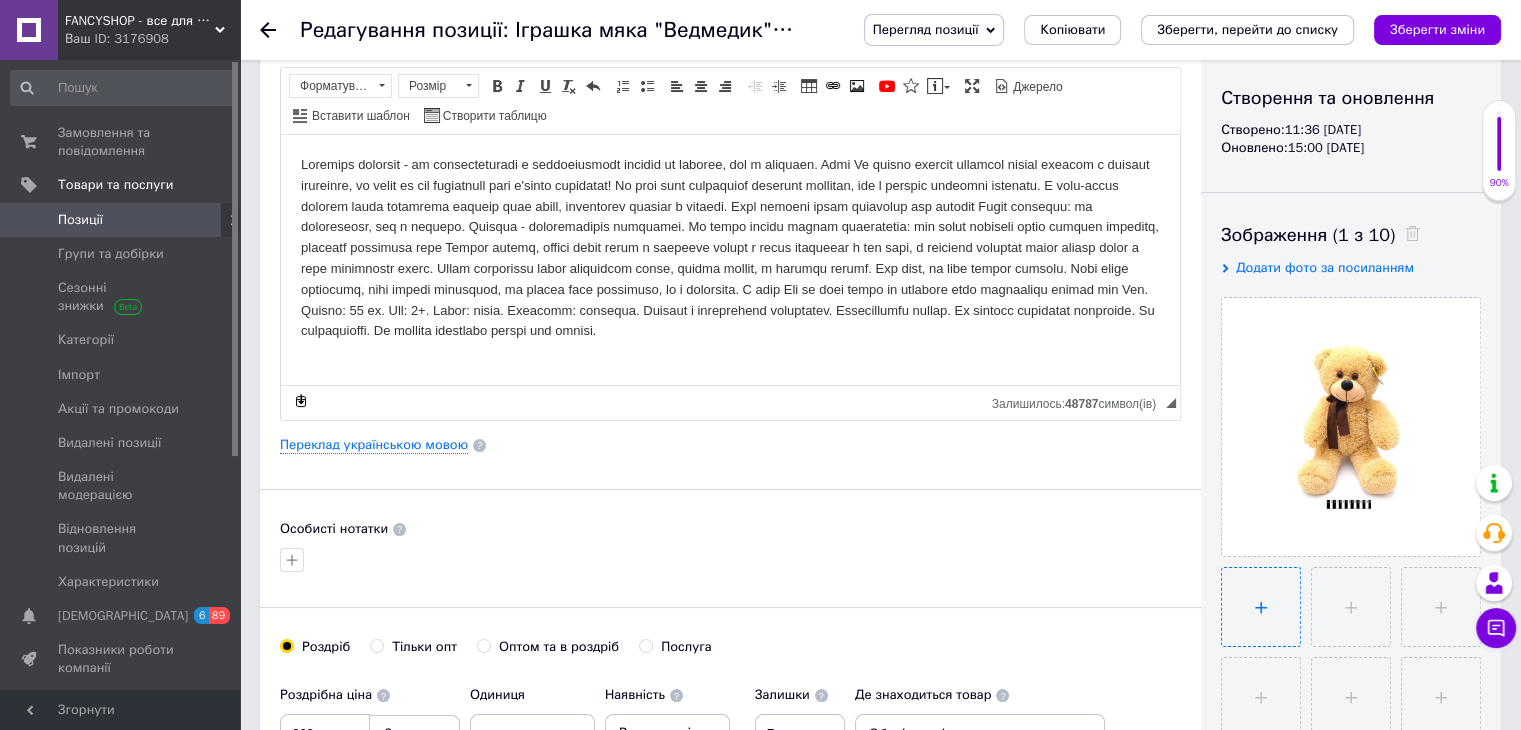 click at bounding box center (1261, 607) 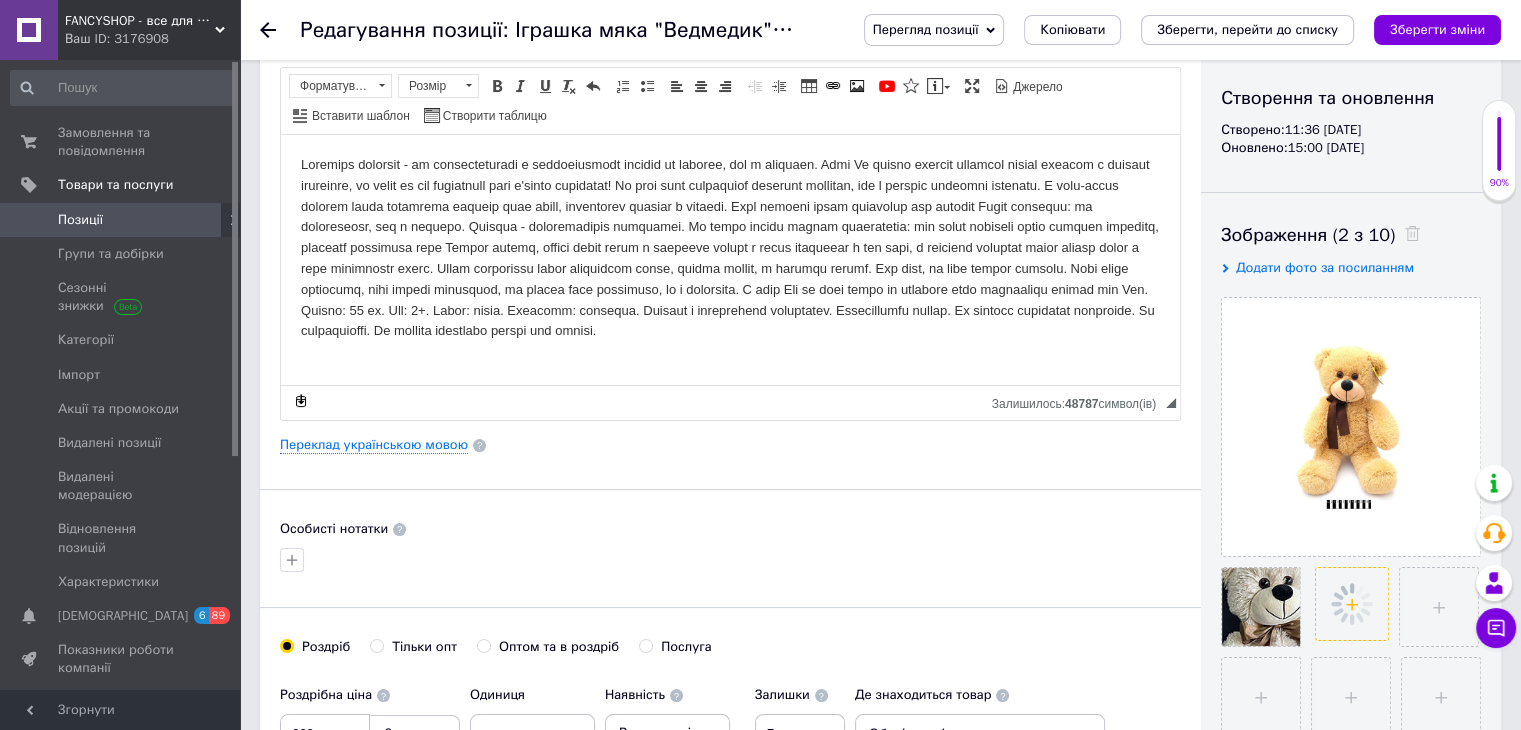 click 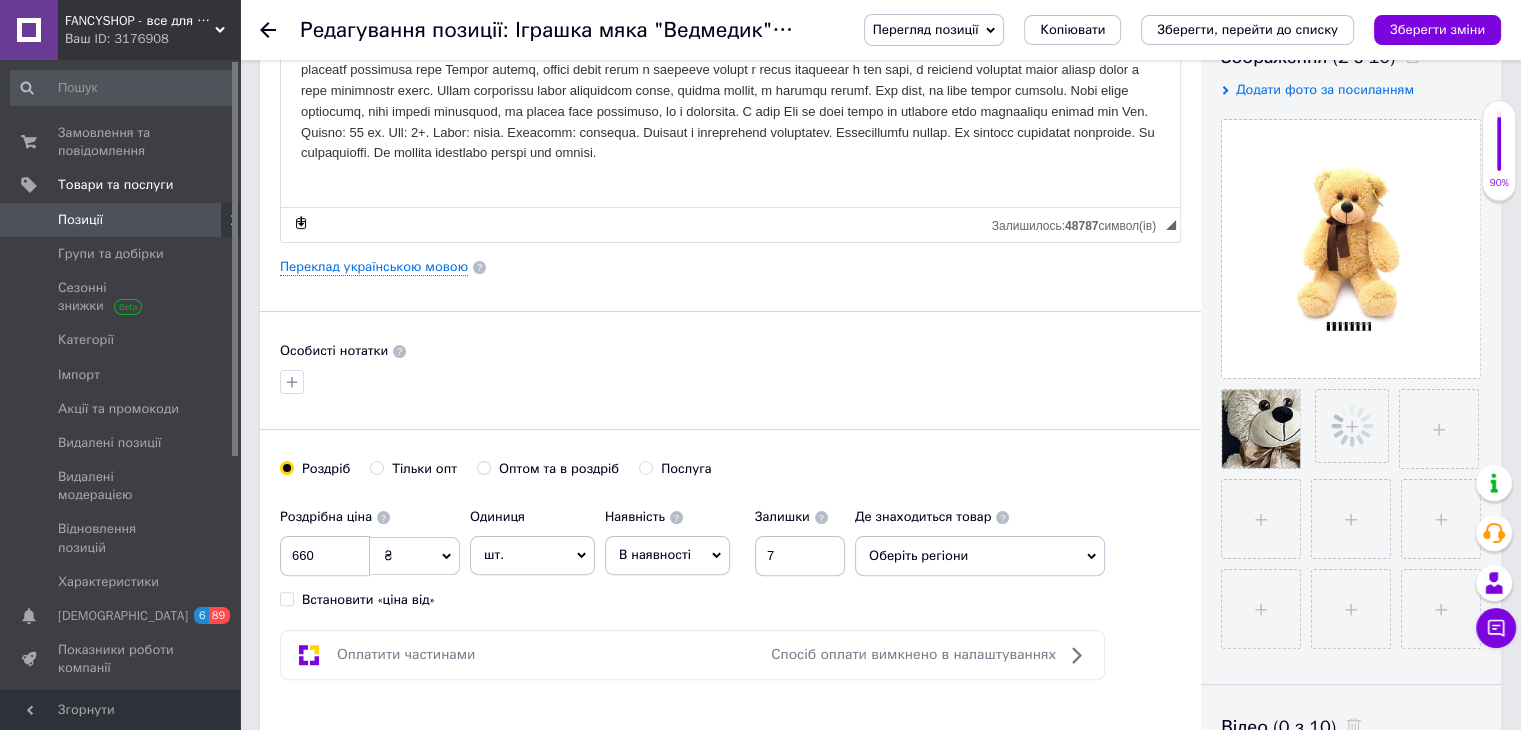 scroll, scrollTop: 100, scrollLeft: 0, axis: vertical 